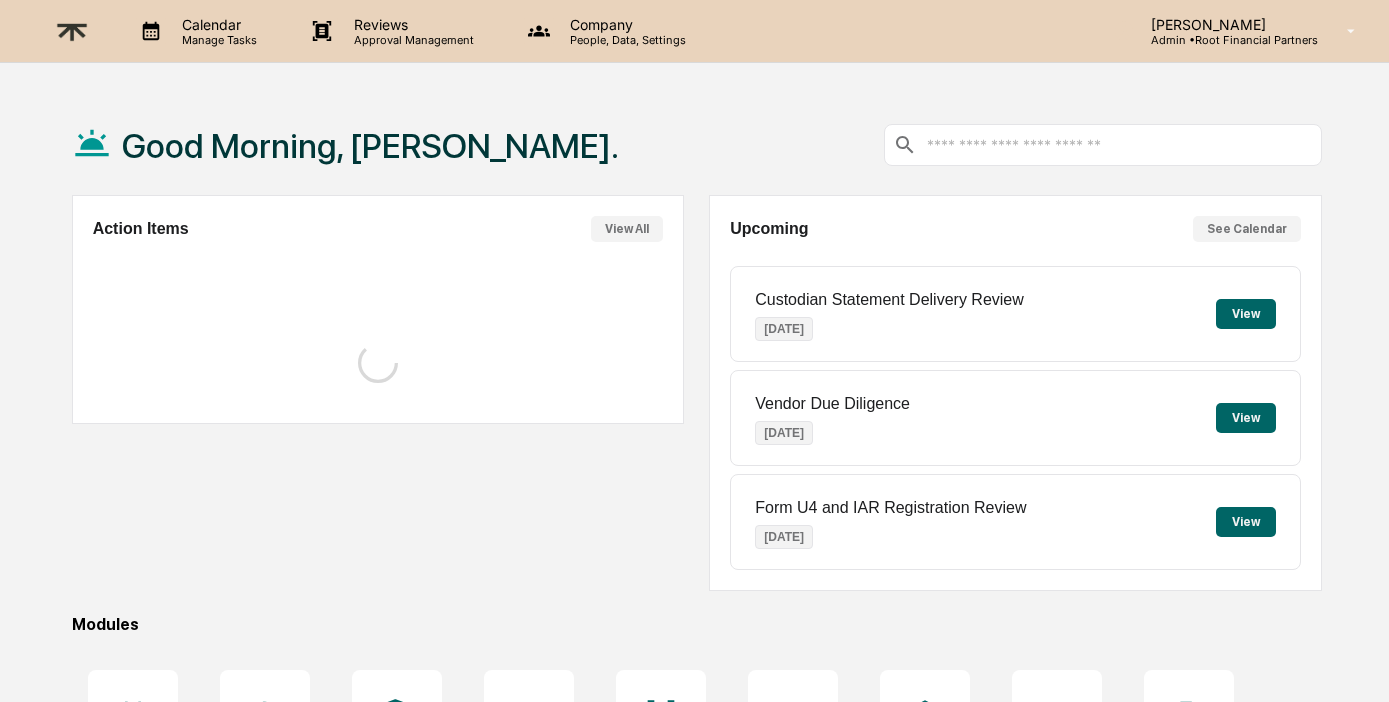 scroll, scrollTop: 0, scrollLeft: 0, axis: both 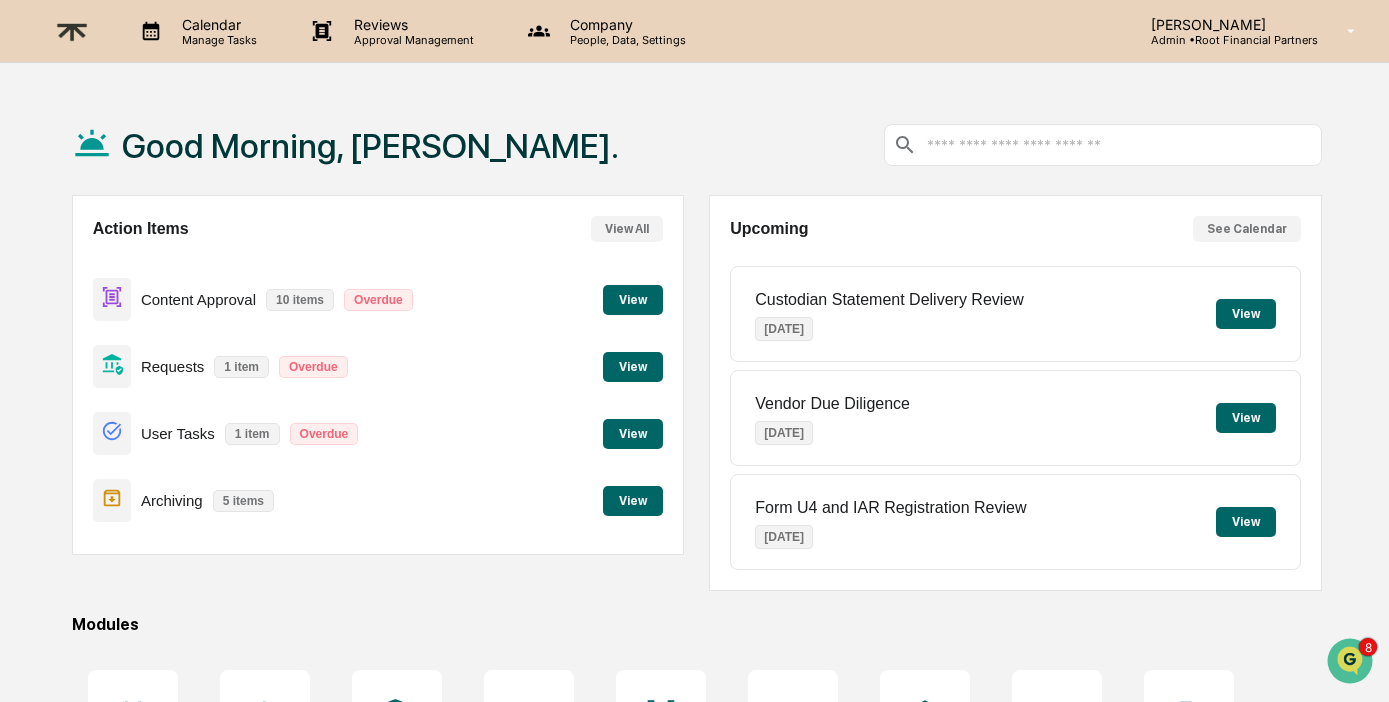 click on "View" at bounding box center (633, 501) 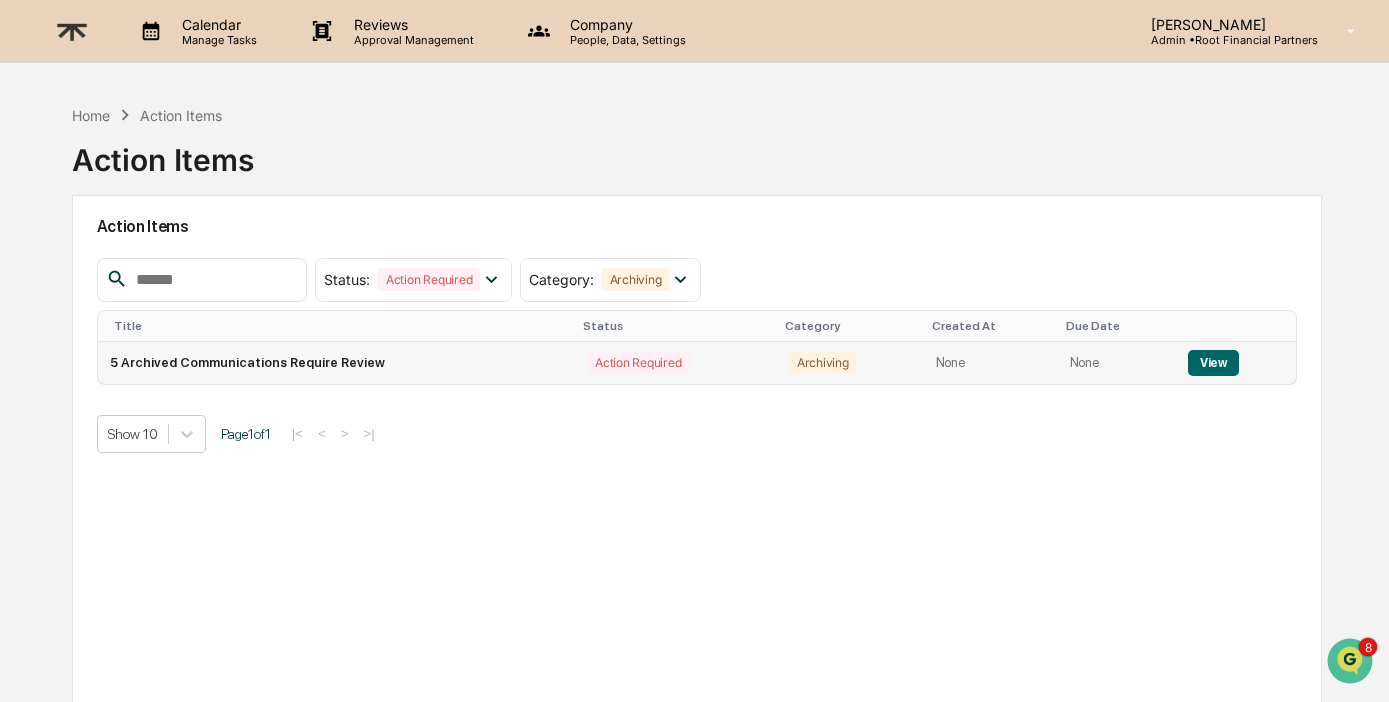 click on "View" at bounding box center [1213, 363] 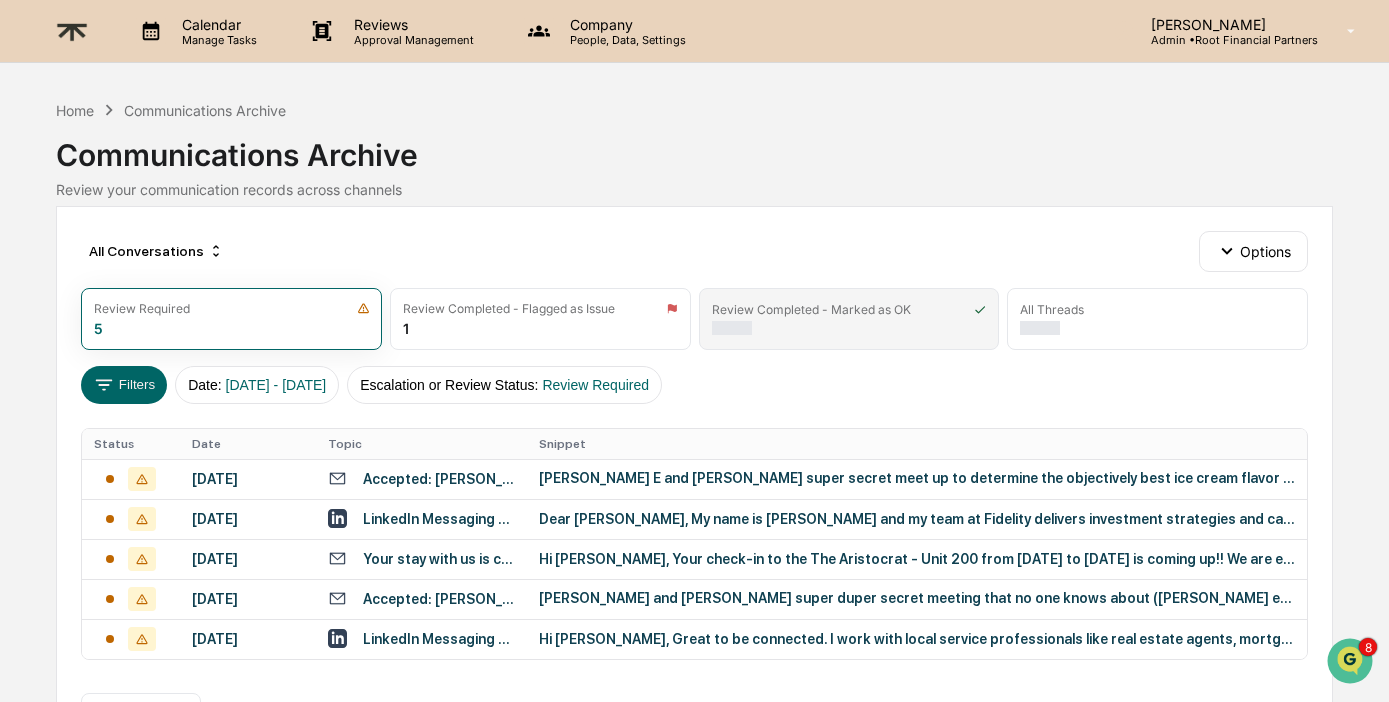scroll, scrollTop: 70, scrollLeft: 0, axis: vertical 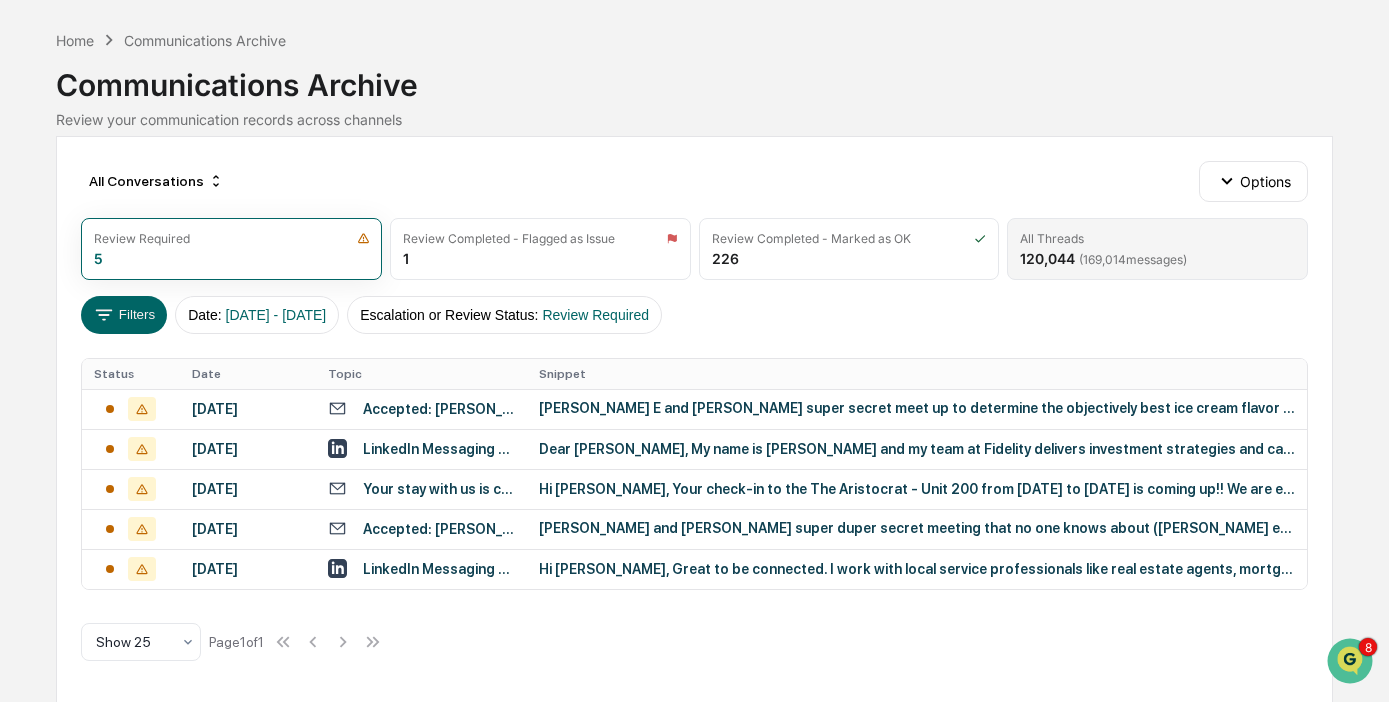 click on "All Threads 120,044   ( 169,014  messages)" at bounding box center [1157, 249] 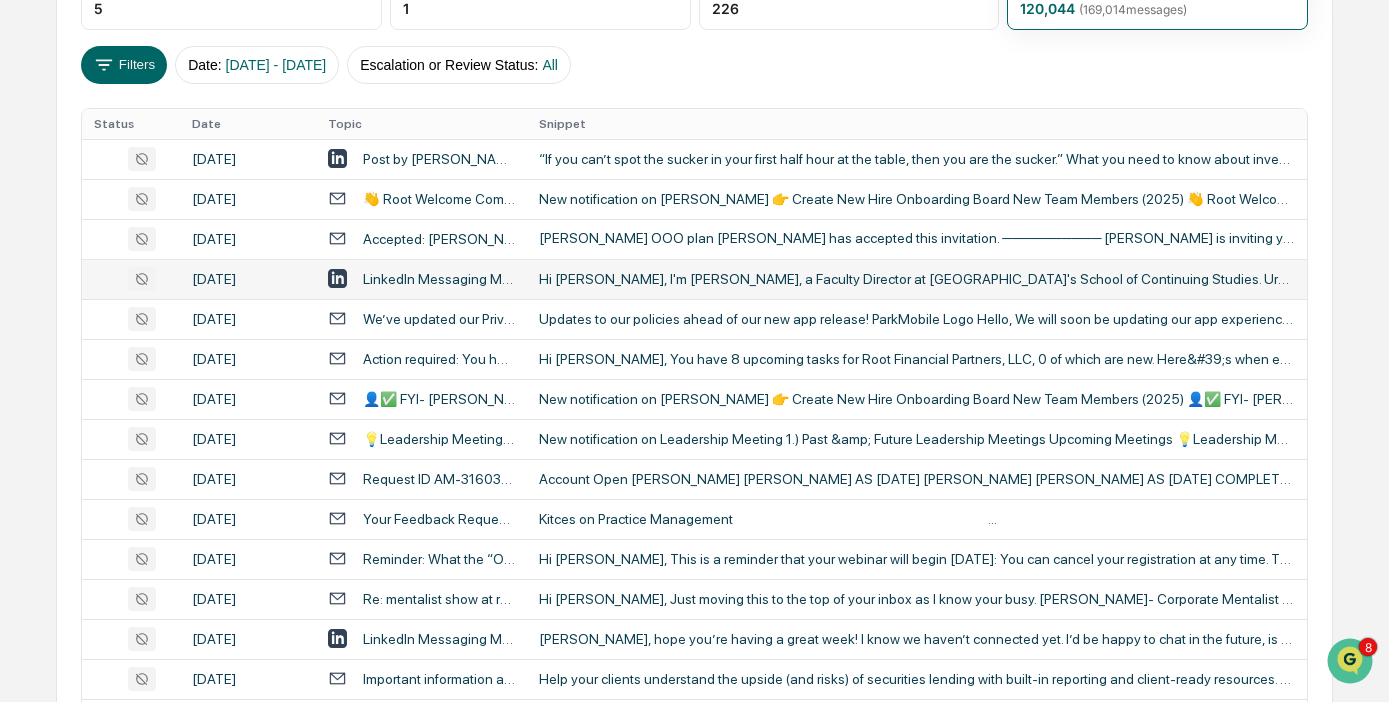 scroll, scrollTop: 253, scrollLeft: 0, axis: vertical 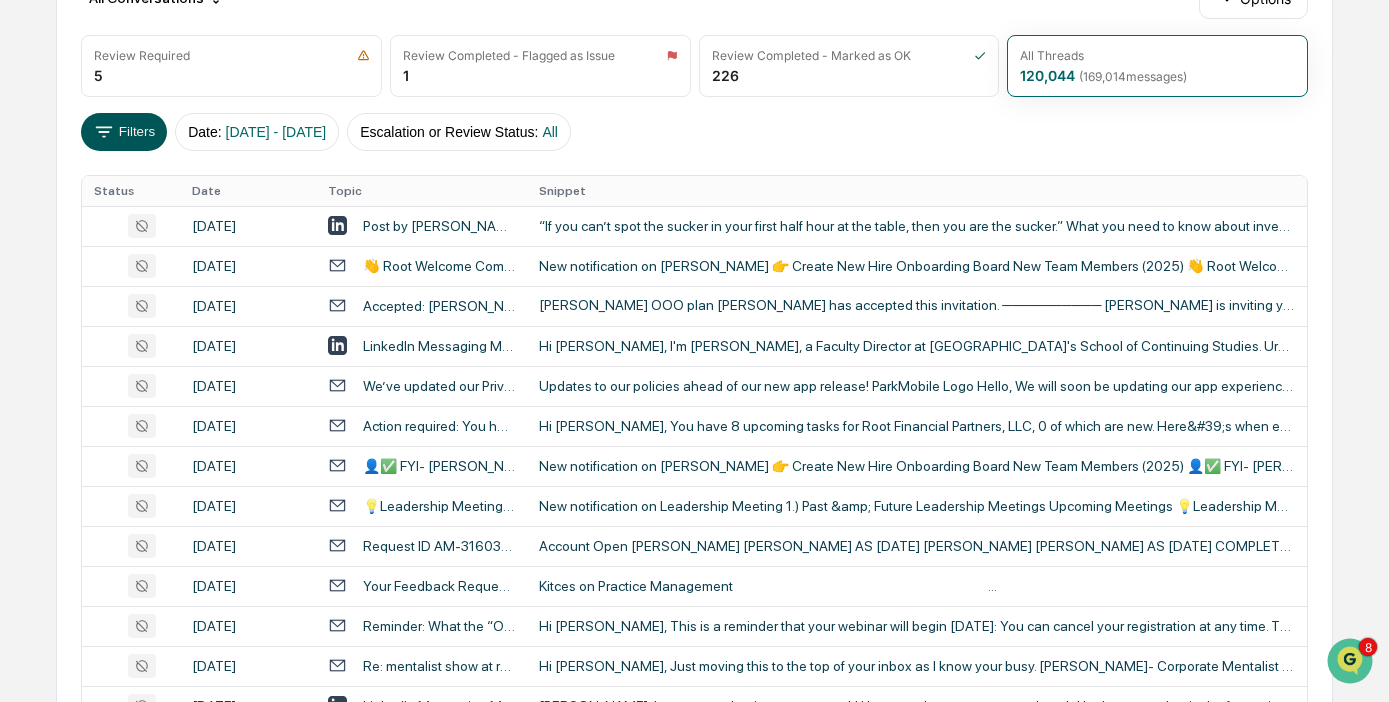 click 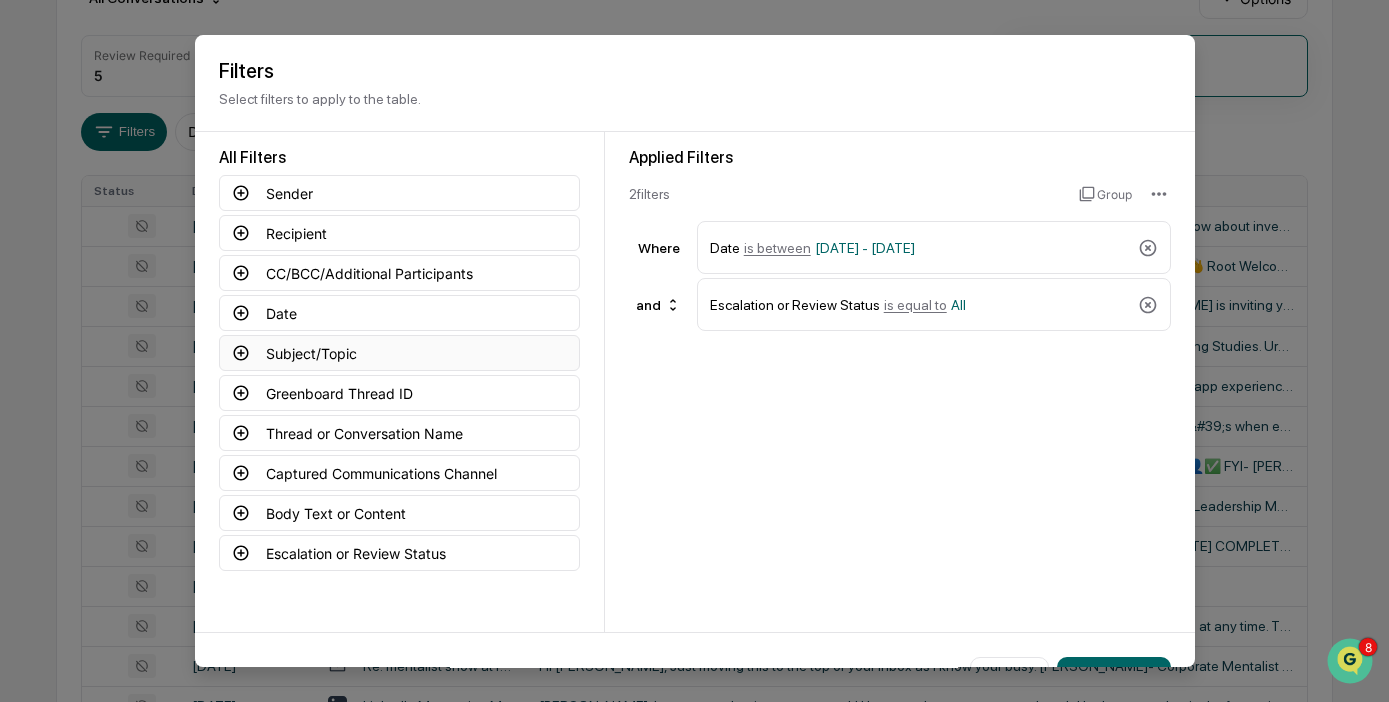click on "Subject/Topic" at bounding box center (399, 353) 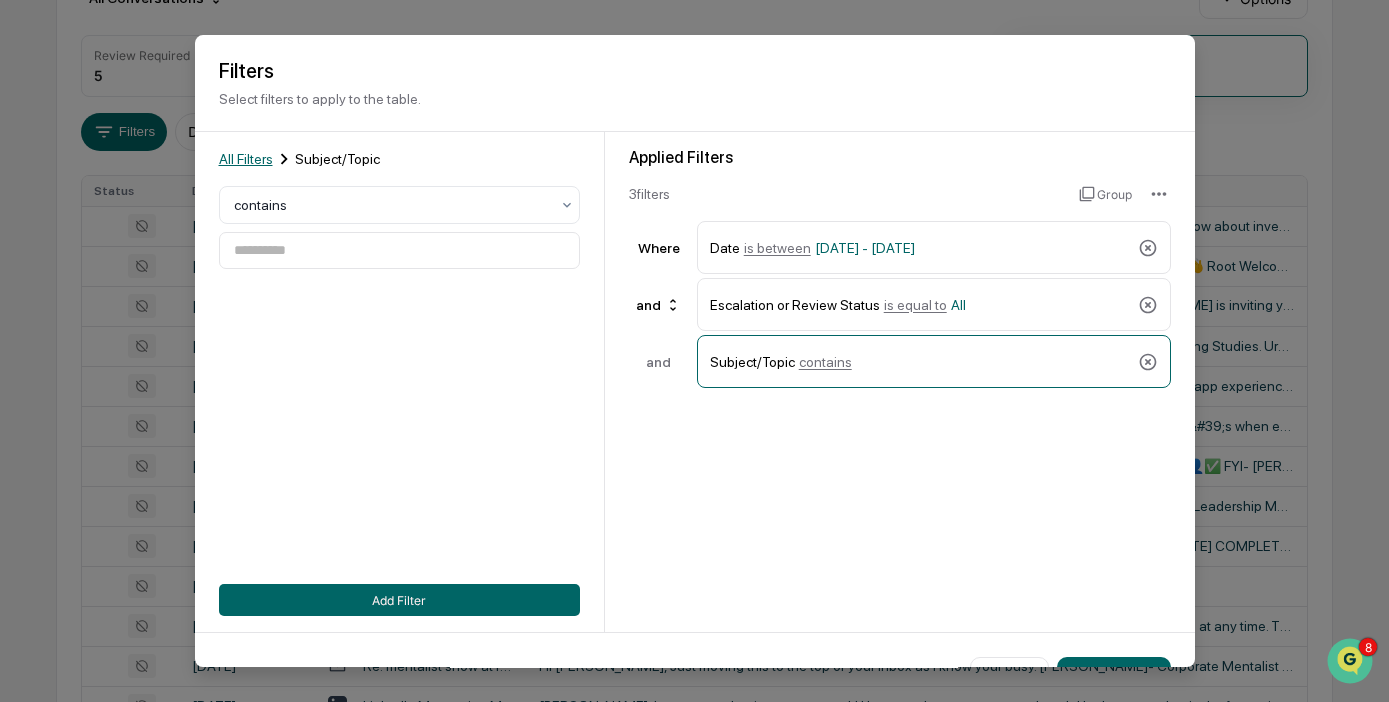 click on "All Filters" at bounding box center (246, 159) 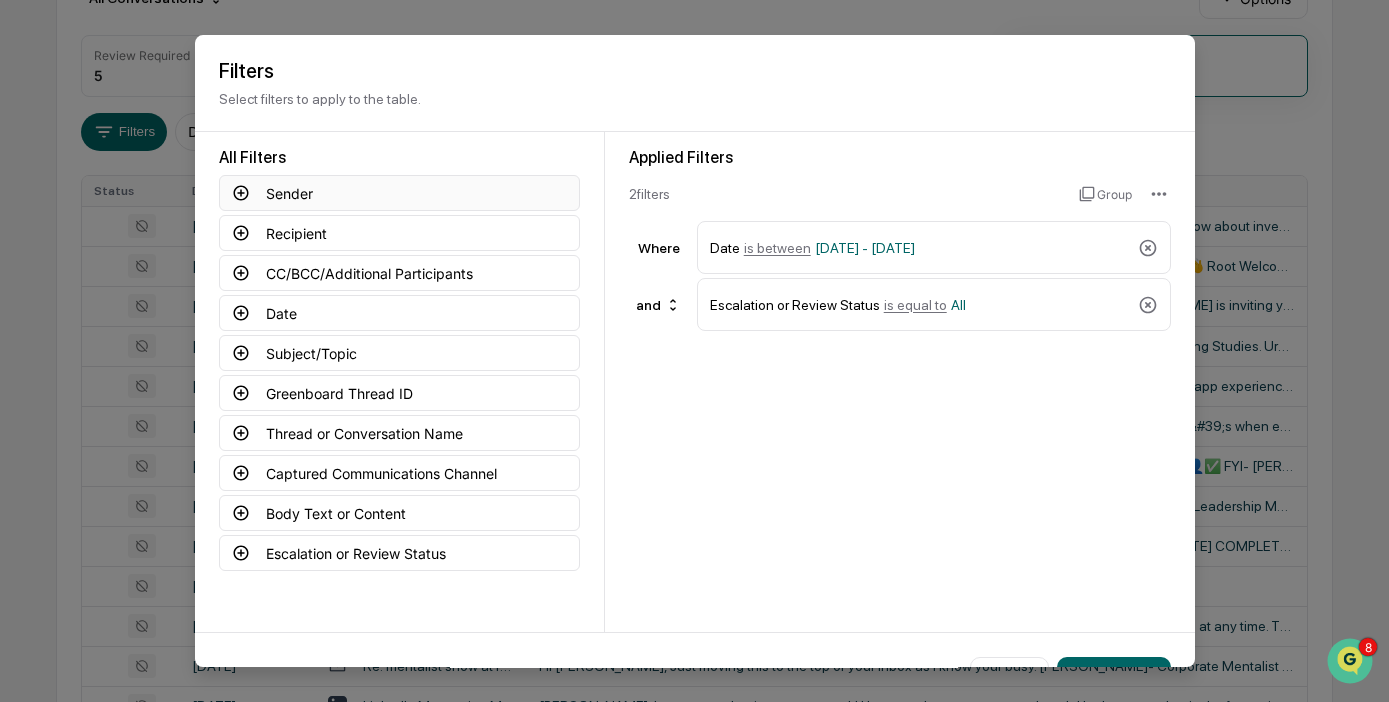 click on "Sender" at bounding box center (399, 193) 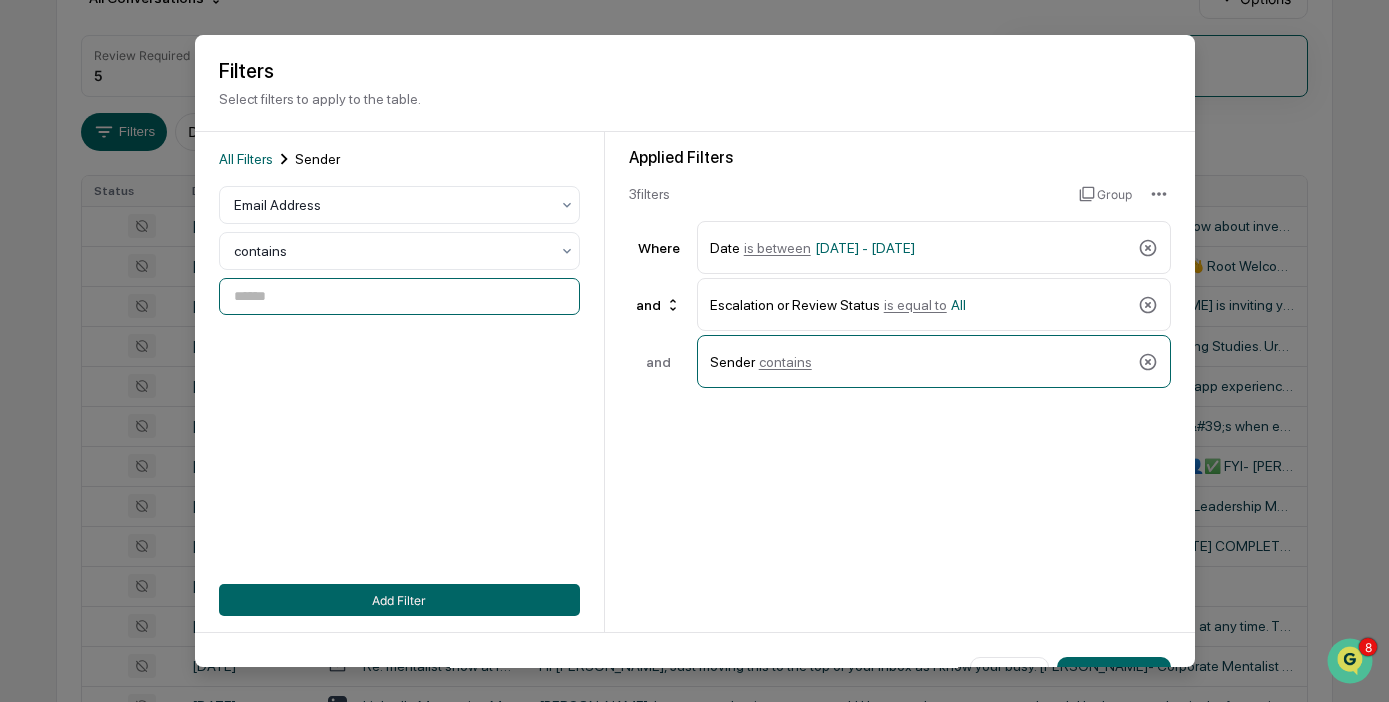 click at bounding box center [399, 296] 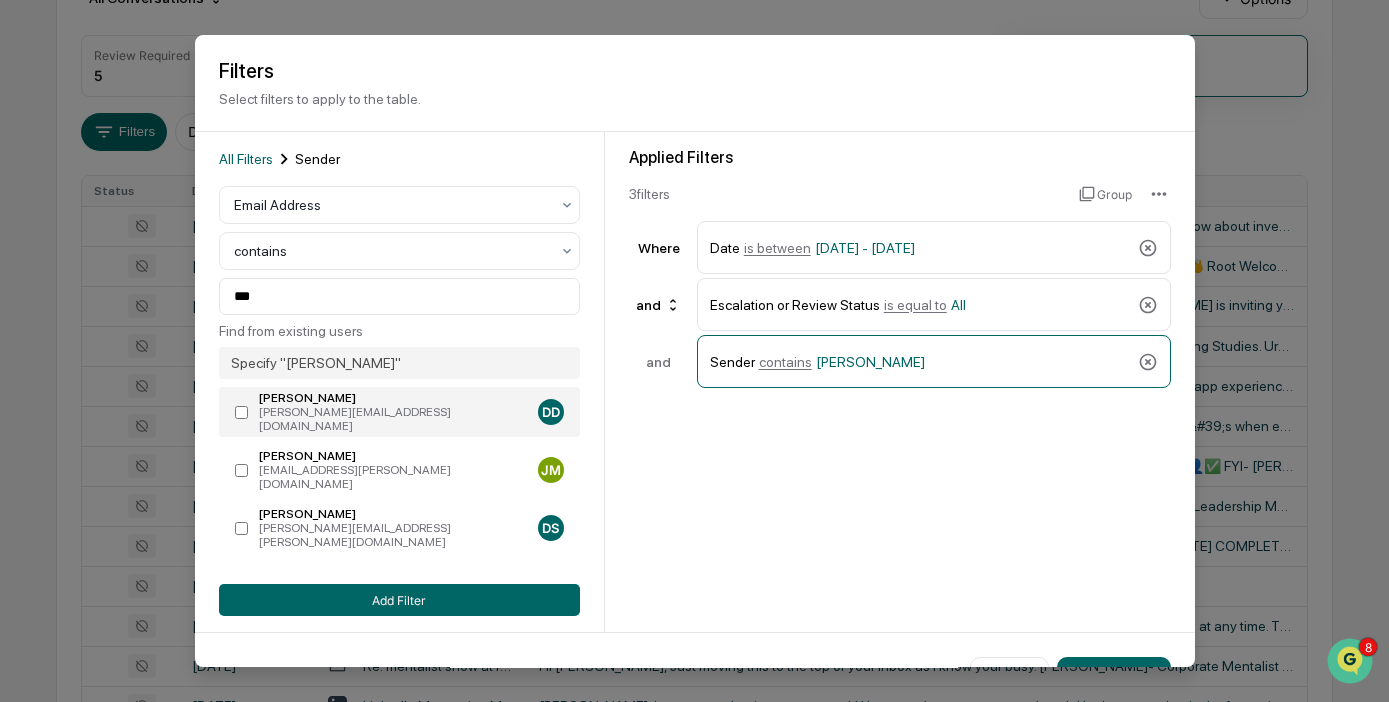 type on "**********" 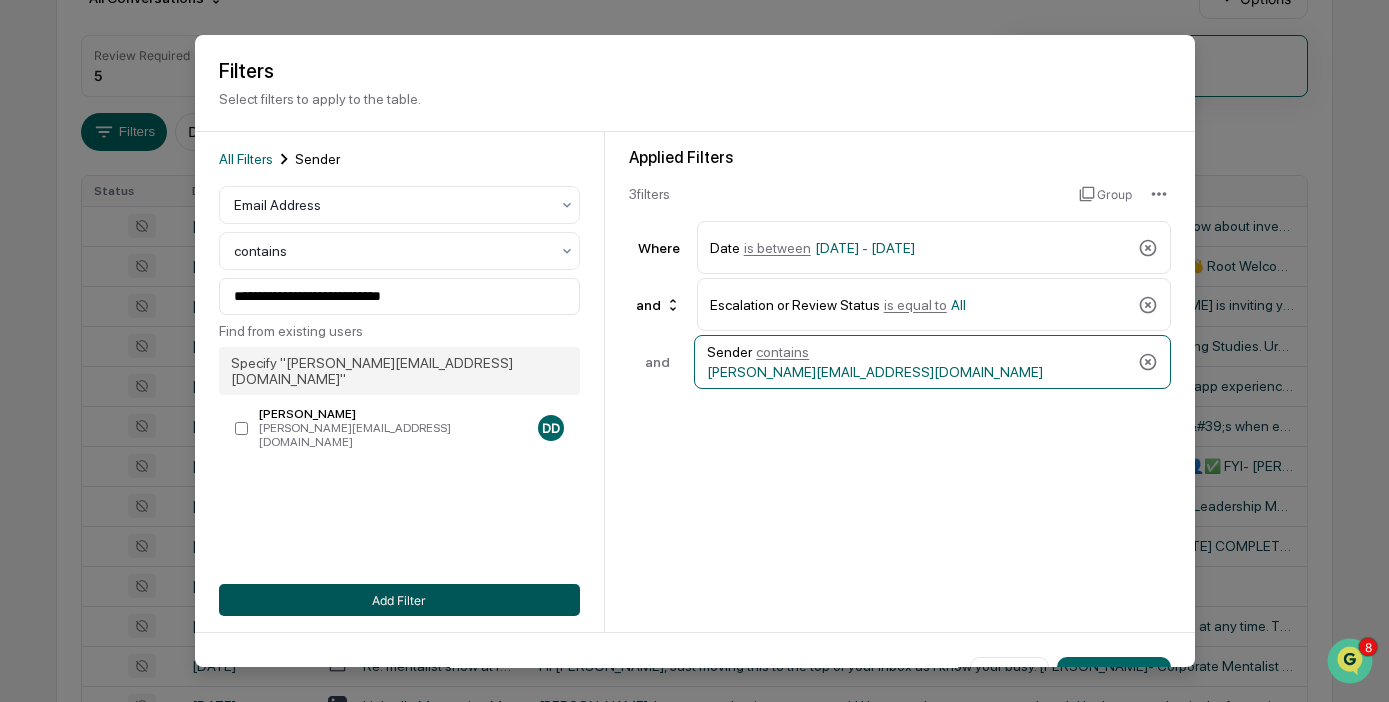 click on "Add Filter" at bounding box center (399, 600) 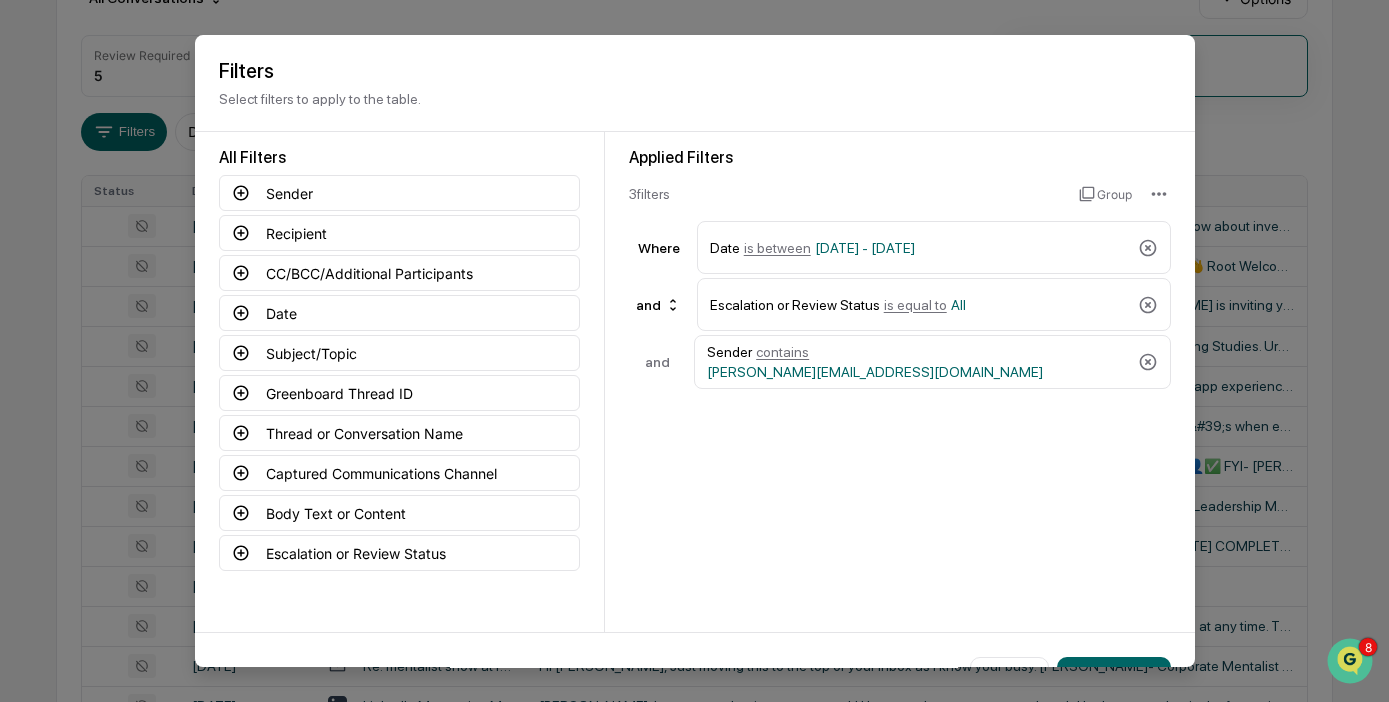 scroll, scrollTop: 54, scrollLeft: 0, axis: vertical 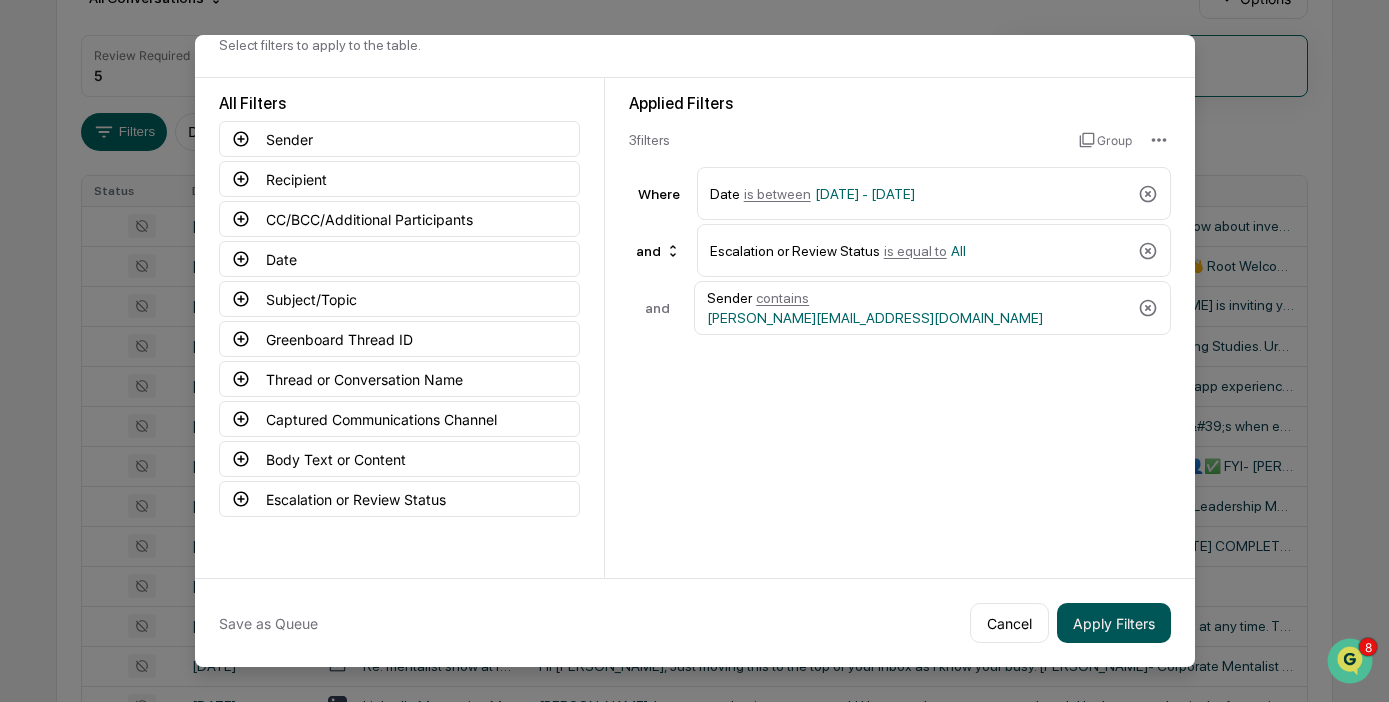 click on "Apply Filters" at bounding box center (1114, 623) 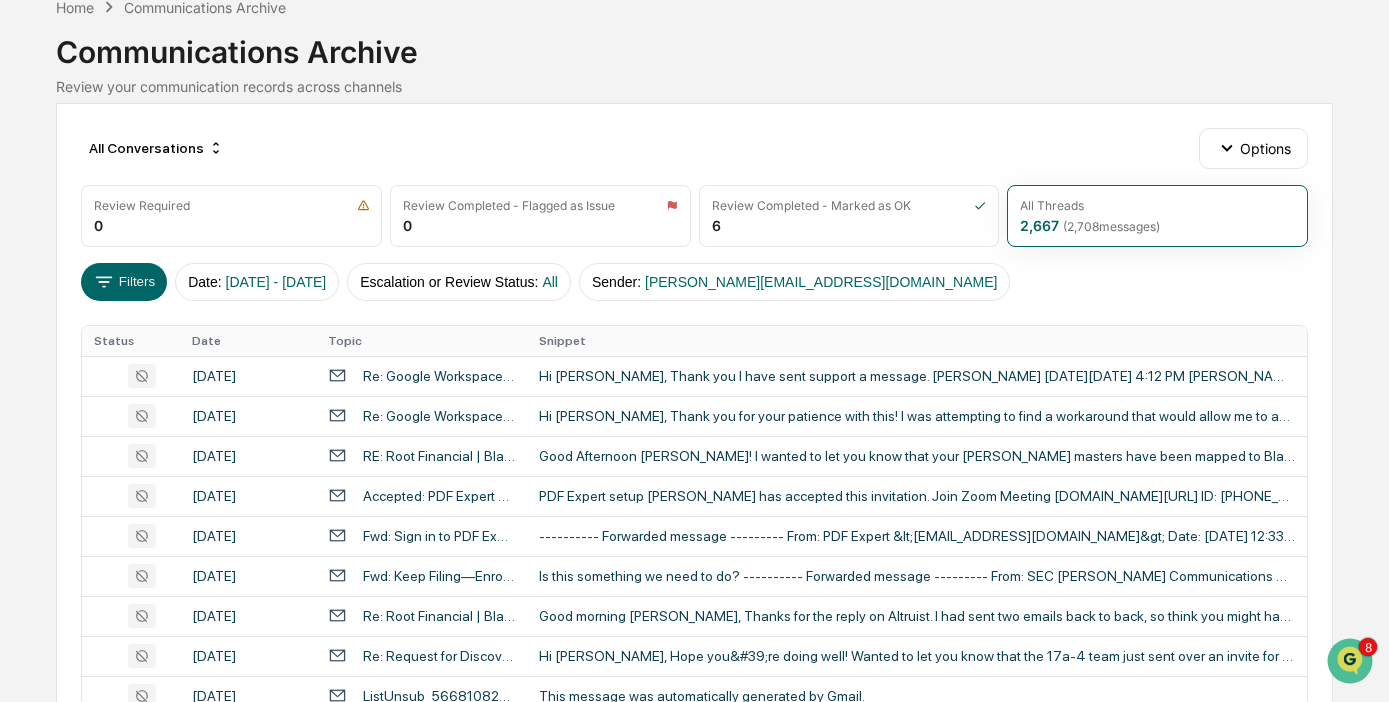 scroll, scrollTop: 104, scrollLeft: 0, axis: vertical 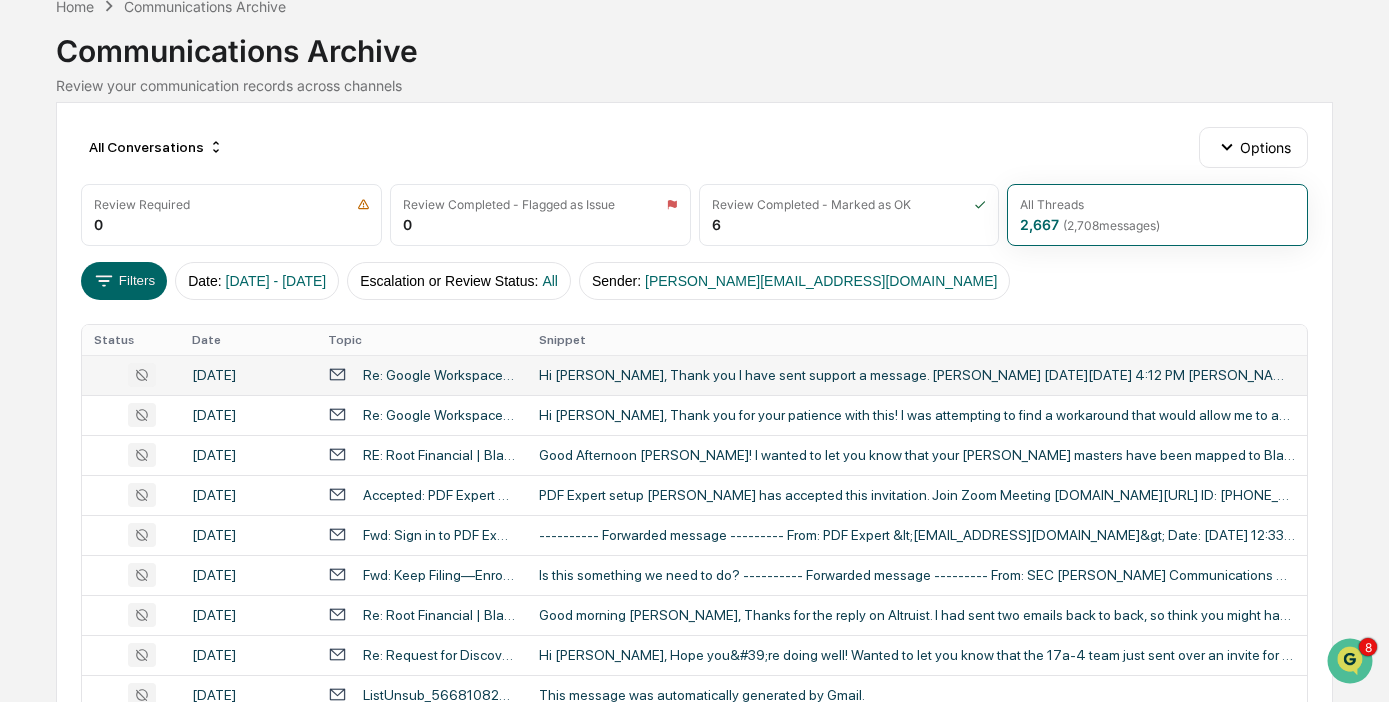 click on "Hi [PERSON_NAME], Thank you I have sent support a message. [PERSON_NAME] [DATE][DATE] 4:12 PM [PERSON_NAME] &lt;[EMAIL_ADDRESS][DOMAIN_NAME]&gt; wrote: Hi [PERSON_NAME], Thank you for your patience with this! I was" at bounding box center (917, 375) 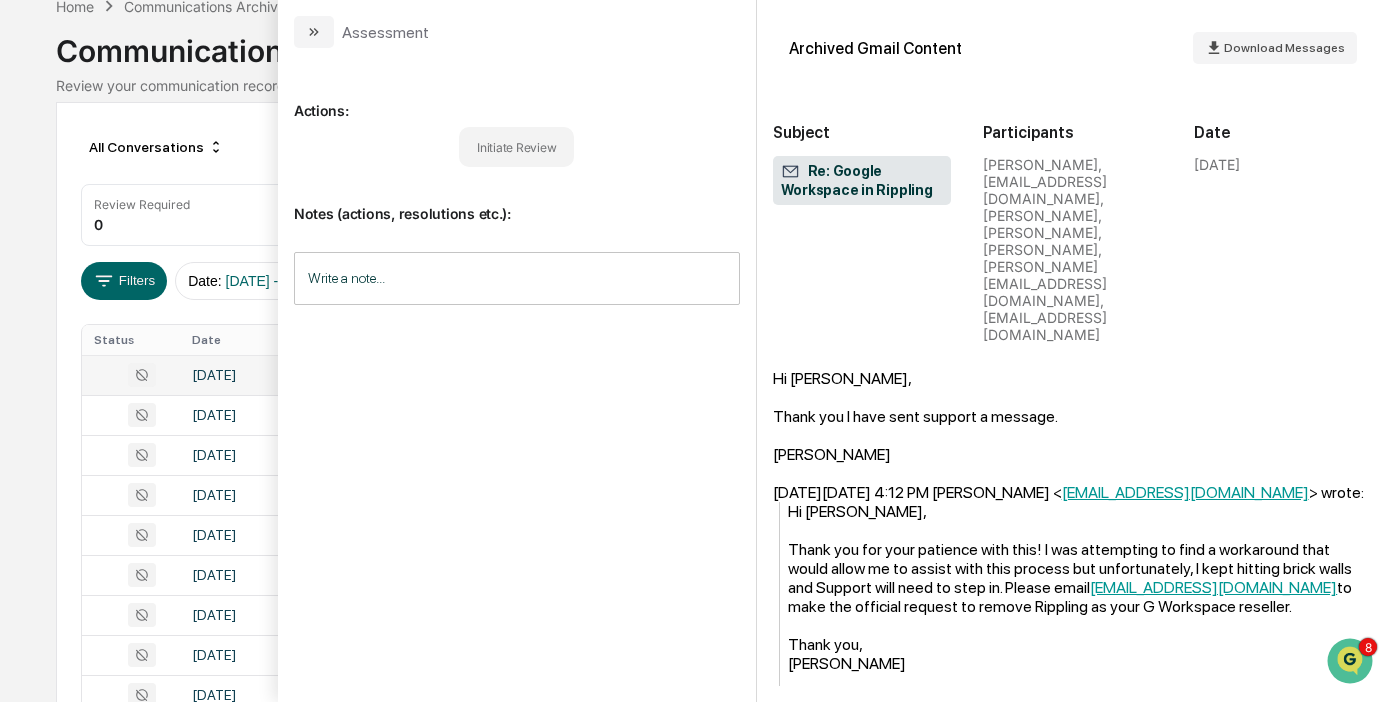scroll, scrollTop: 499, scrollLeft: 0, axis: vertical 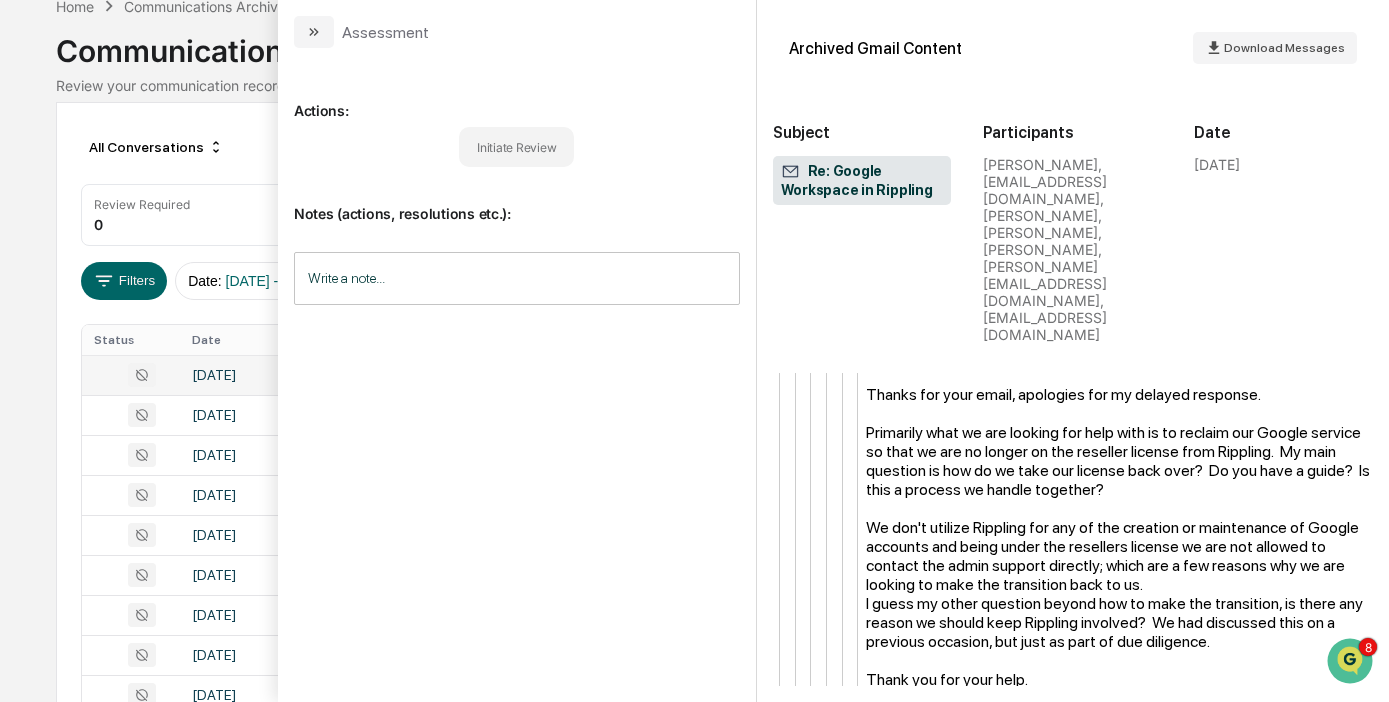 click on "Hi [PERSON_NAME], Thanks for your email, apologies for my delayed response. Primarily what we are looking for help with is to reclaim our Google service so that we are no longer on the reseller license from Rippling.  My main question is how do we take our license back over?  Do you have a guide?  Is this a process we handle together? We don't utilize Rippling for any of the creation or maintenance of Google accounts and being under the resellers license we are not allowed to contact the admin support directly; which are a few reasons why we are looking to make the transition back to us. I guess my other question beyond how to make the transition, is there any reason we should keep Rippling involved?  We had discussed this on a previous occasion, but just as part of due diligence. Thank you for your help. Kind regards, [PERSON_NAME] [DATE][DATE] 9:42 AM [PERSON_NAME] < [EMAIL_ADDRESS][DOMAIN_NAME] > wrote: Hi [PERSON_NAME] & [PERSON_NAME], I hope you both had a great weekend! [PERSON_NAME] - So nice to meet you! Best, > wrote: --
--" at bounding box center (1119, 1305) 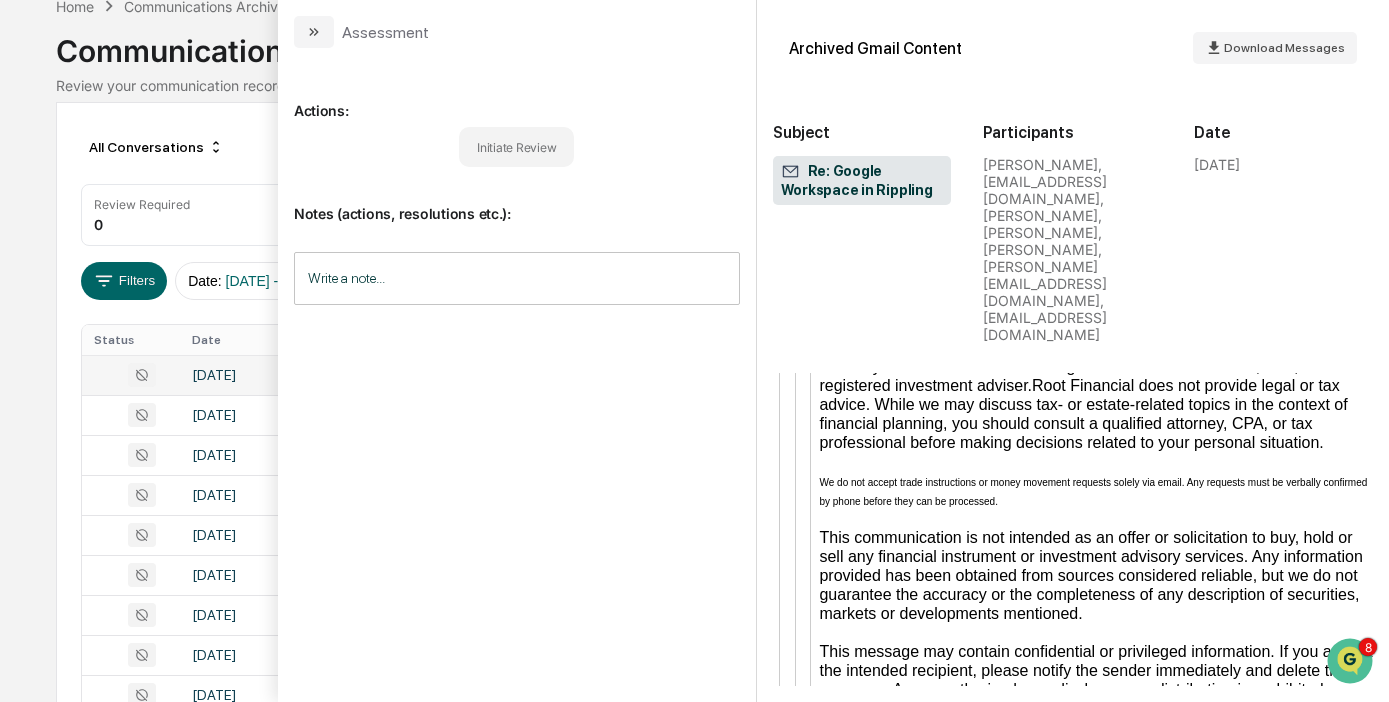 scroll, scrollTop: 5820, scrollLeft: 0, axis: vertical 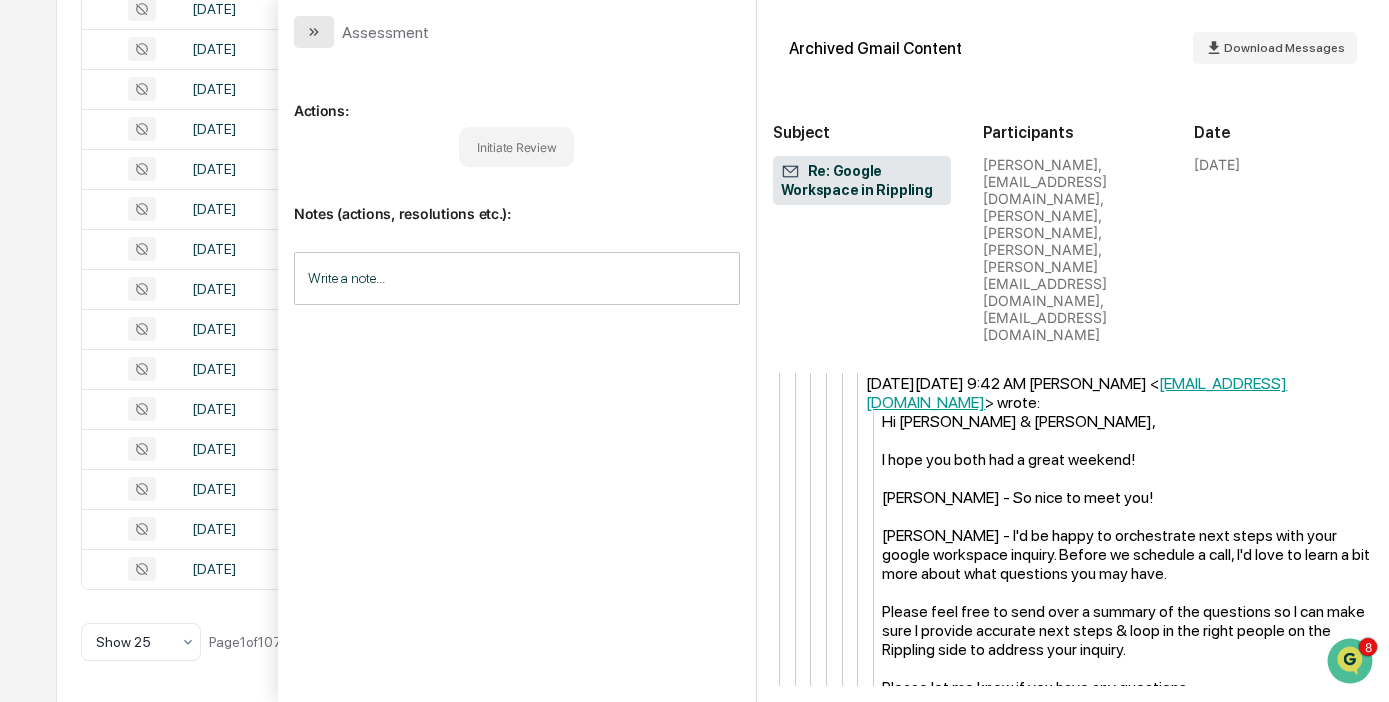 click 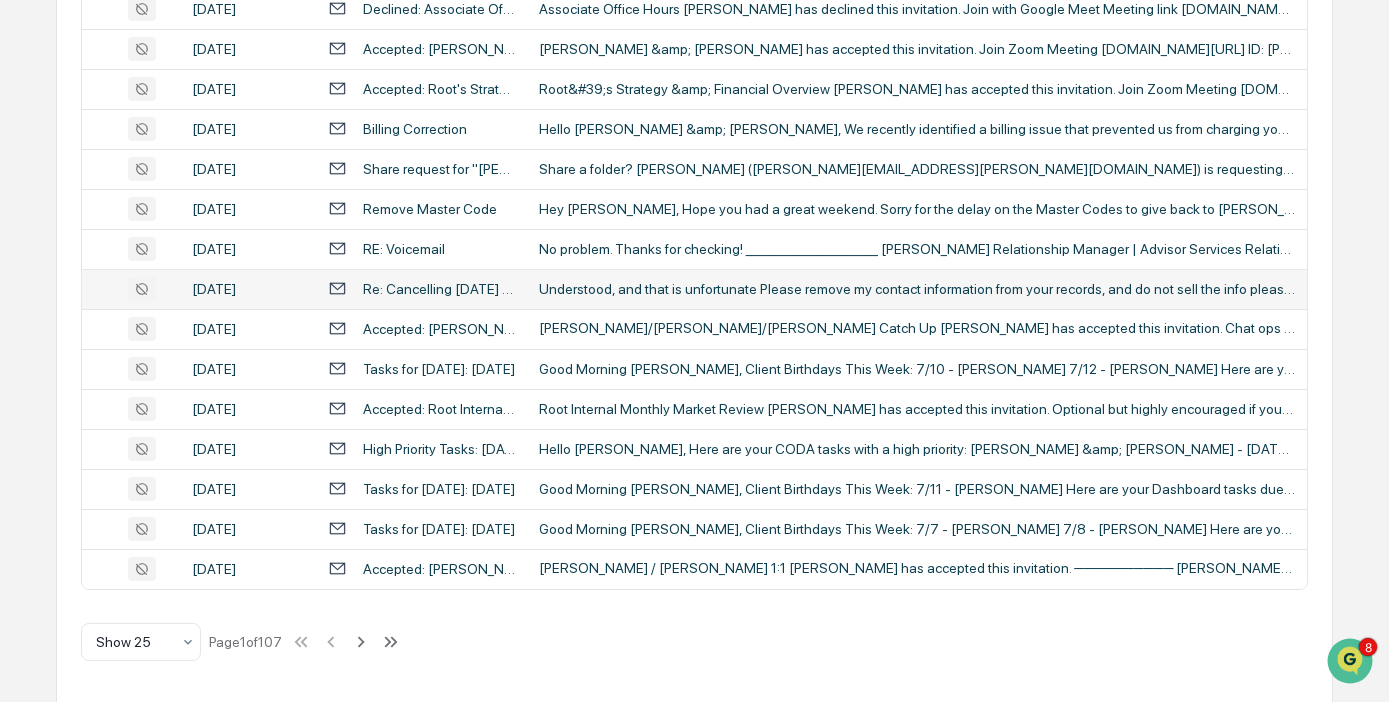 click on "Understood, and that is unfortunate Please remove my contact information from your records, and do not sell the info please. Thank you. [PERSON_NAME] [PHONE_NUMBER] [DATE][DATE] 16:43 [PERSON_NAME]" at bounding box center (917, 289) 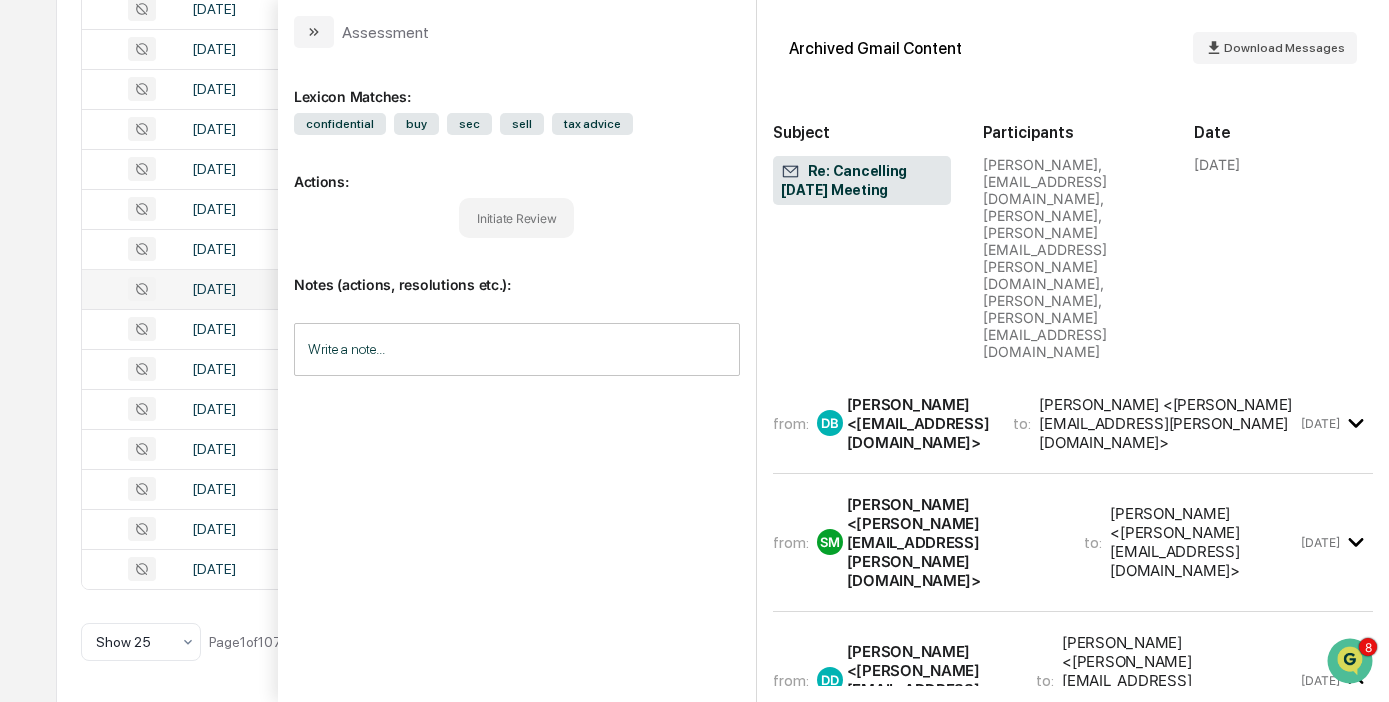 click on "[PERSON_NAME] <[EMAIL_ADDRESS][DOMAIN_NAME]>" at bounding box center (918, 423) 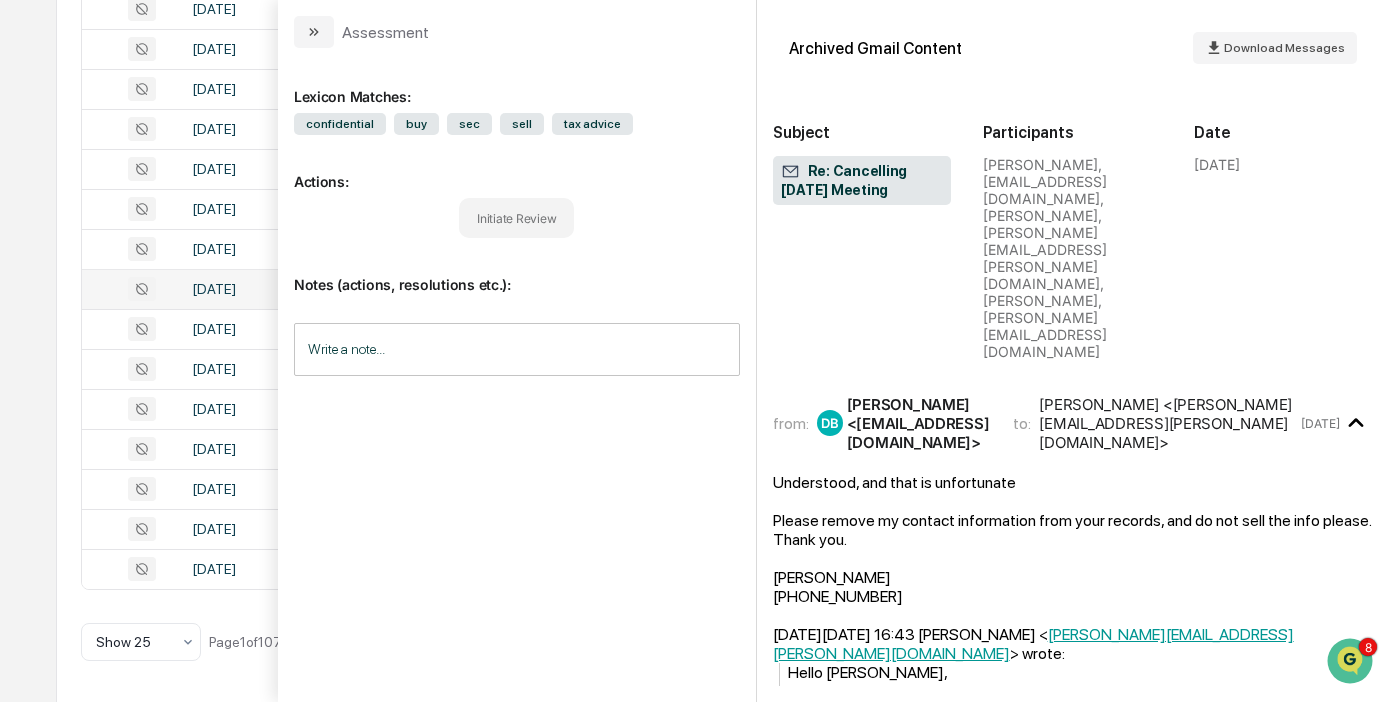 scroll, scrollTop: 0, scrollLeft: 153, axis: horizontal 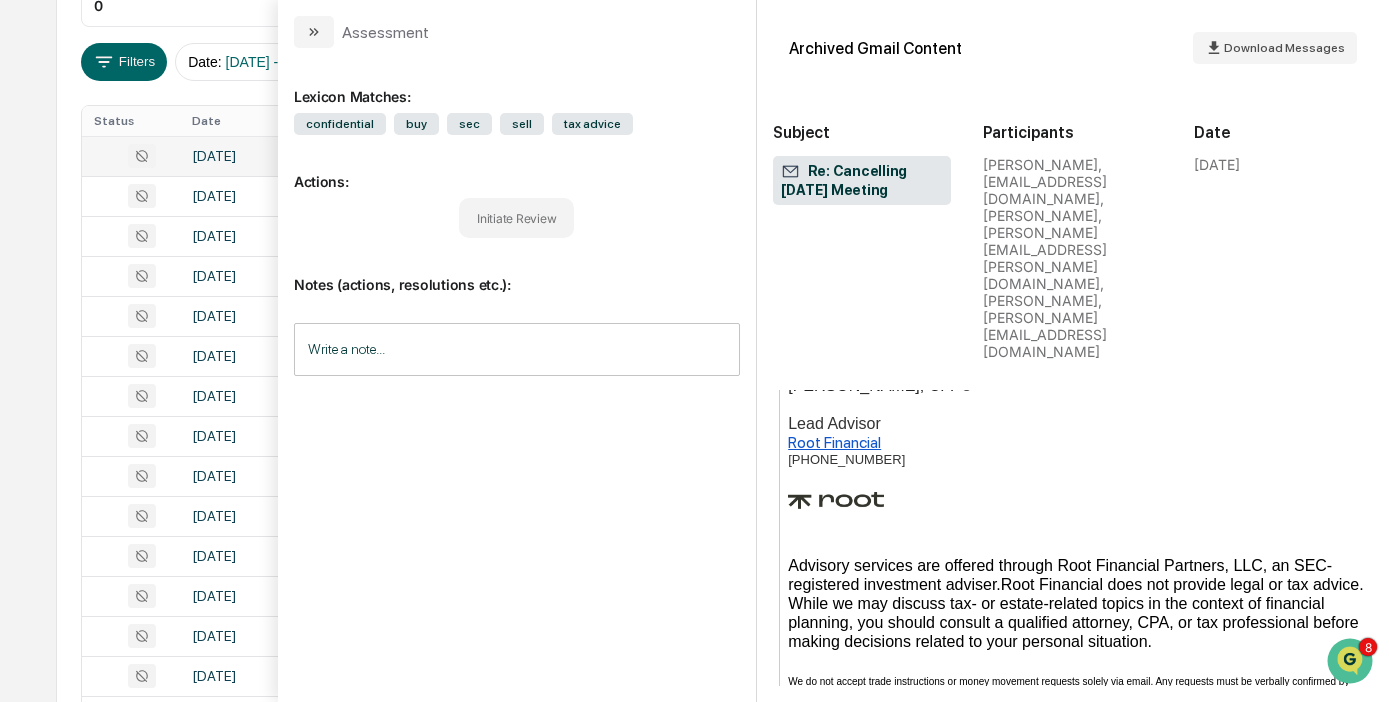 click on "All Conversations Options Review Required 0 Review Completed - Flagged as Issue 0 Review Completed - Marked as OK 6 All Threads 2,667   ( 2,708  messages) Filters Date : [DATE] - [DATE] Escalation or Review Status : All Sender : [PERSON_NAME][EMAIL_ADDRESS][DOMAIN_NAME] Status Date Topic Snippet [DATE] Re: Google Workspace in Rippling Hi [PERSON_NAME], Thank you I have sent support a message. [PERSON_NAME] [DATE][DATE] 4:12 PM [PERSON_NAME] &lt;[EMAIL_ADDRESS][DOMAIN_NAME]&gt; wrote: Hi [PERSON_NAME], Thank you for your patience with this! I was [DATE] Re: Google Workspace in Rippling Hi [PERSON_NAME], Thank you for your patience with this! I was attempting to find a workaround that would allow me to assist with this process but unfortunately, I kept hitting brick walls and Support will need [DATE] RE: Root Financial | Black Diamond - Discovery Call Recap [DATE] Accepted: PDF Expert setup  @ [DATE] 12:30pm - 12:55pm (MST) ([PERSON_NAME]) [DATE] Fwd: Sign in to PDF Expert [DATE] Show 25 1" at bounding box center [695, 566] 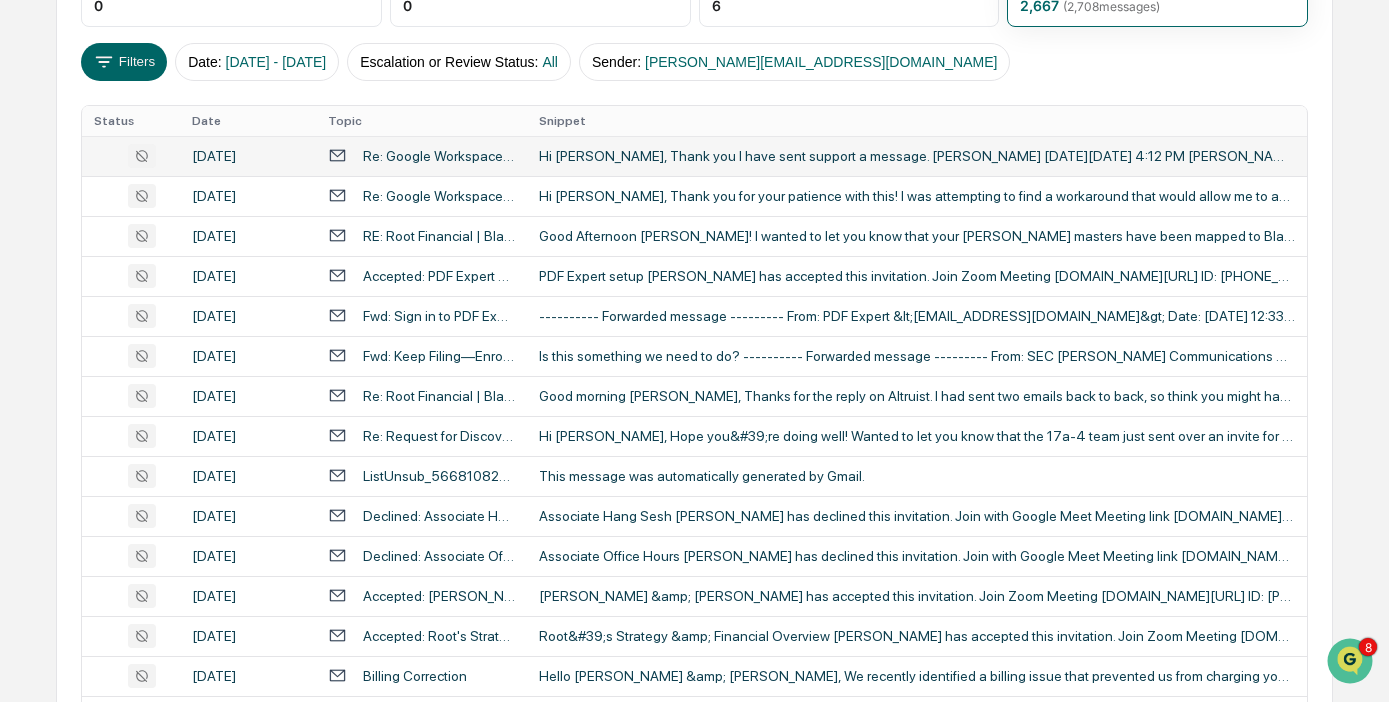 scroll, scrollTop: 0, scrollLeft: 0, axis: both 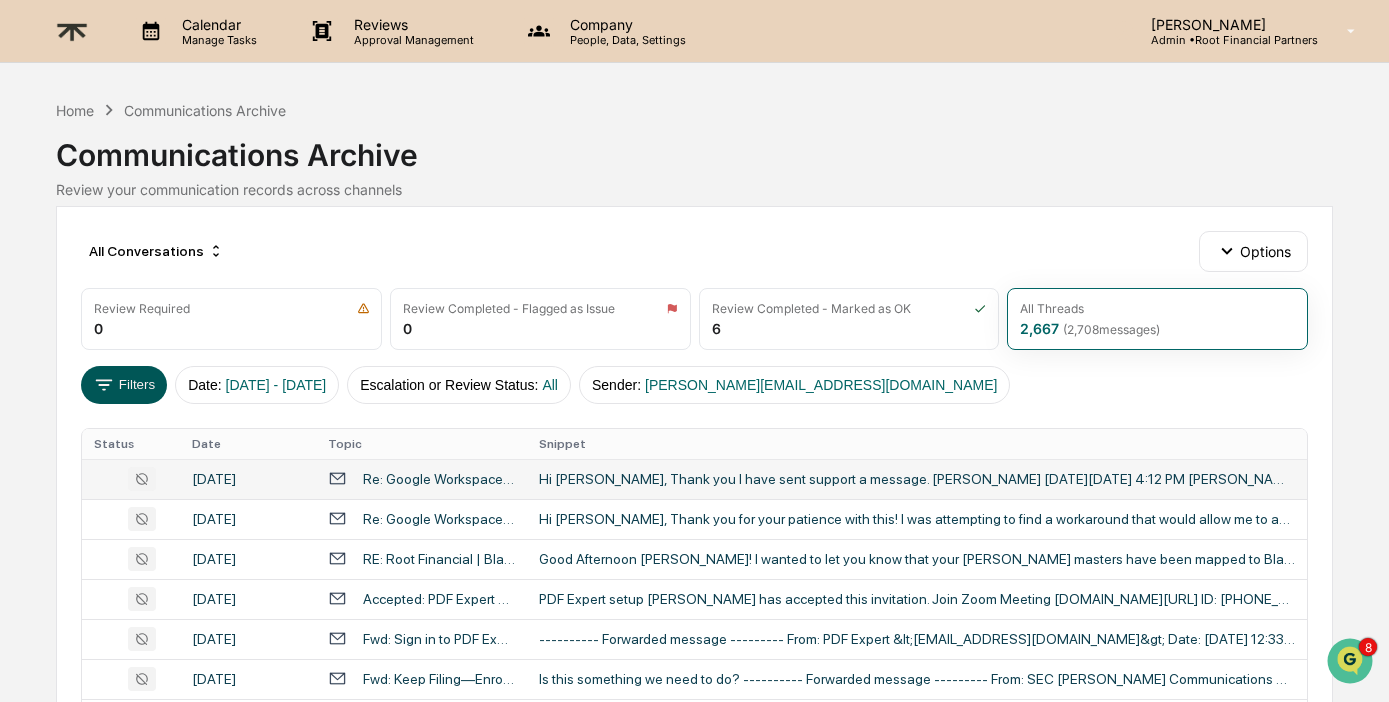 click on "Filters" at bounding box center [124, 385] 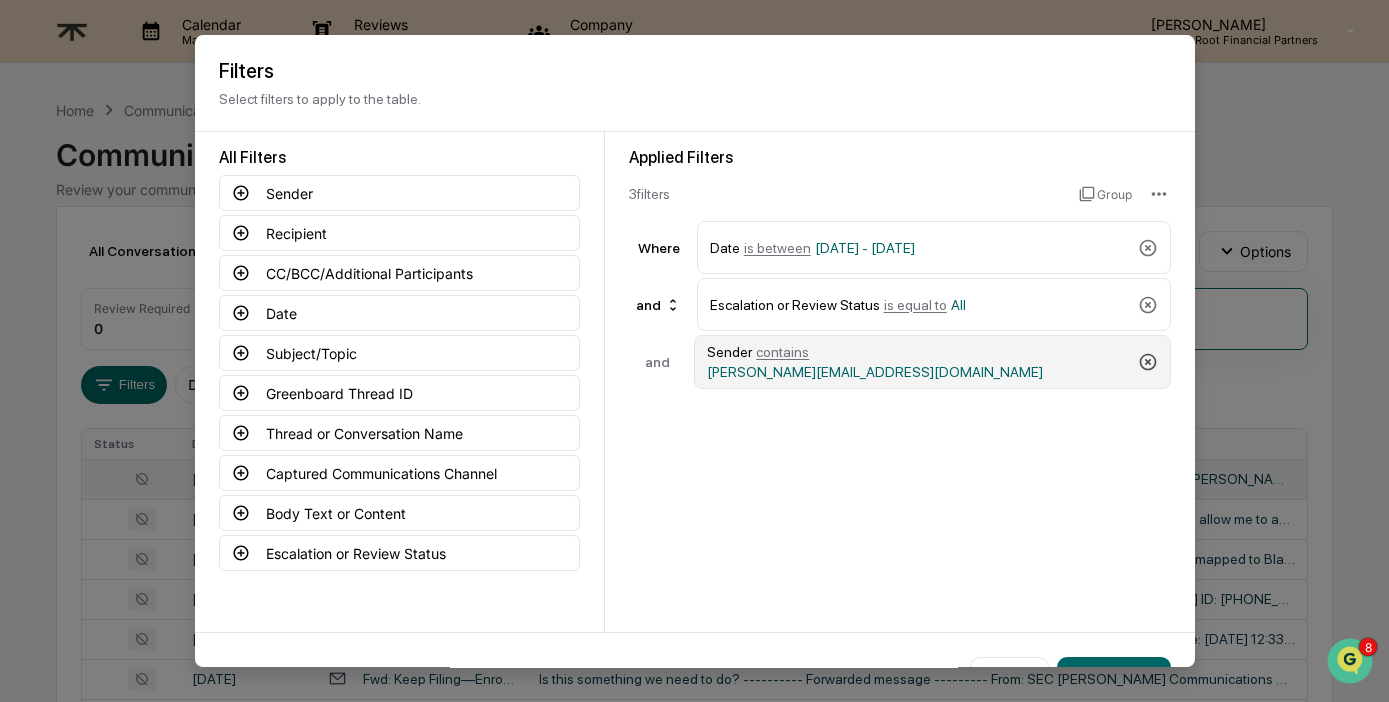 click 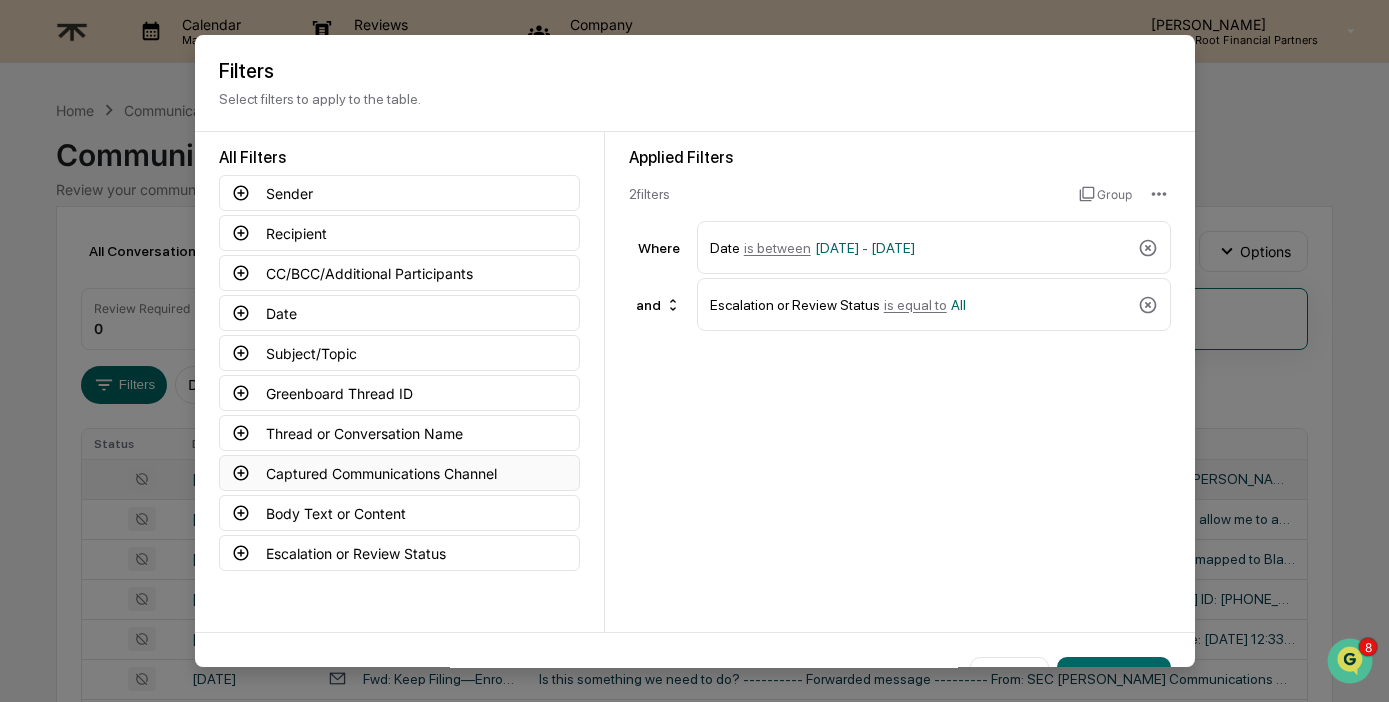 click on "Captured Communications Channel" at bounding box center [399, 473] 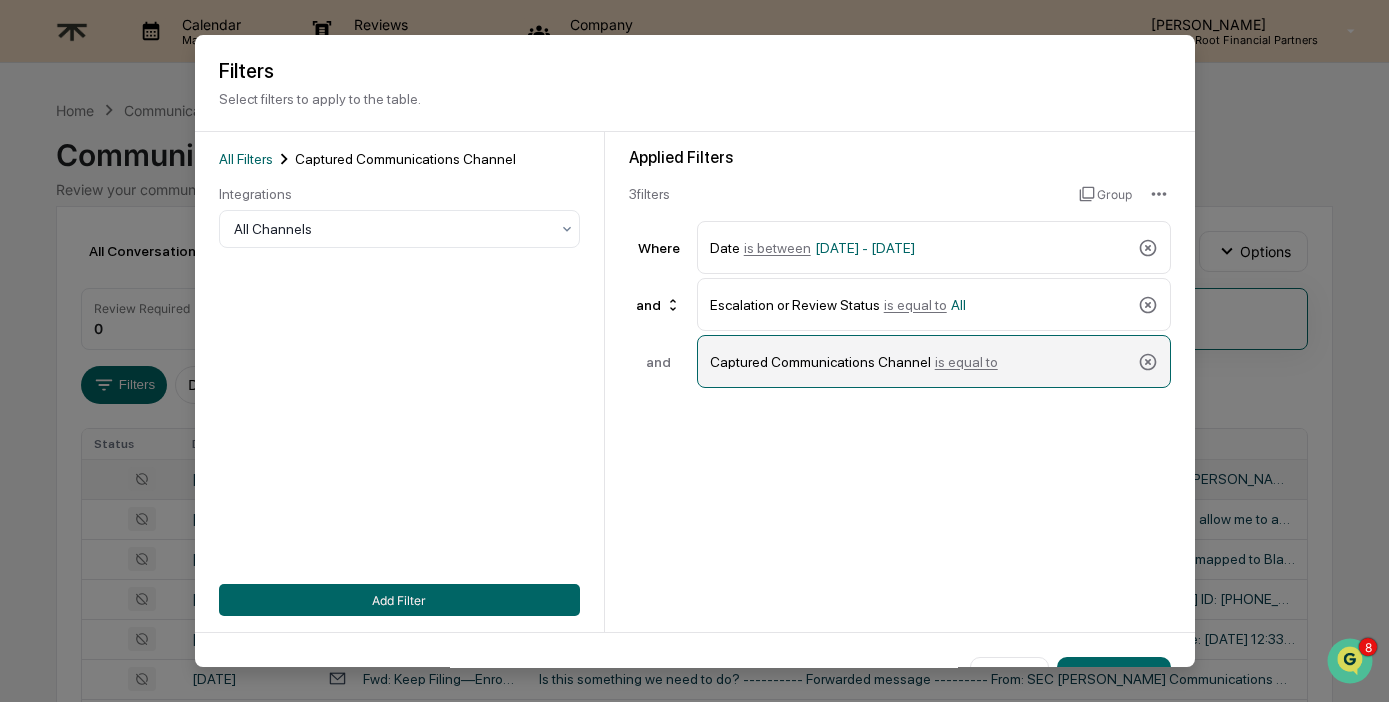 click on "Captured Communications Channel is equal to" at bounding box center [920, 361] 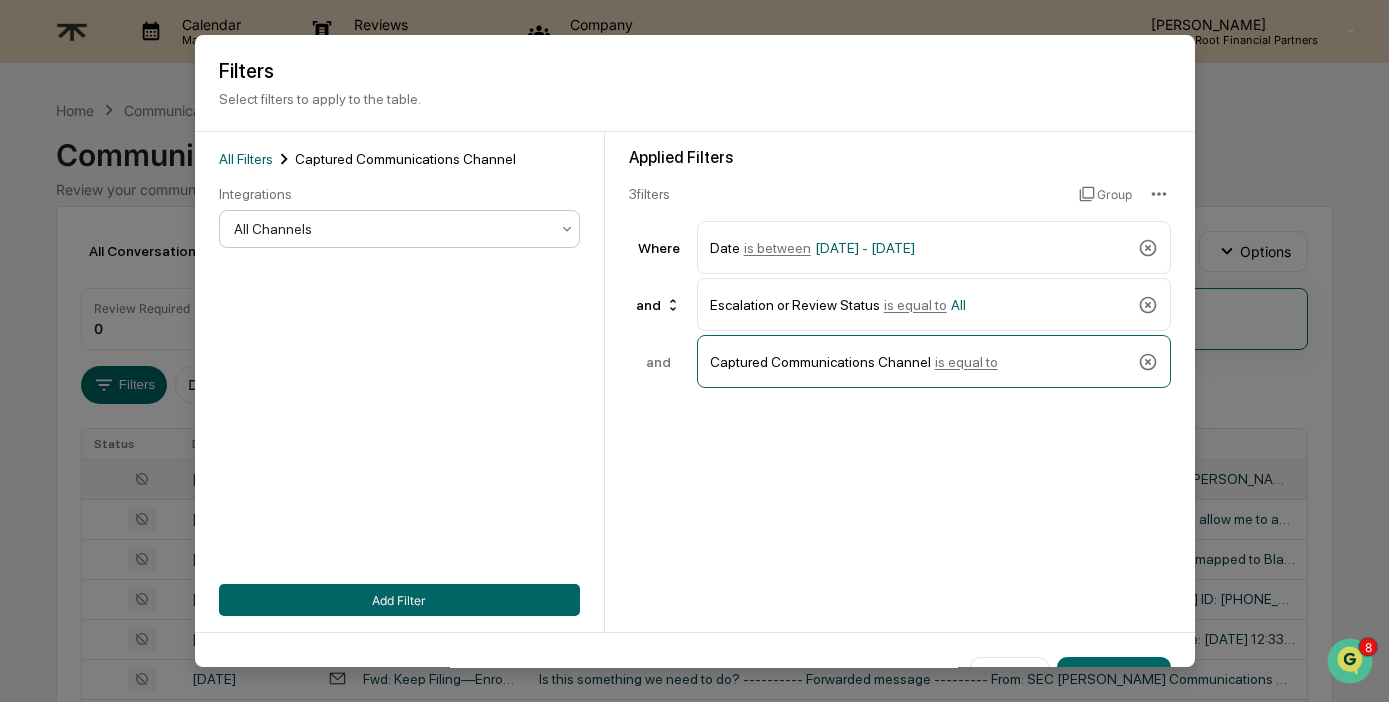 click on "All Channels" at bounding box center [391, 229] 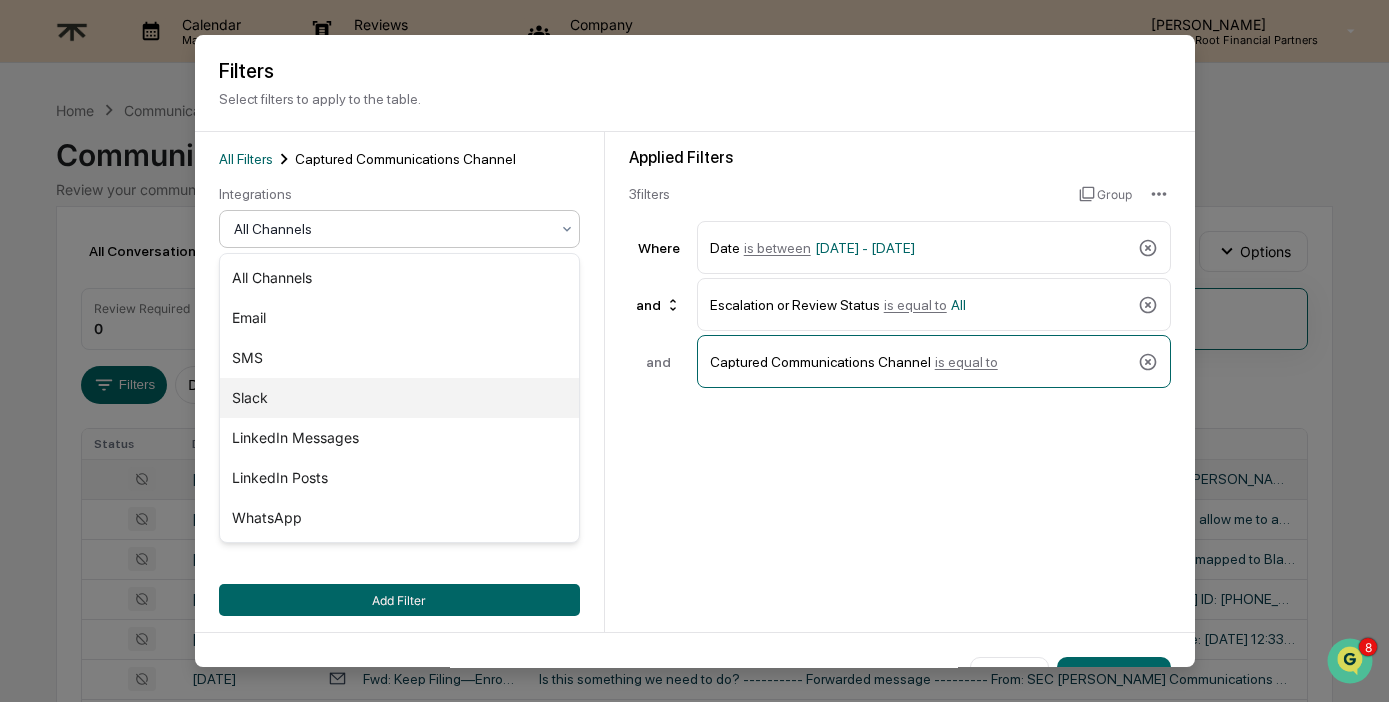 click on "Slack" at bounding box center [399, 398] 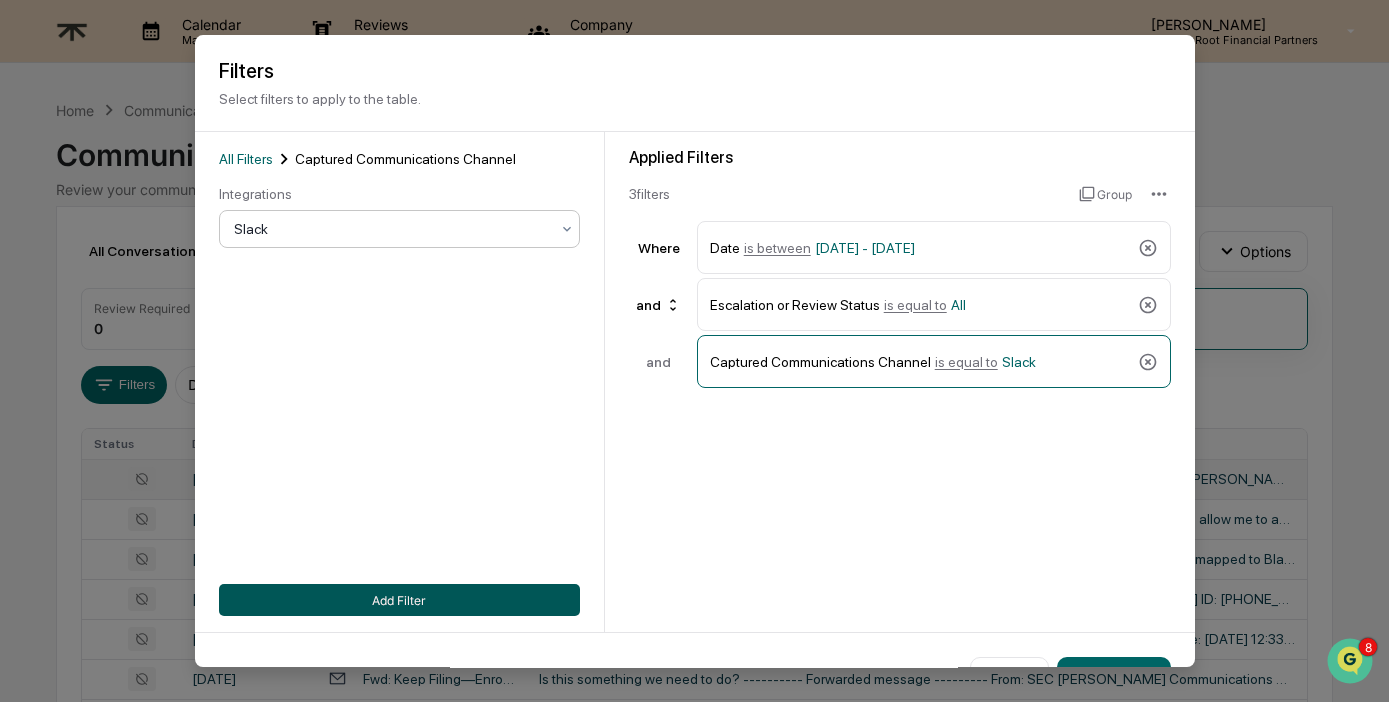 click on "Add Filter" at bounding box center (399, 600) 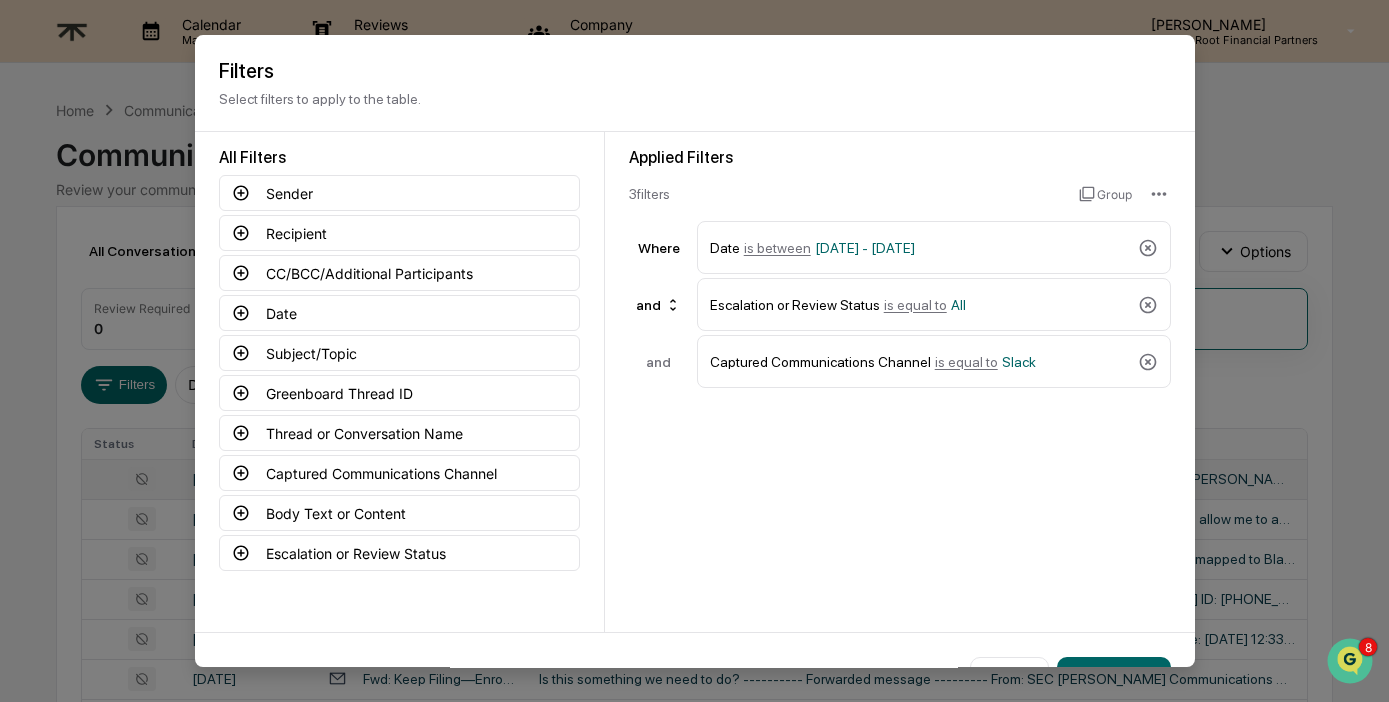 scroll, scrollTop: 54, scrollLeft: 0, axis: vertical 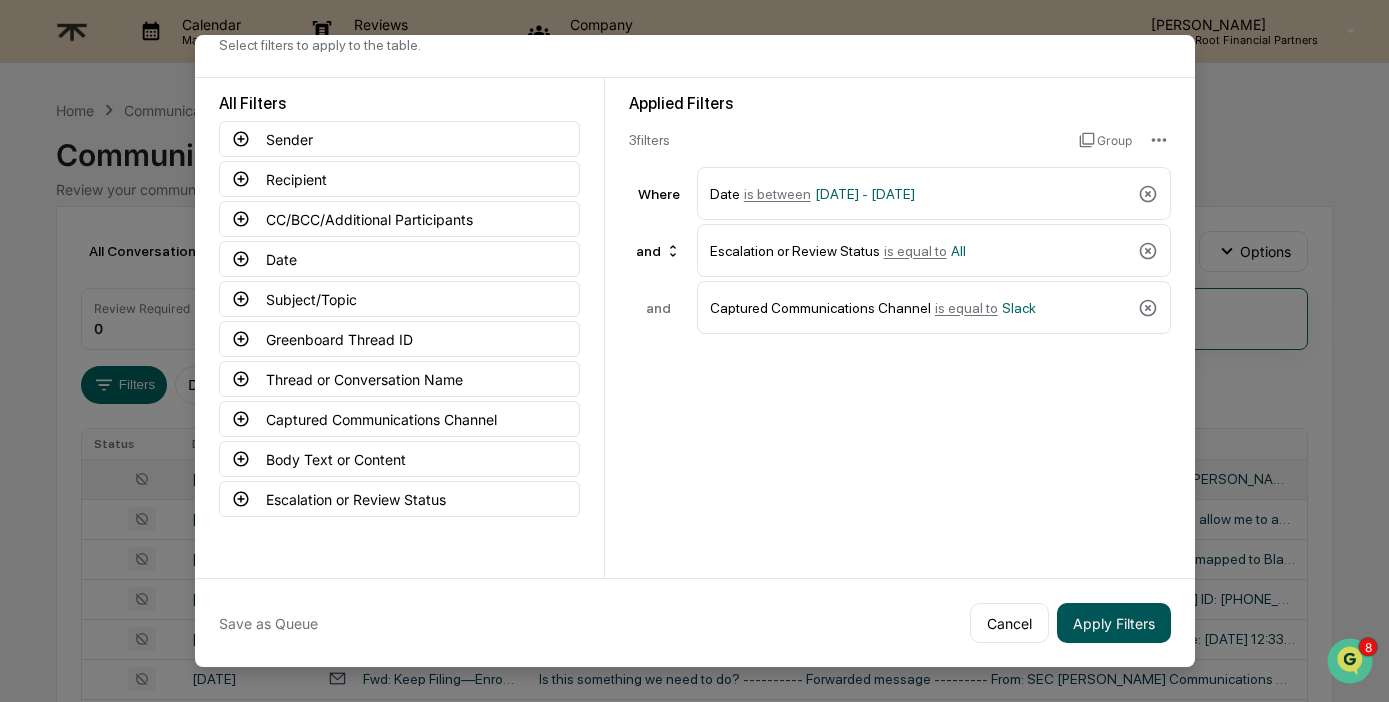 click on "Apply Filters" at bounding box center (1114, 623) 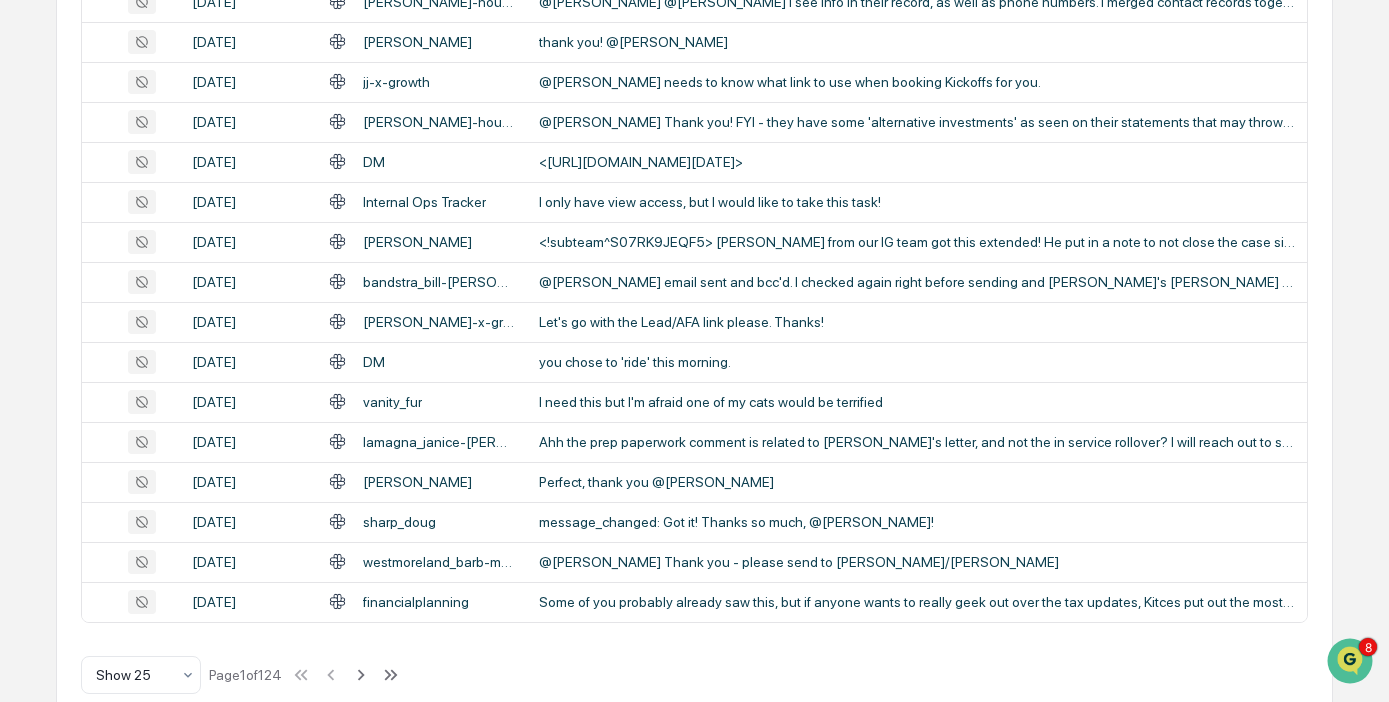 scroll, scrollTop: 831, scrollLeft: 0, axis: vertical 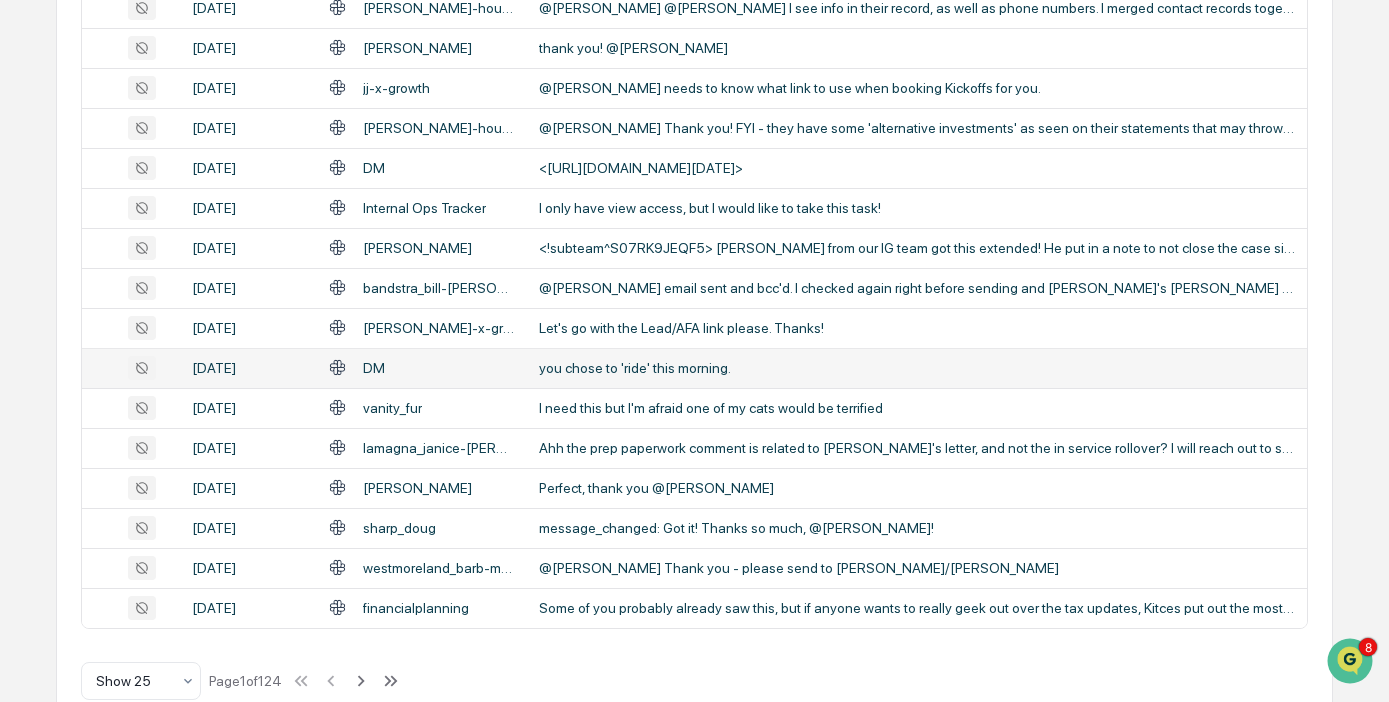 click on "you chose to 'ride' this morning." at bounding box center [917, 368] 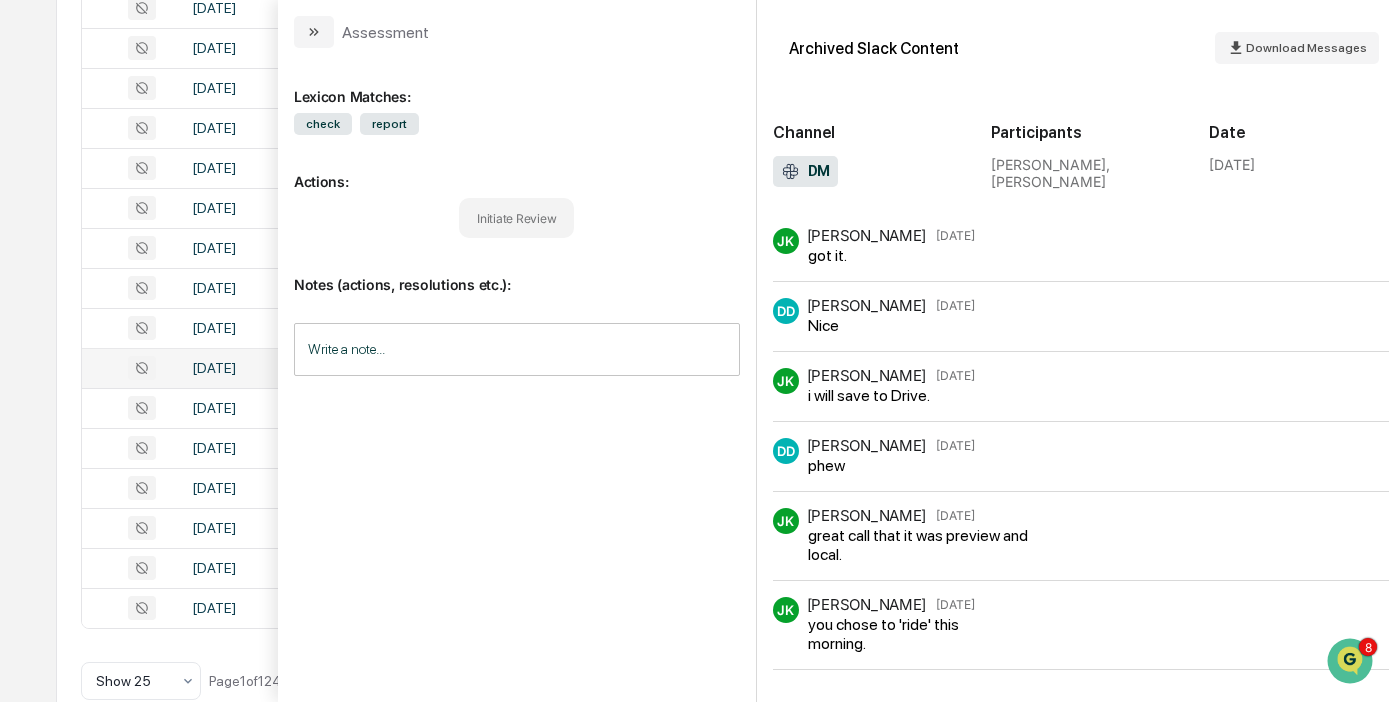 scroll, scrollTop: 1037, scrollLeft: 0, axis: vertical 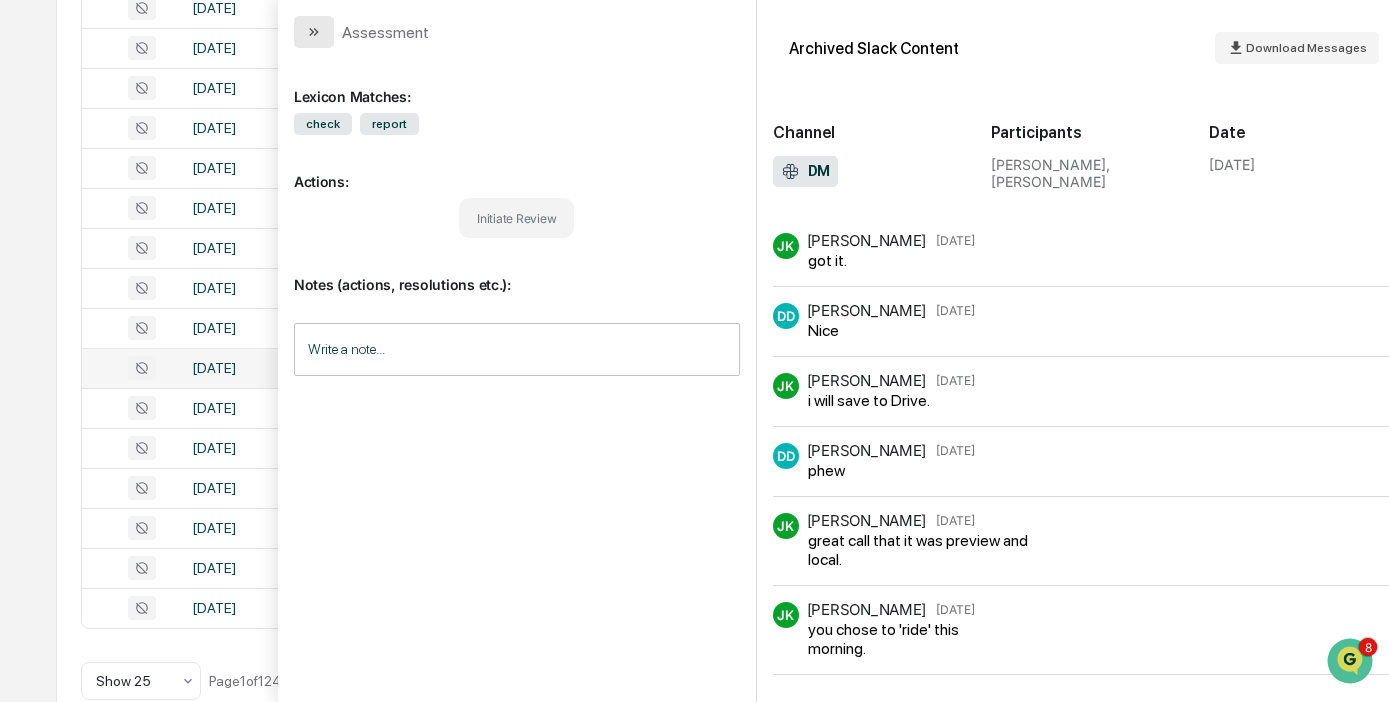 click 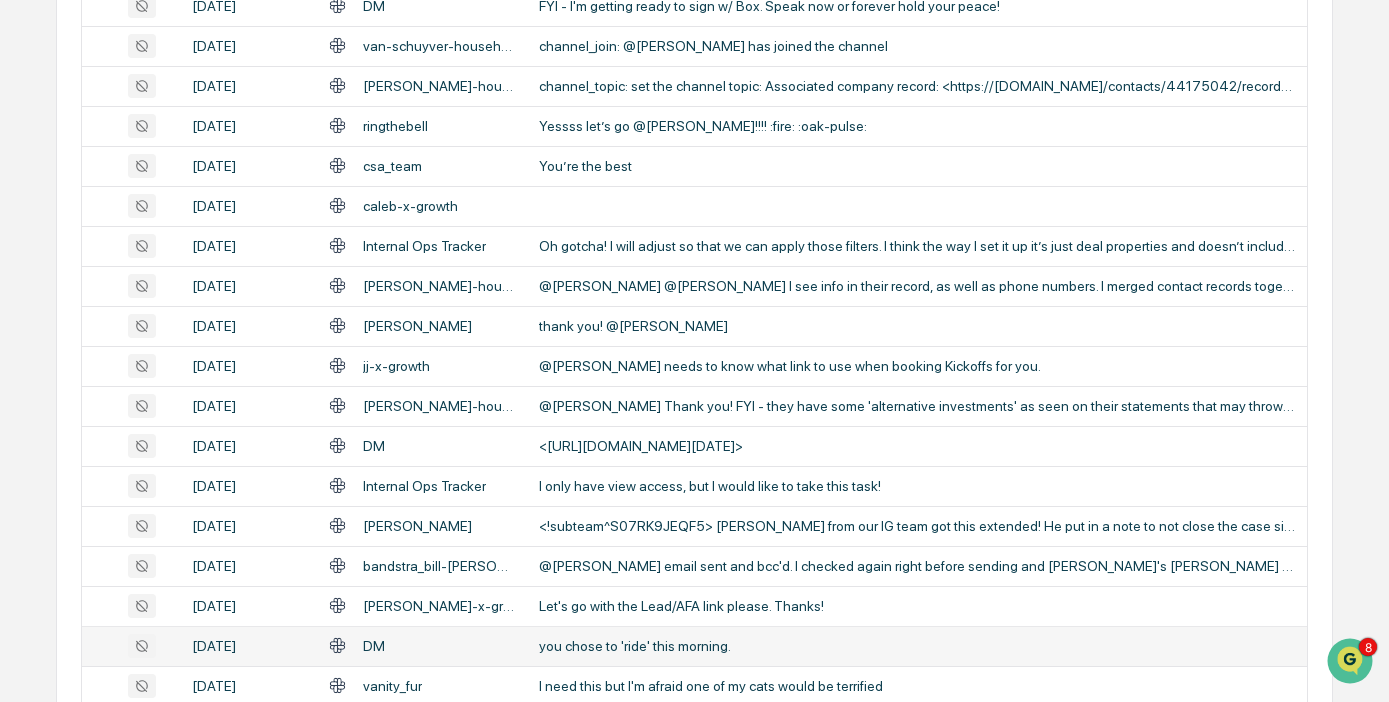 scroll, scrollTop: 537, scrollLeft: 0, axis: vertical 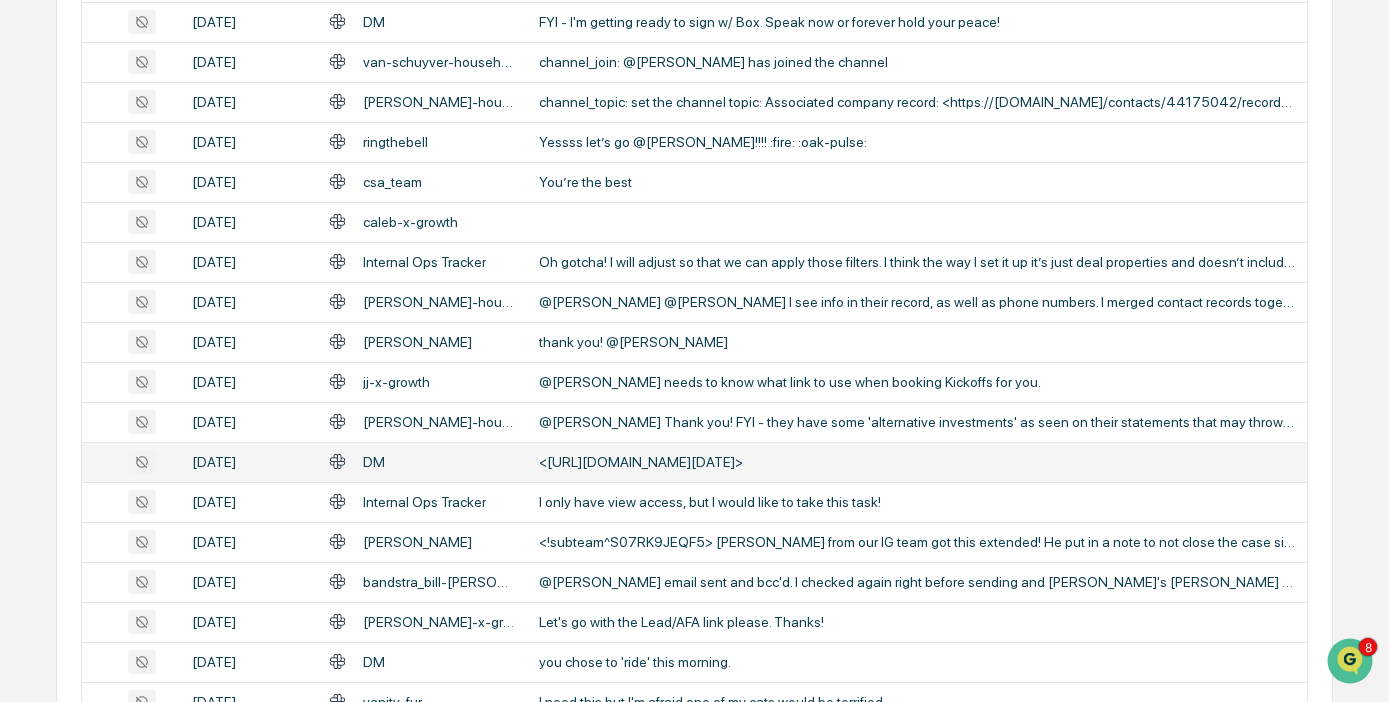 click on "DM" at bounding box center (422, 462) 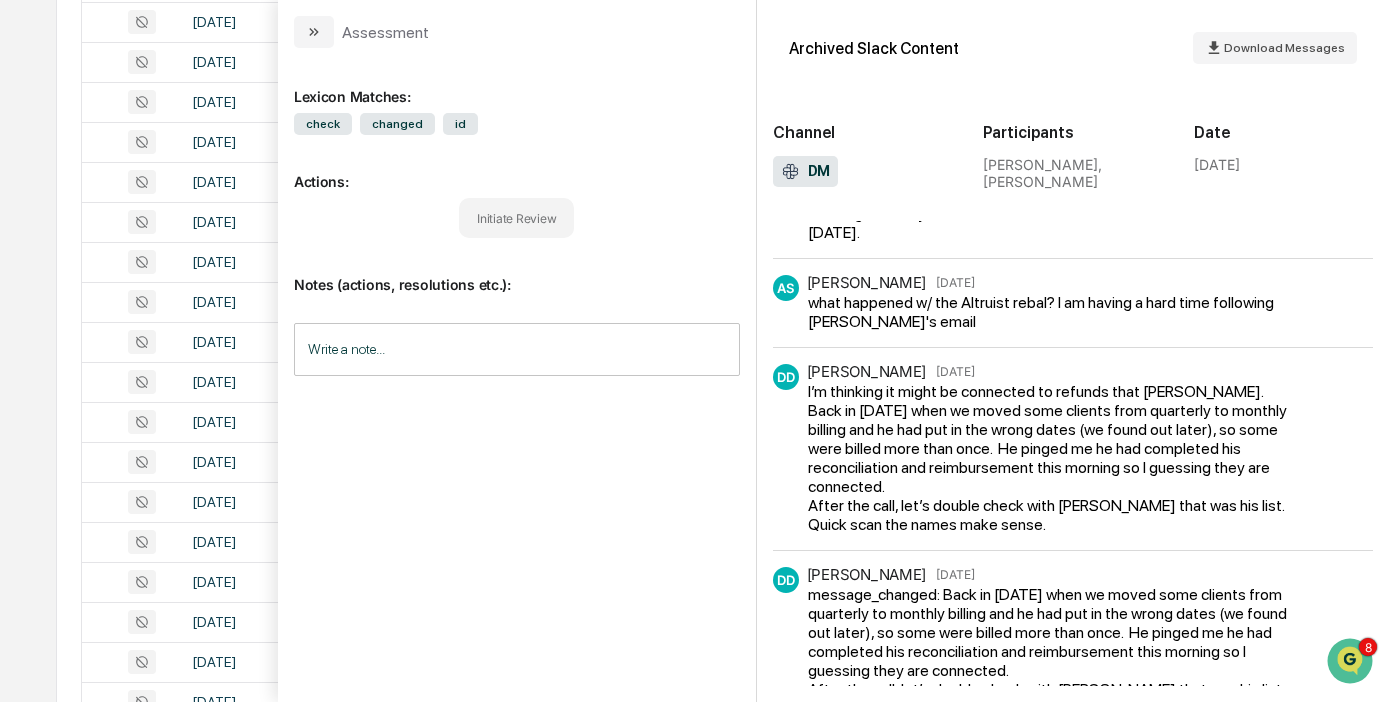 scroll, scrollTop: 424, scrollLeft: 0, axis: vertical 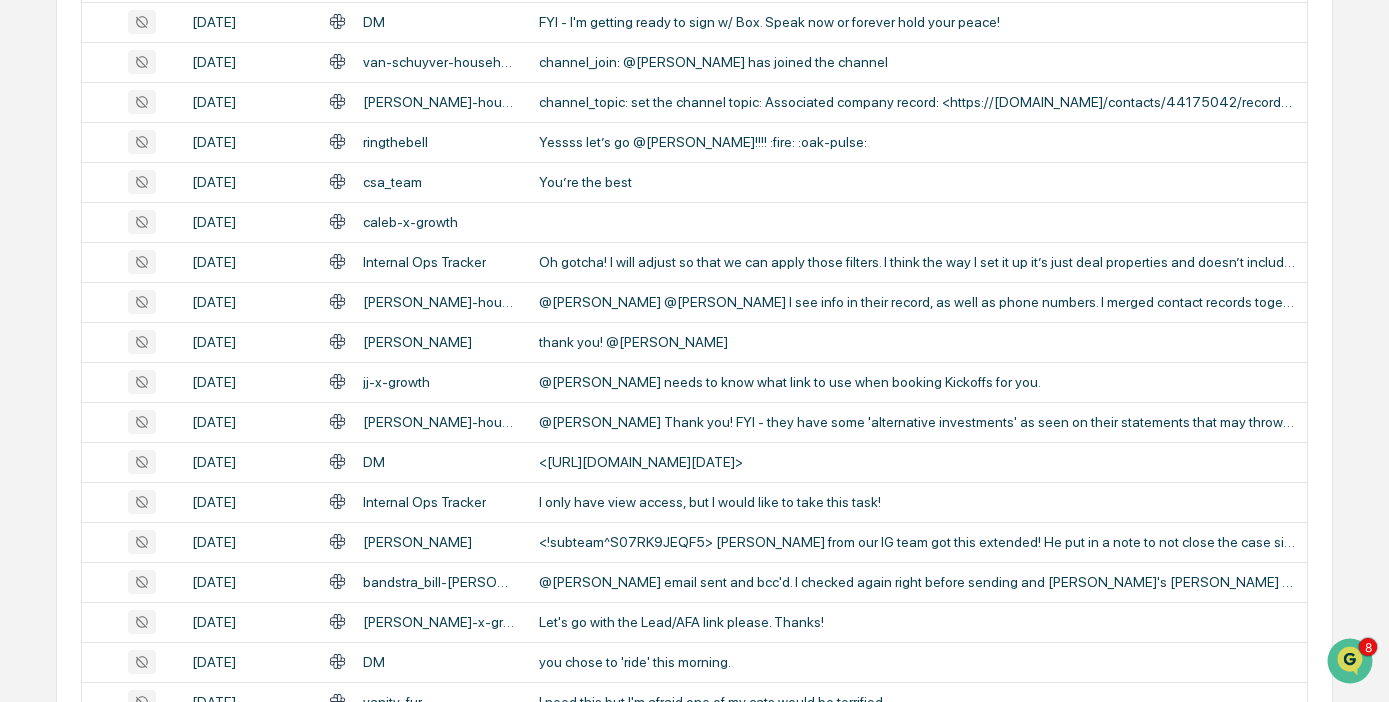 click on "All Conversations Options Review Required 0 Review Completed - Flagged as Issue 0 Review Completed - Marked as OK 16 All Threads 3,093   ( 169,019  messages) Filters Date : [DATE] - [DATE] Escalation or Review Status : All Captured Communications Channel : Slack Status Date Topic Snippet [DATE] cockerill_mark-[PERSON_NAME] @[PERSON_NAME] @[PERSON_NAME] [PERSON_NAME]
<[URL][DOMAIN_NAME]>
Updated Portfolio Analysis sheet showing recom... [DATE] home_office I run two monitors without a docking station using one USB-C and one HDMI cable. Everything goes back to where it was when I reconnect the laptop. Don’t know if this helps :man-shrugging:  [DATE] DM FYI - I'm getting ready to sign w/ Box.  Speak now or forever hold your peace! [DATE] van-schuyver-household-[PERSON_NAME]--[PERSON_NAME] channel_join: @[PERSON_NAME] has joined the channel [DATE] [PERSON_NAME]-household-[PERSON_NAME]--[PERSON_NAME] [DATE] DM DM" at bounding box center (695, 352) 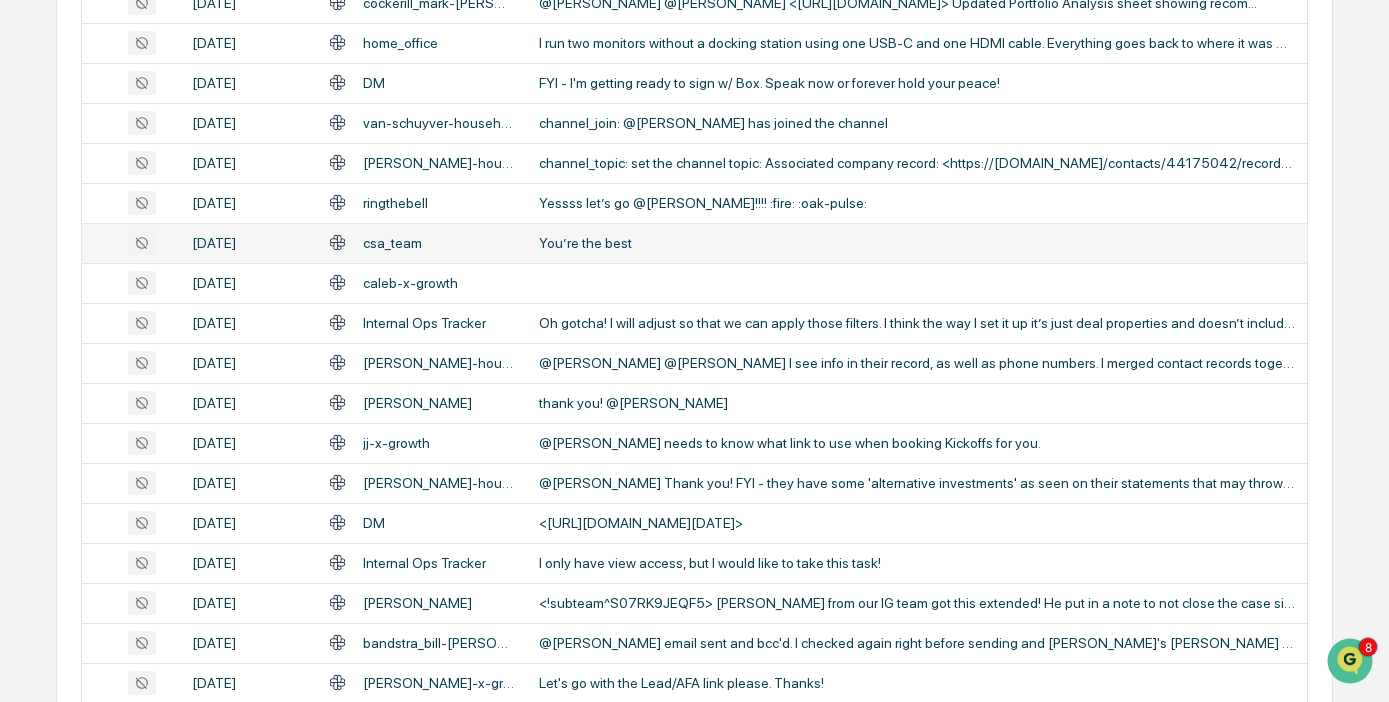 scroll, scrollTop: 870, scrollLeft: 0, axis: vertical 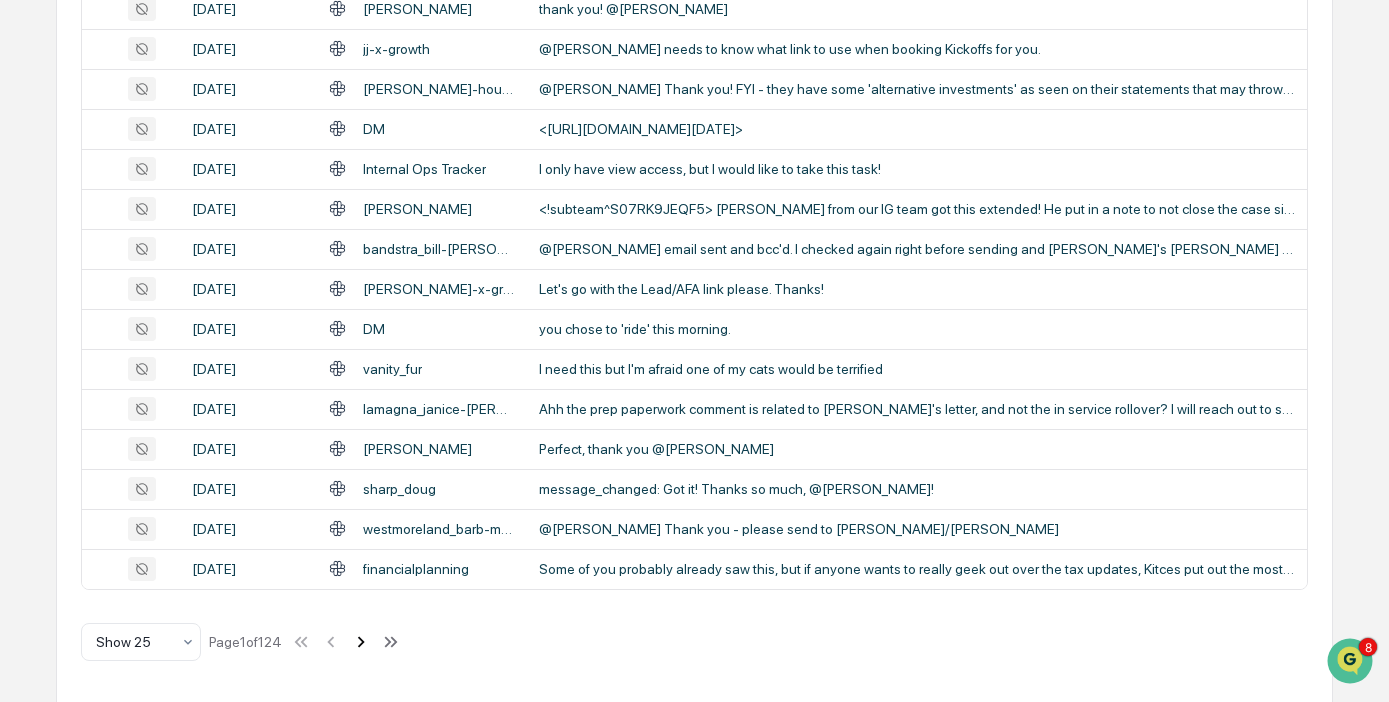 click 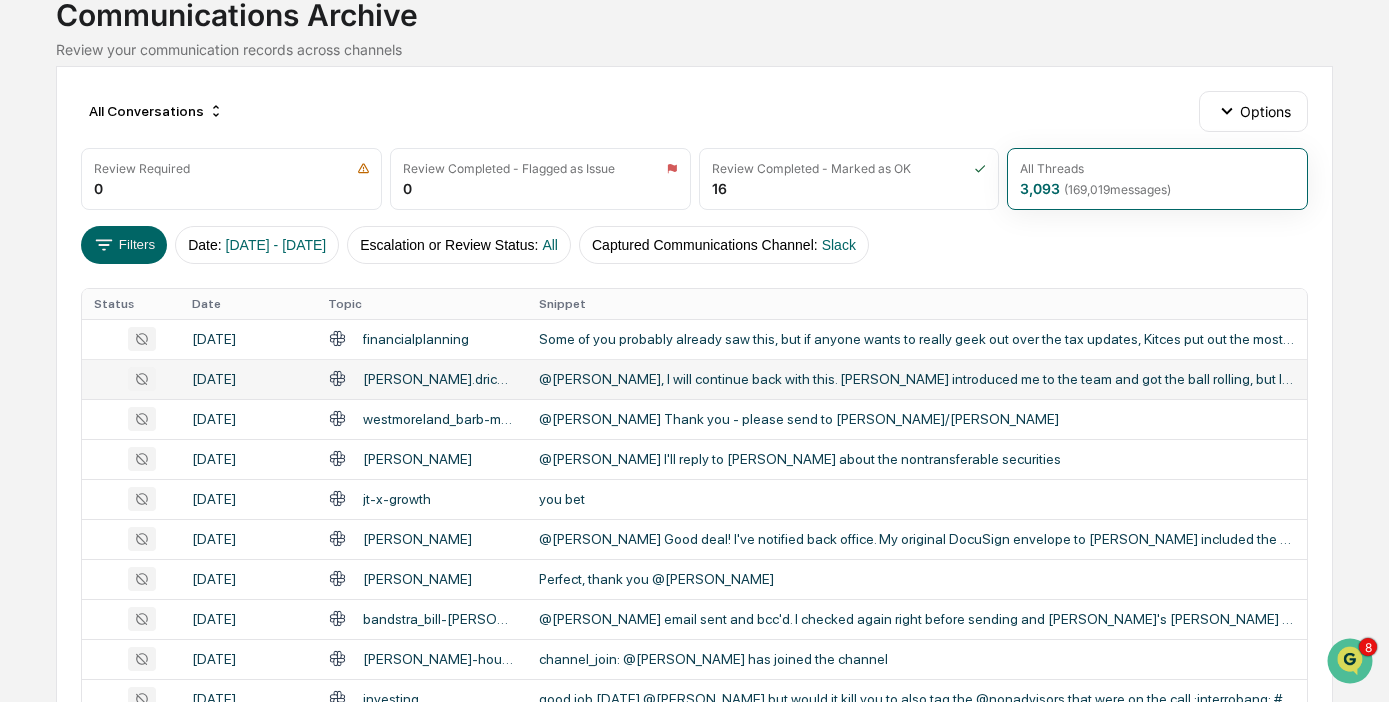 scroll, scrollTop: 153, scrollLeft: 0, axis: vertical 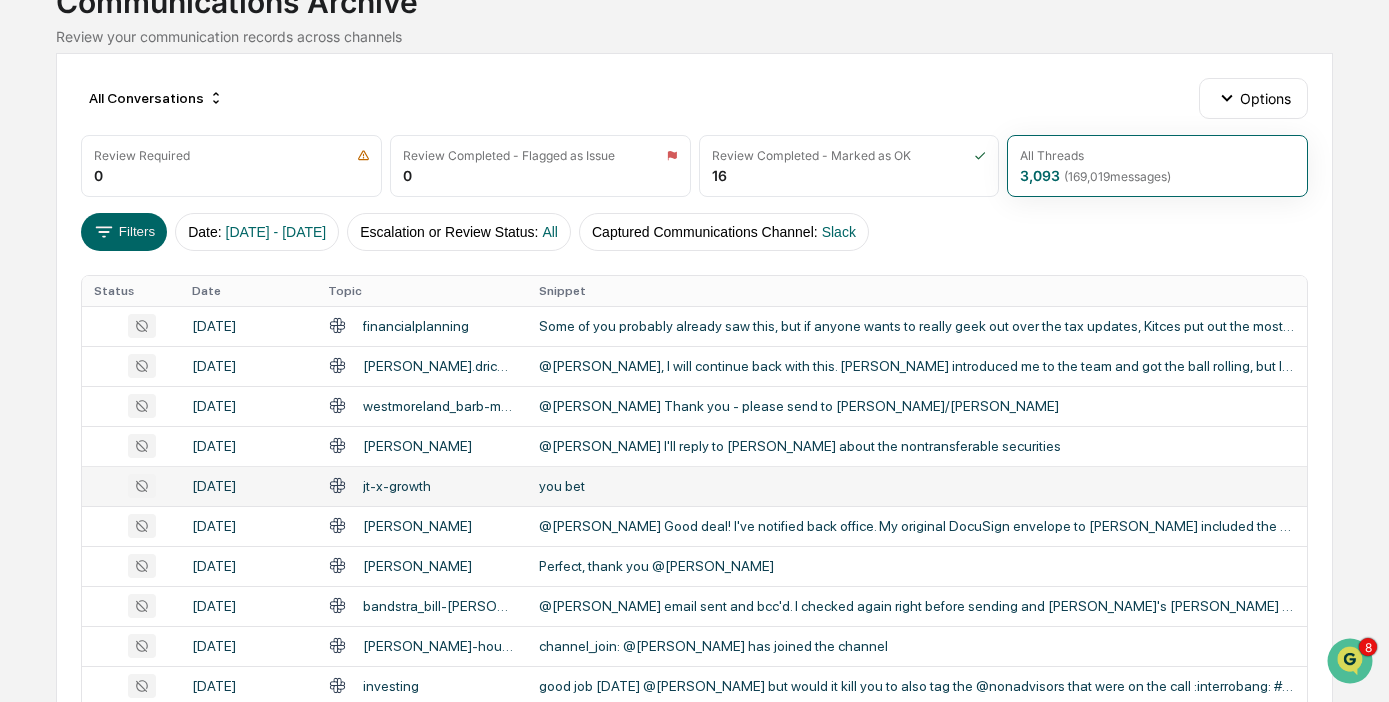 click on "you bet" at bounding box center [917, 486] 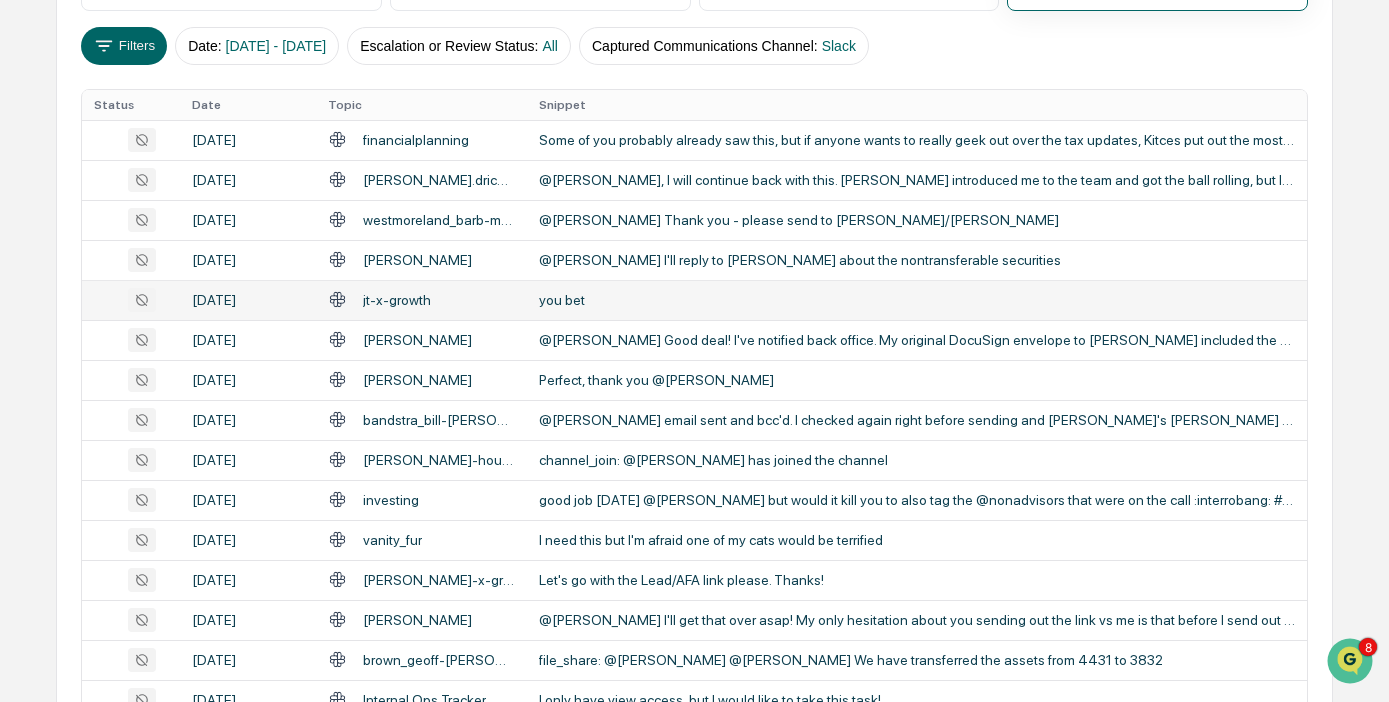 scroll, scrollTop: 364, scrollLeft: 0, axis: vertical 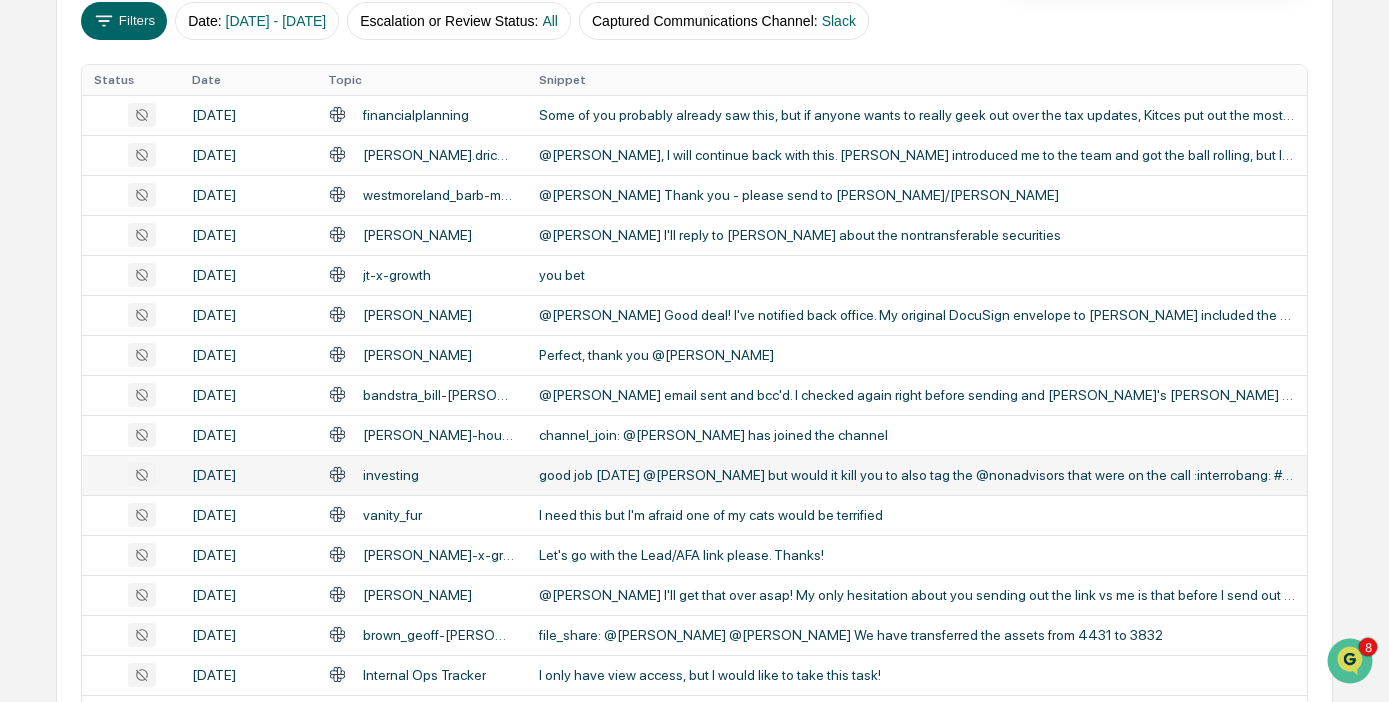 click on "good job [DATE] @[PERSON_NAME] but would it kill you to also tag the @nonadvisors that were on the call :interrobang: #FOMO" at bounding box center (917, 475) 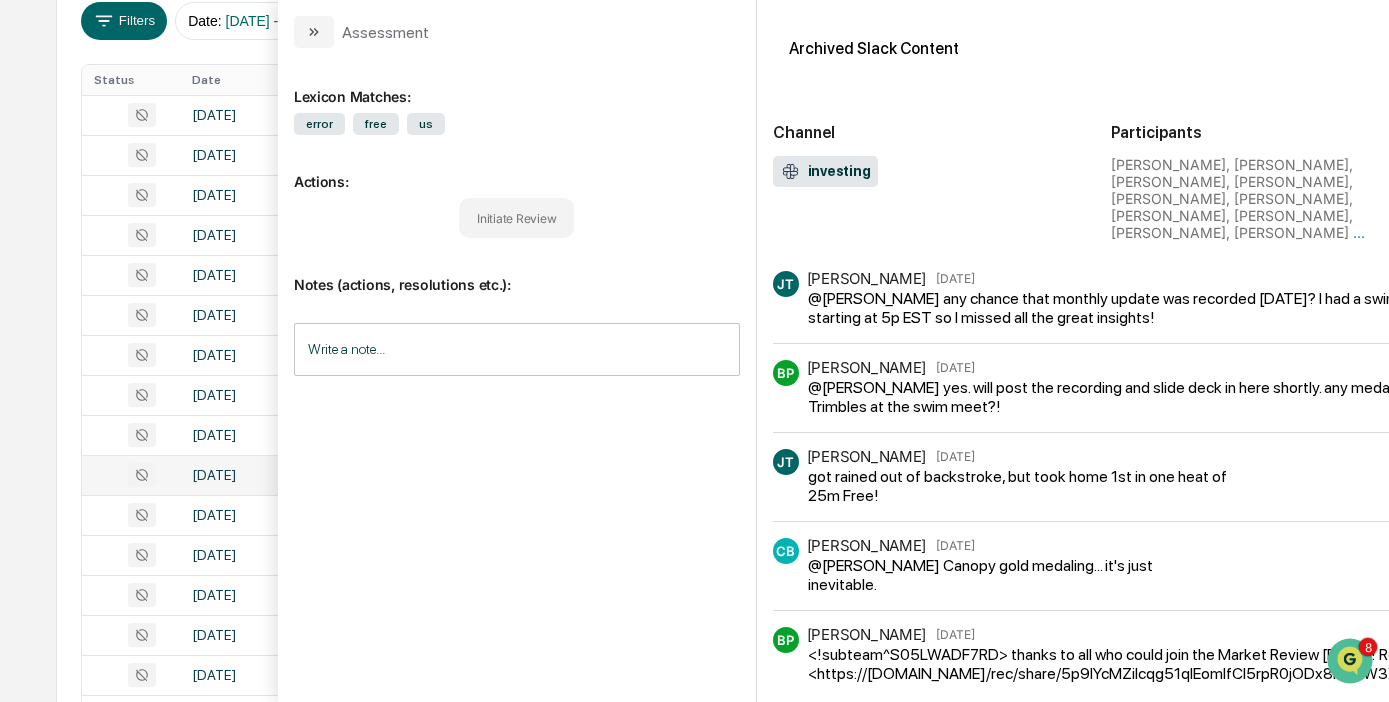 click on "Calendar Manage Tasks Reviews Approval Management Company People, Data, Settings [PERSON_NAME] Admin •  Root Financial Partners Home Communications Archive Communications Archive Review your communication records across channels All Conversations Options Review Required 0 Review Completed - Flagged as Issue 0 Review Completed - Marked as OK 16 All Threads 3,093   ( 169,019  messages) Filters Date : [DATE] - [DATE] Escalation or Review Status : All Captured Communications Channel : Slack Status Date Topic Snippet [DATE] financialplanning Some of you probably already saw this, but if anyone wants to really geek out over the tax updates, Kitces put out the most technical/comprehensive breakdown that I've come across: <[URL].. [DATE] mpdm-[PERSON_NAME].drichta--[PERSON_NAME].[PERSON_NAME]--[PERSON_NAME]-1 [DATE] westmoreland_barb-[PERSON_NAME] @[PERSON_NAME] Thank you - please send to [PERSON_NAME]/[PERSON_NAME] [DATE] [PERSON_NAME] @[PERSON_NAME] I'll reply to [PERSON_NAME] about the nontransferable securities you bet" at bounding box center (694, 422) 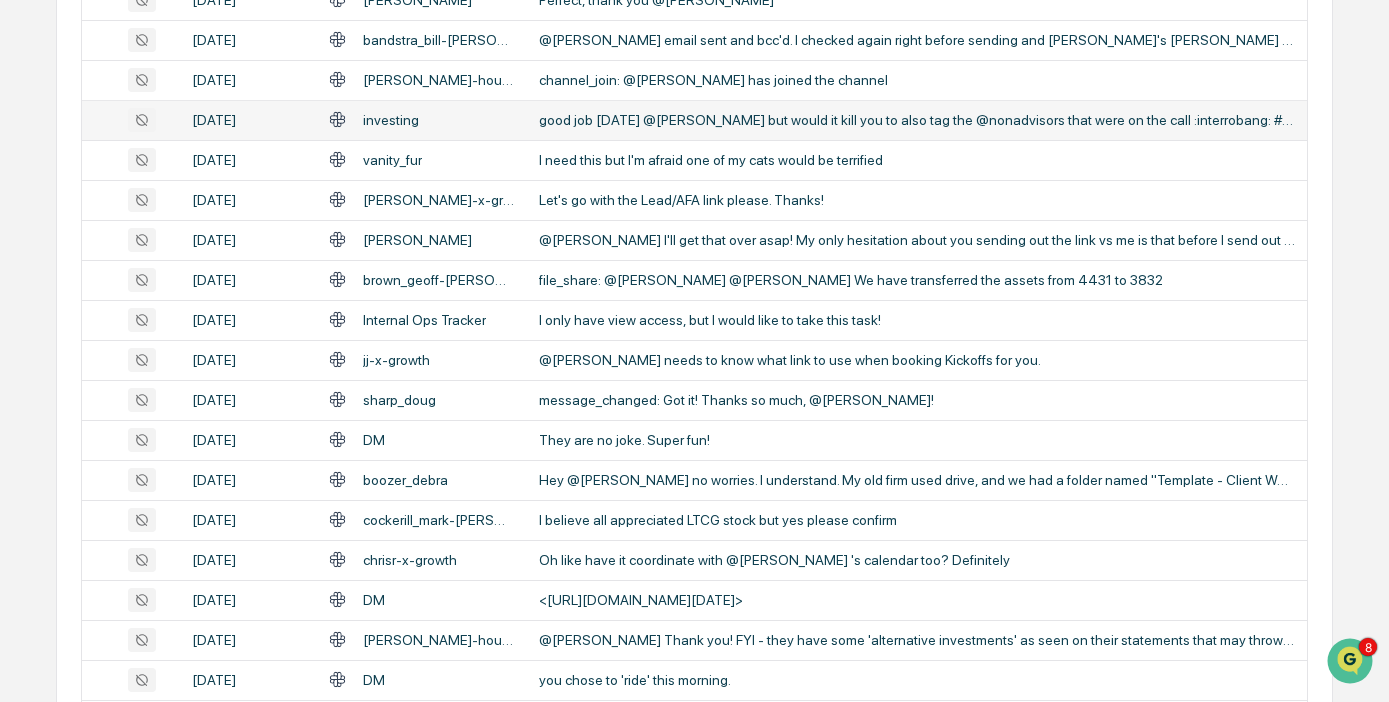 scroll, scrollTop: 737, scrollLeft: 0, axis: vertical 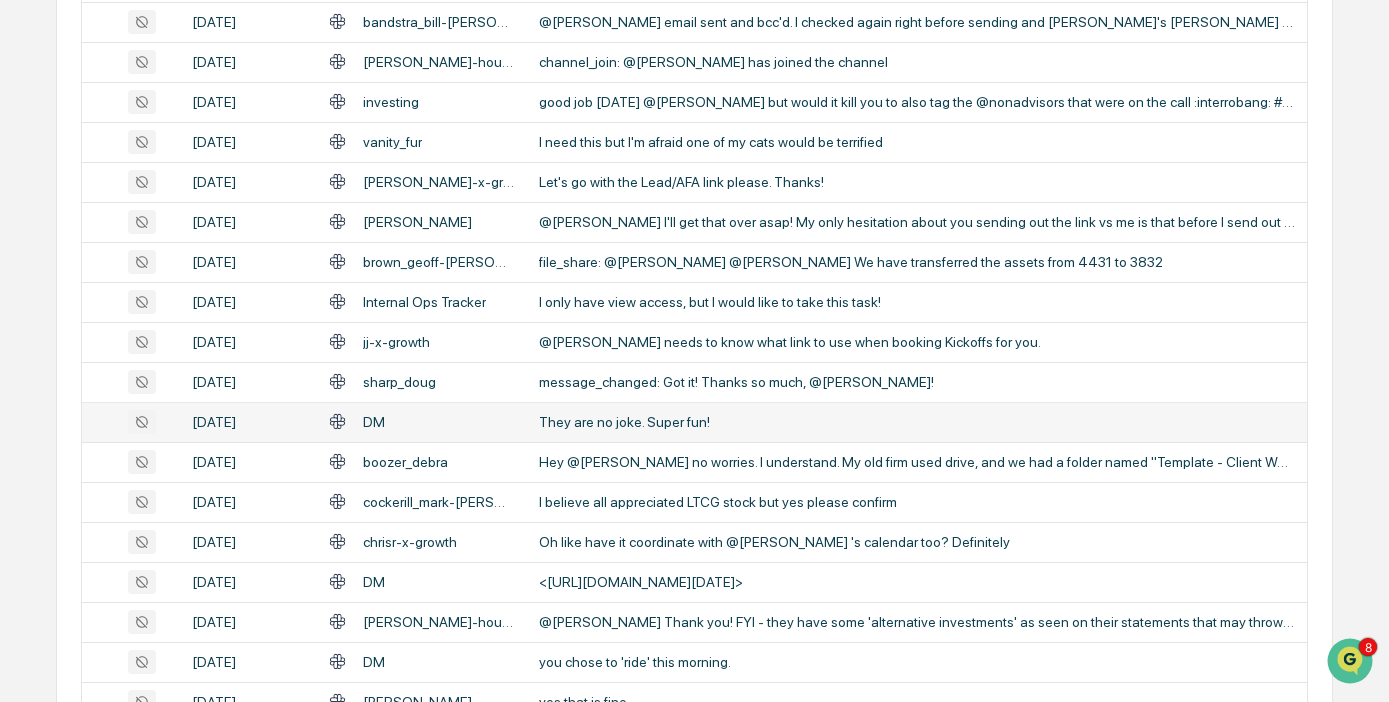 click on "They are no joke. Super fun!" at bounding box center [917, 422] 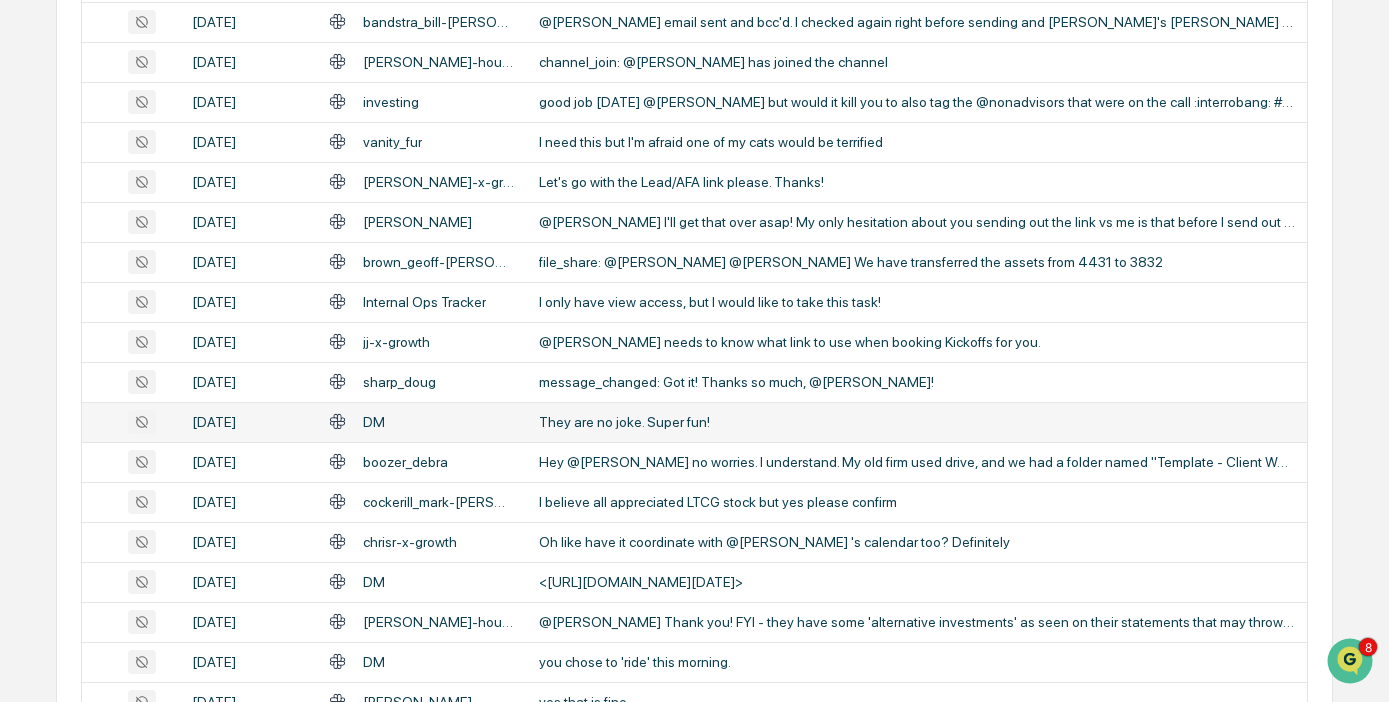 click on "Calendar Manage Tasks Reviews Approval Management Company People, Data, Settings [PERSON_NAME] Admin •  Root Financial Partners Home Communications Archive Communications Archive Review your communication records across channels All Conversations Options Review Required 0 Review Completed - Flagged as Issue 0 Review Completed - Marked as OK 16 All Threads 3,093   ( 169,019  messages) Filters Date : [DATE] - [DATE] Escalation or Review Status : All Captured Communications Channel : Slack Status Date Topic Snippet [DATE] financialplanning Some of you probably already saw this, but if anyone wants to really geek out over the tax updates, Kitces put out the most technical/comprehensive breakdown that I've come across: <[URL].. [DATE] mpdm-[PERSON_NAME].drichta--[PERSON_NAME].[PERSON_NAME]--[PERSON_NAME]-1 [DATE] westmoreland_barb-[PERSON_NAME] @[PERSON_NAME] Thank you - please send to [PERSON_NAME]/[PERSON_NAME] [DATE] [PERSON_NAME] @[PERSON_NAME] I'll reply to [PERSON_NAME] about the nontransferable securities you bet" at bounding box center (694, 49) 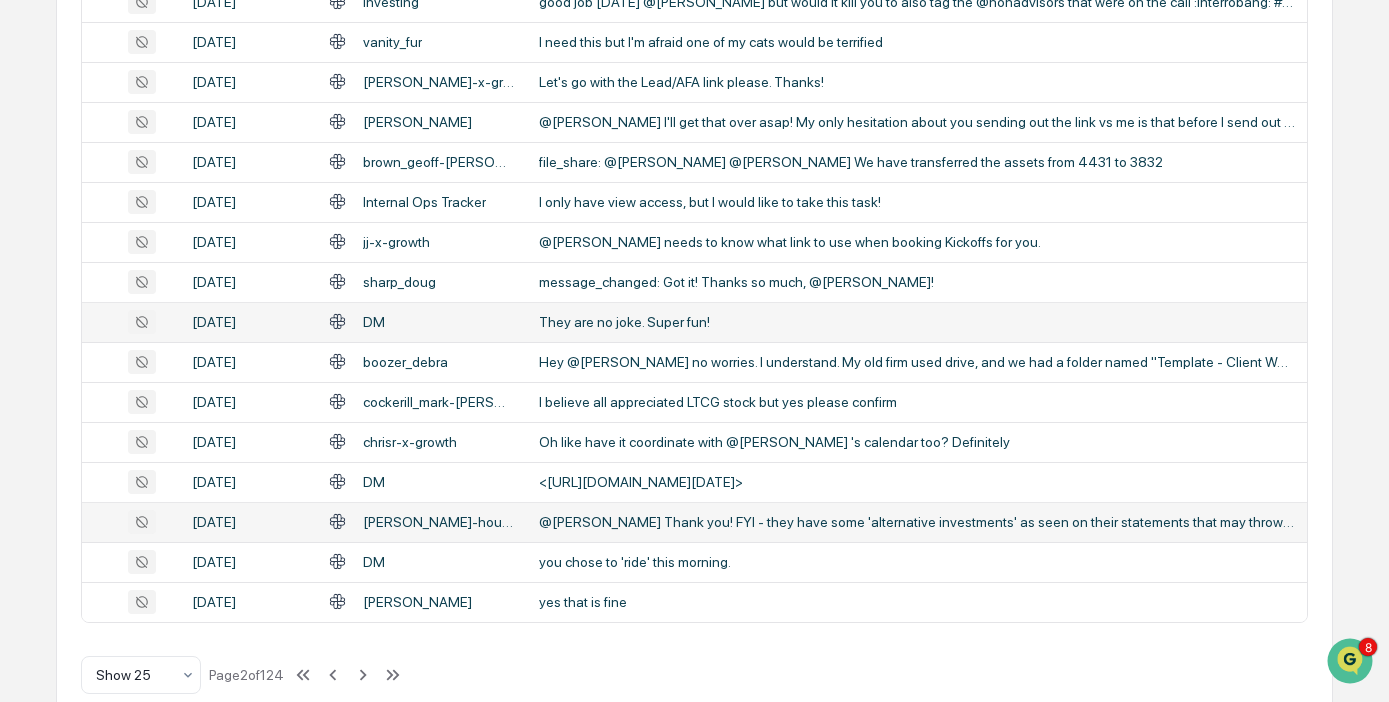 scroll, scrollTop: 855, scrollLeft: 0, axis: vertical 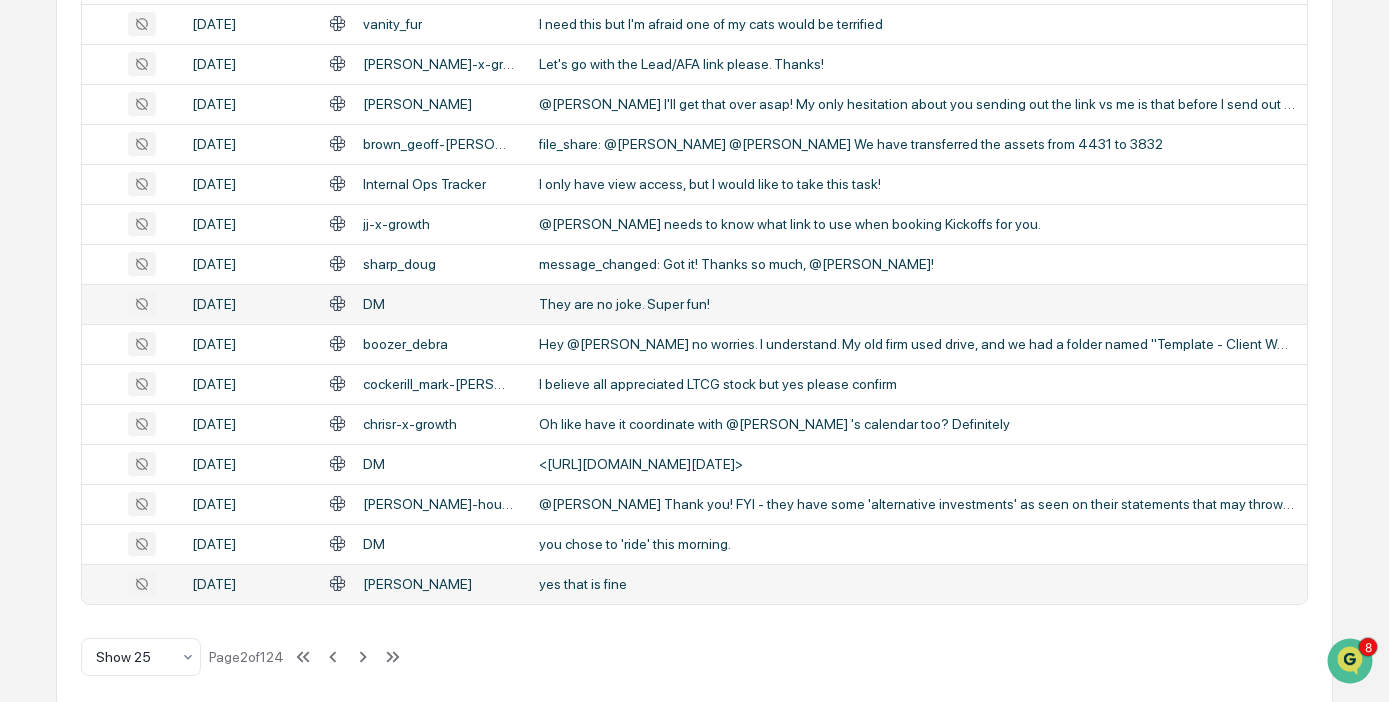 click on "yes that is fine" at bounding box center (917, 584) 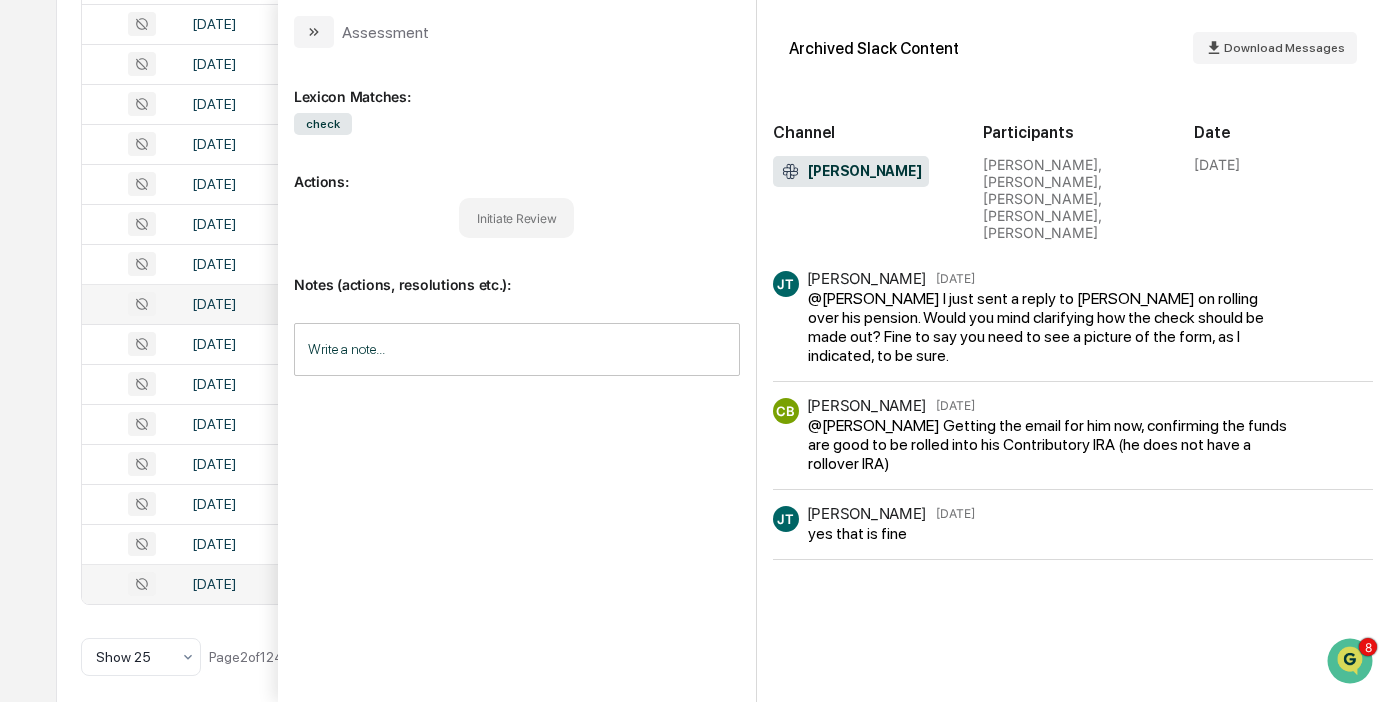 click on "Calendar Manage Tasks Reviews Approval Management Company People, Data, Settings [PERSON_NAME] Admin •  Root Financial Partners Home Communications Archive Communications Archive Review your communication records across channels All Conversations Options Review Required 0 Review Completed - Flagged as Issue 0 Review Completed - Marked as OK 16 All Threads 3,093   ( 169,019  messages) Filters Date : [DATE] - [DATE] Escalation or Review Status : All Captured Communications Channel : Slack Status Date Topic Snippet [DATE] financialplanning Some of you probably already saw this, but if anyone wants to really geek out over the tax updates, Kitces put out the most technical/comprehensive breakdown that I've come across: <[URL].. [DATE] mpdm-[PERSON_NAME].drichta--[PERSON_NAME].[PERSON_NAME]--[PERSON_NAME]-1 [DATE] westmoreland_barb-[PERSON_NAME] @[PERSON_NAME] Thank you - please send to [PERSON_NAME]/[PERSON_NAME] [DATE] [PERSON_NAME] @[PERSON_NAME] I'll reply to [PERSON_NAME] about the nontransferable securities you bet" at bounding box center [694, -69] 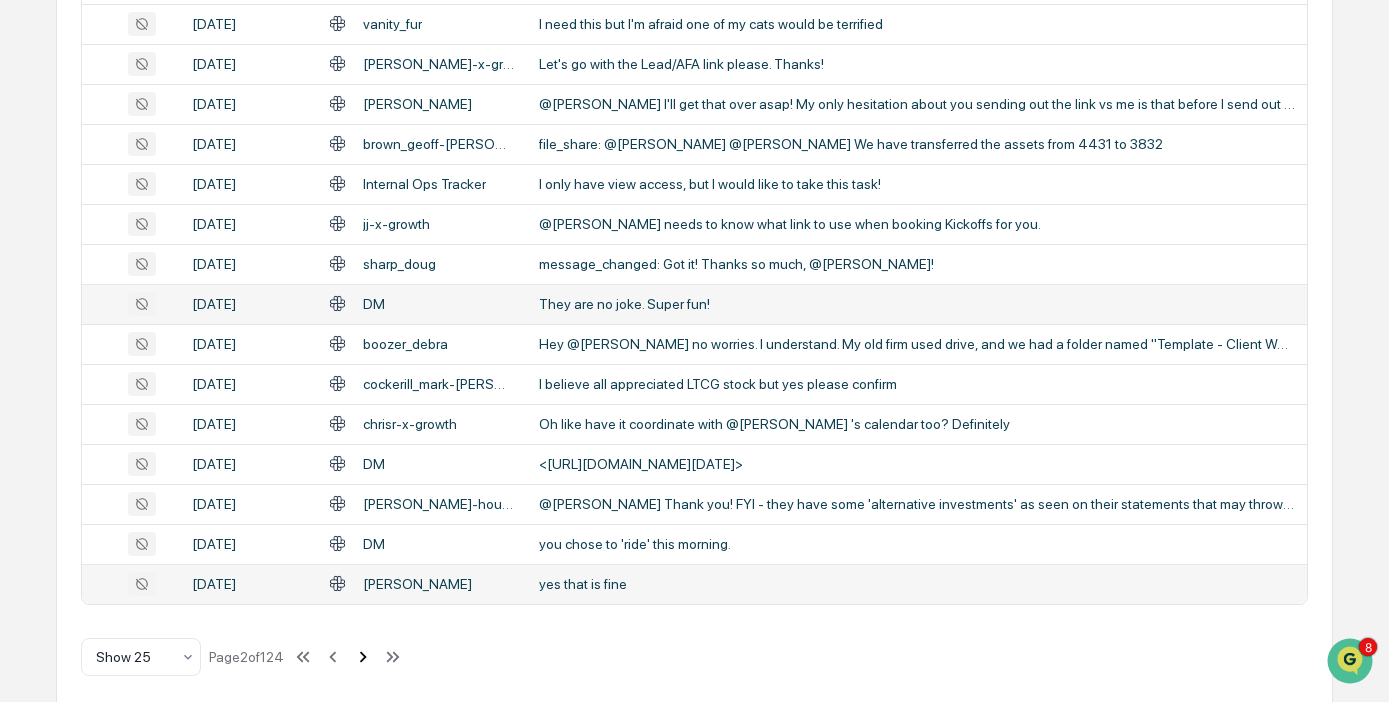 click 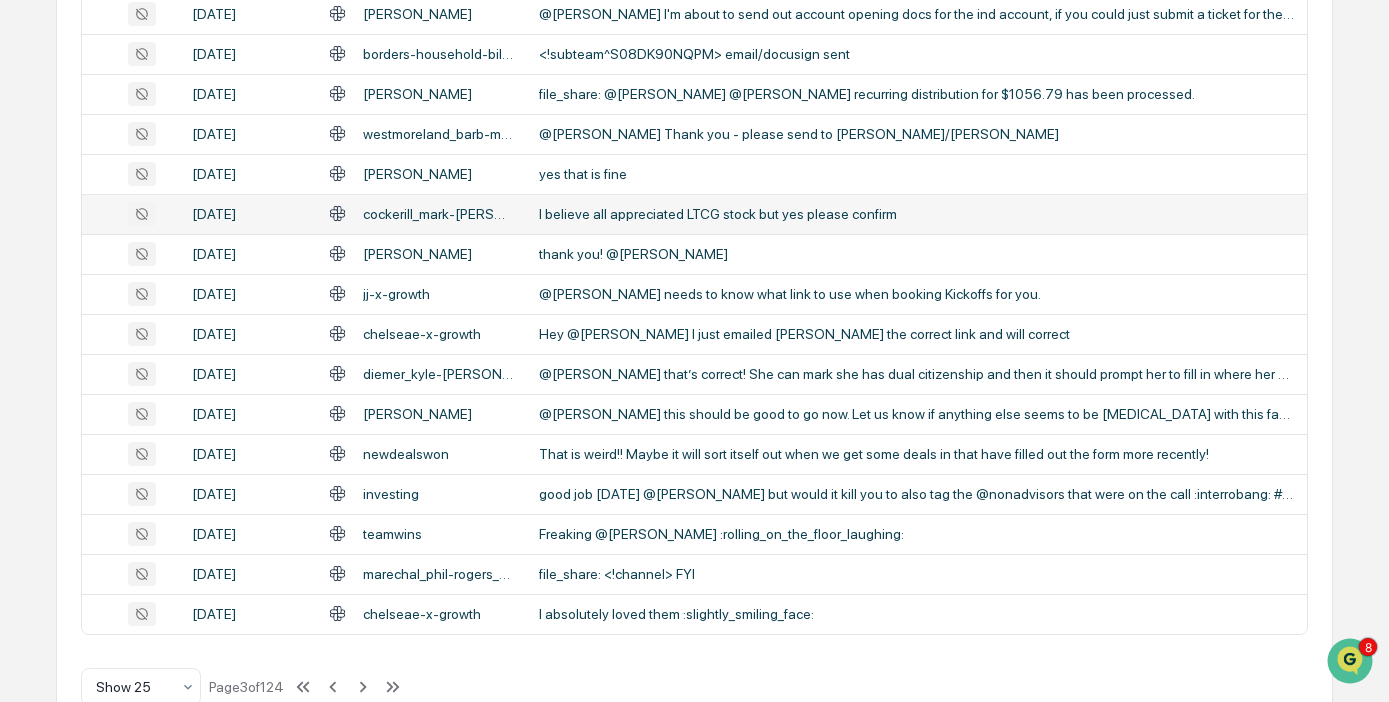 scroll, scrollTop: 870, scrollLeft: 0, axis: vertical 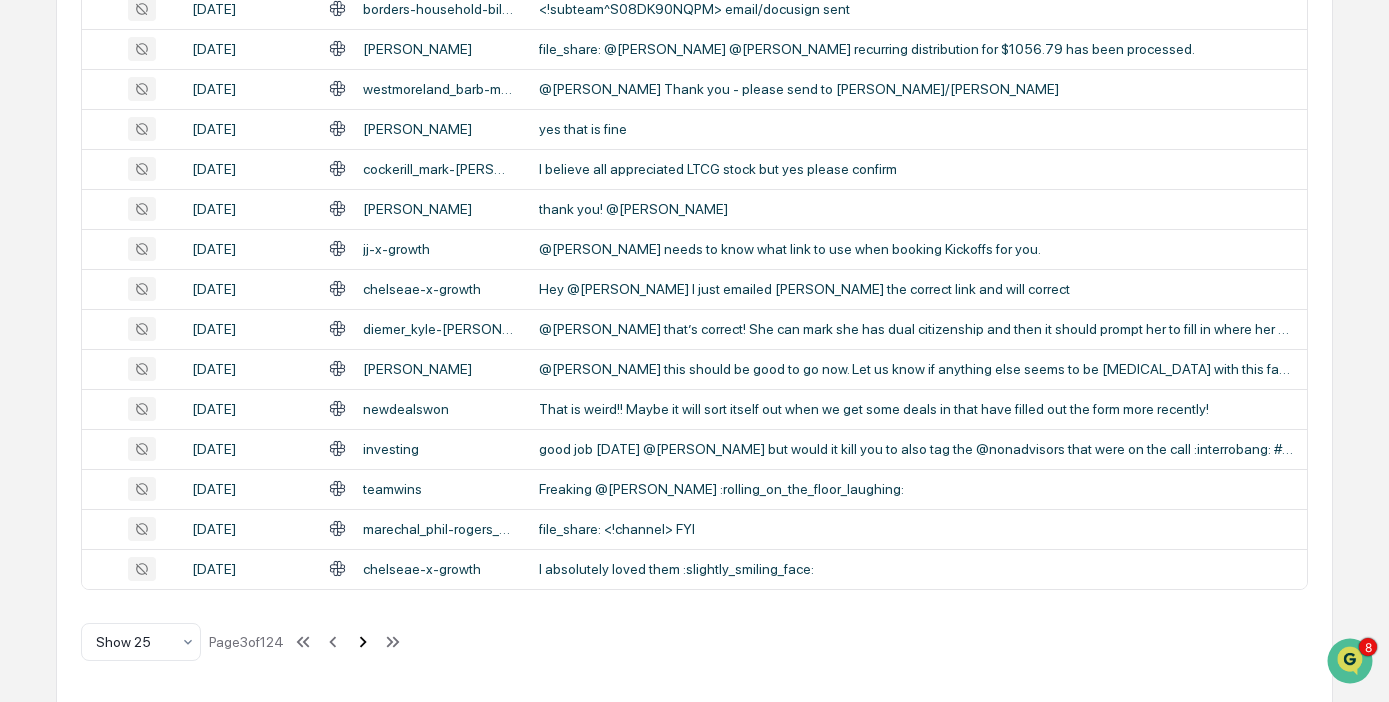 click 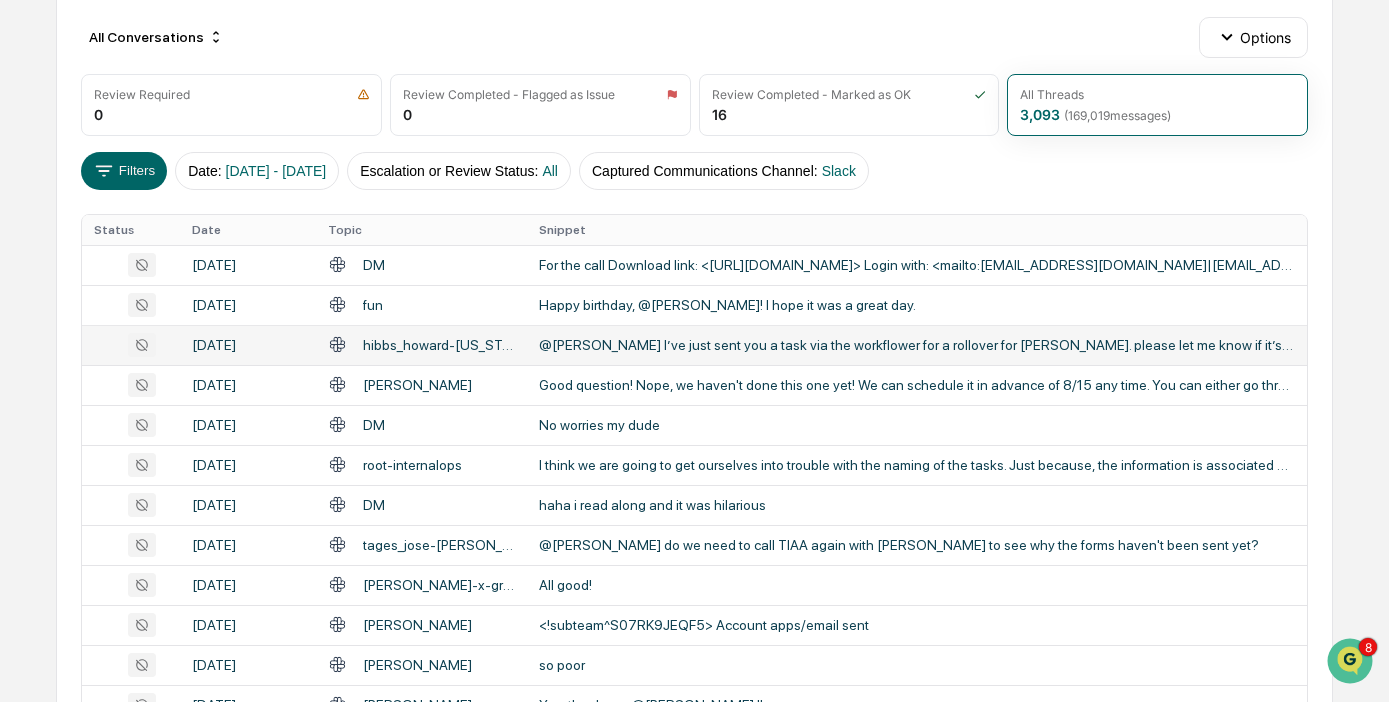 scroll, scrollTop: 229, scrollLeft: 0, axis: vertical 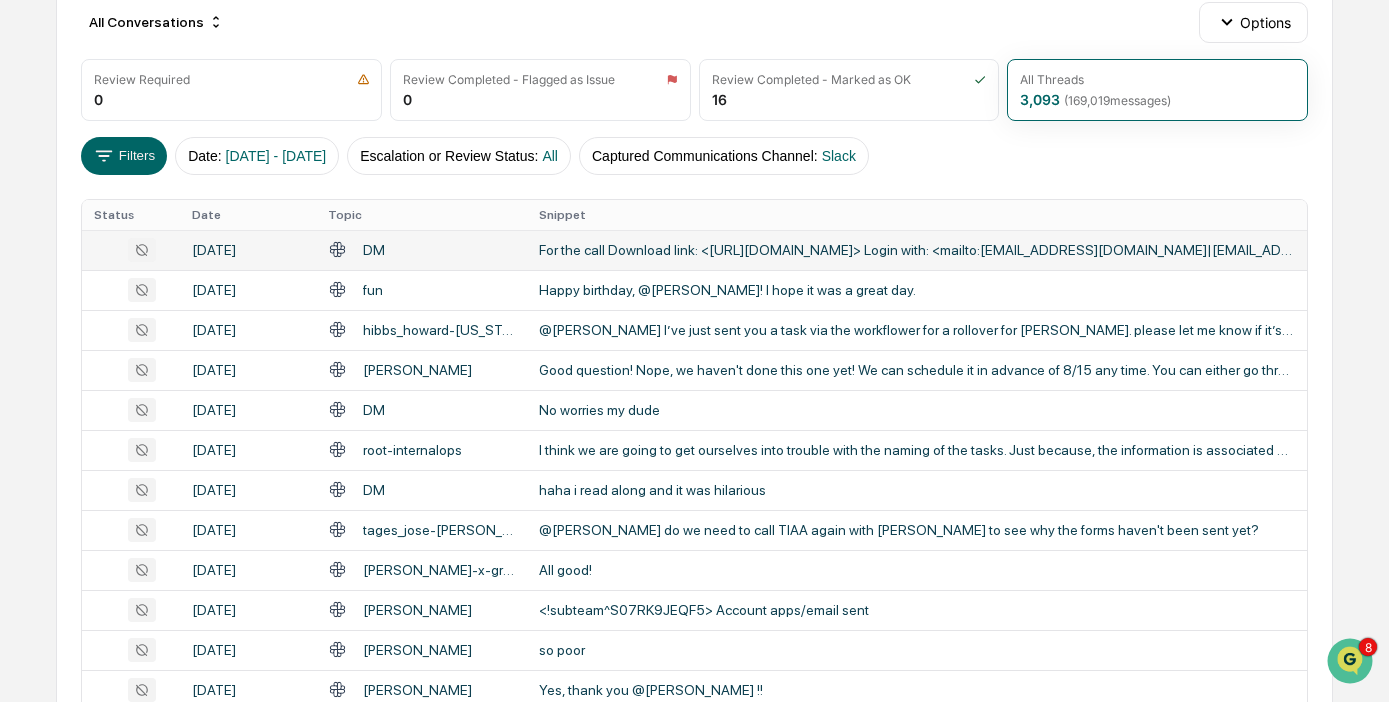 click on "DM" at bounding box center [422, 249] 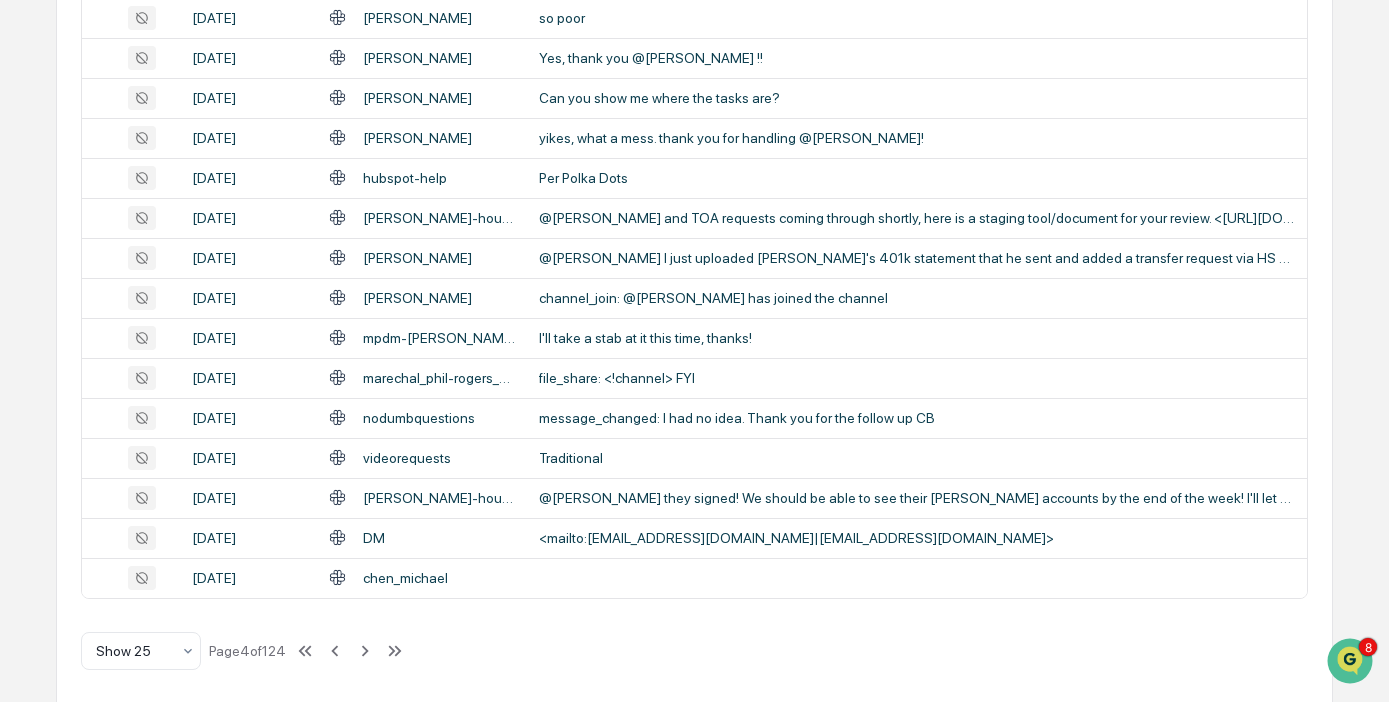 scroll, scrollTop: 870, scrollLeft: 0, axis: vertical 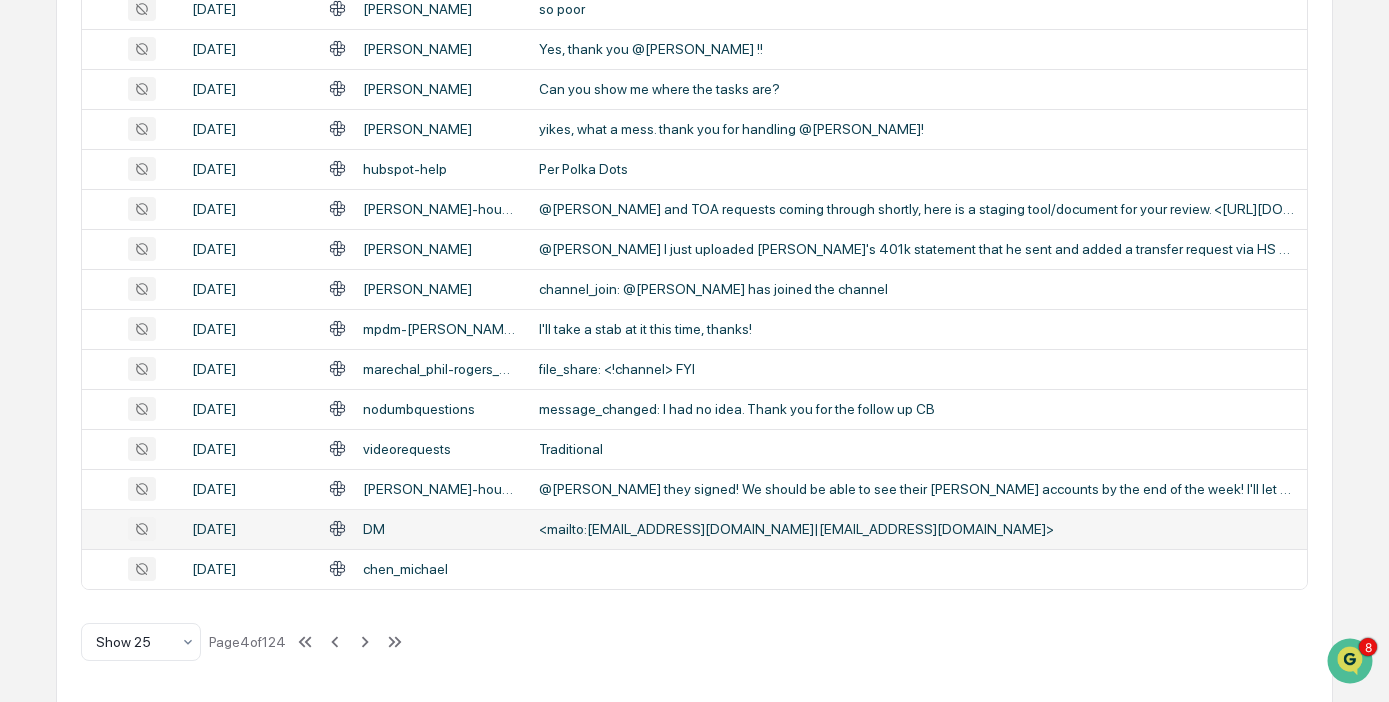 click on "DM" at bounding box center (422, 528) 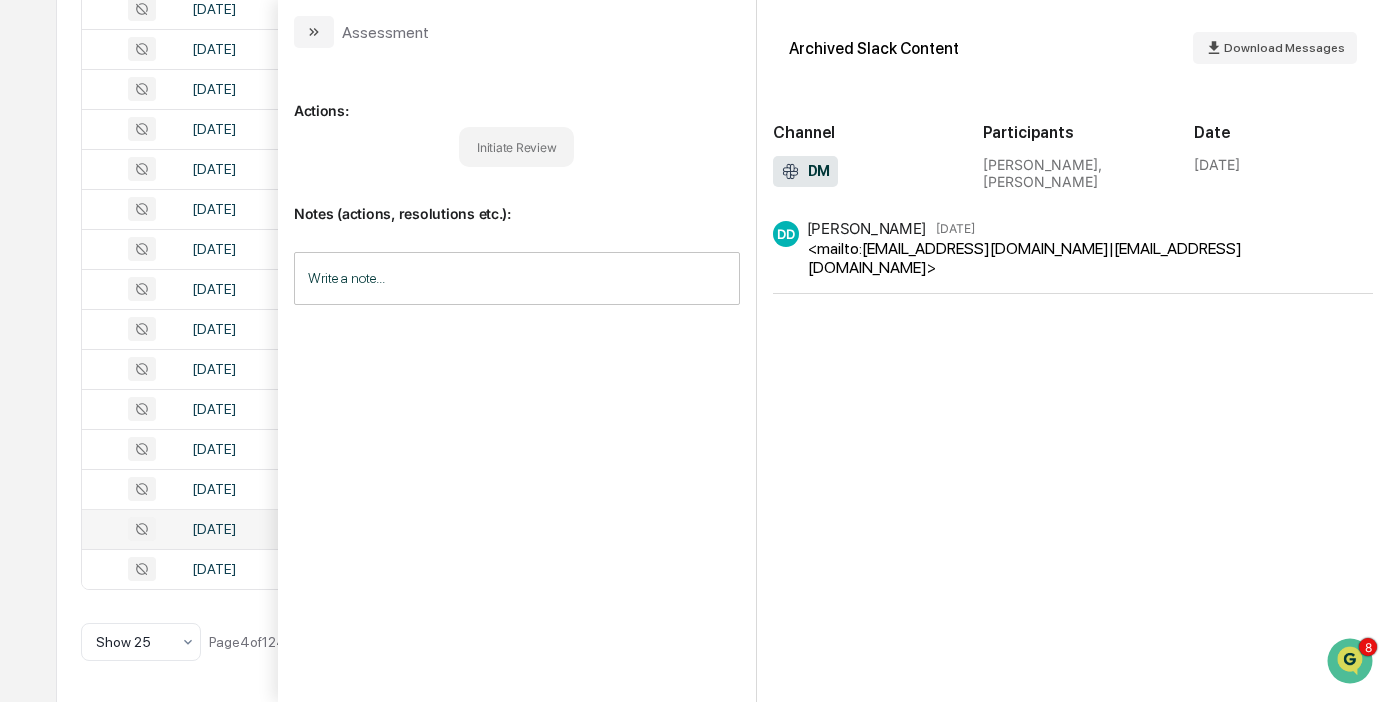click on "Calendar Manage Tasks Reviews Approval Management Company People, Data, Settings [PERSON_NAME] Admin •  Root Financial Partners Home Communications Archive Communications Archive Review your communication records across channels All Conversations Options Review Required 0 Review Completed - Flagged as Issue 0 Review Completed - Marked as OK 16 All Threads 3,093   ( 169,019  messages) Filters Date : [DATE] - [DATE] Escalation or Review Status : All Captured Communications Channel : Slack Status Date Topic Snippet [DATE] DM For the call
Download link: <[URL][DOMAIN_NAME]>
Login with: <mailto:[EMAIL_ADDRESS][DOMAIN_NAME]|[EMAIL_ADDRESS][DOMAIN_NAME]>
Magic link email will come to me and... [DATE] fun Happy birthday, @[PERSON_NAME]! I hope it was a great day. [DATE] hibbs_howard-[US_STATE] @[PERSON_NAME] I’ve just sent you a task via the workflower for a rollover for [PERSON_NAME]. please let me know if it’s received! [DATE] [DATE] DM" at bounding box center [694, -84] 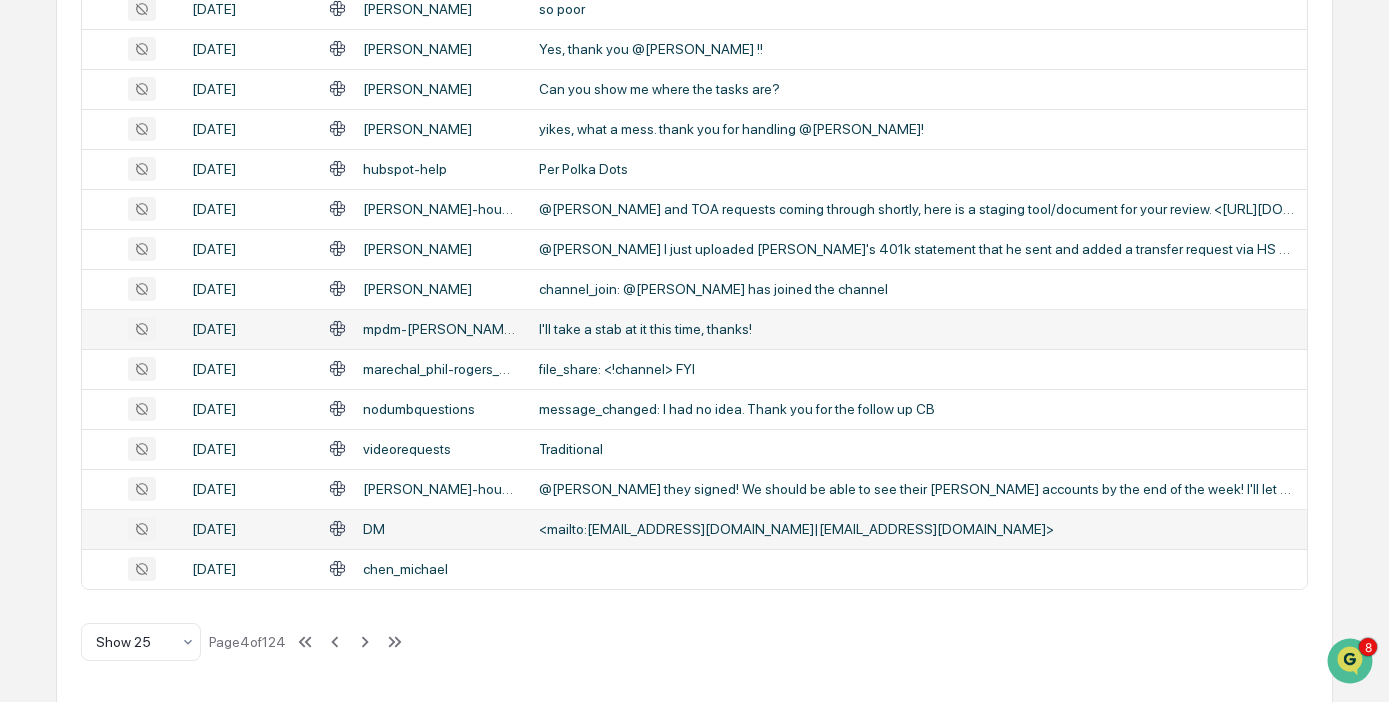 click on "I'll take a stab at it this time, thanks!" at bounding box center [917, 329] 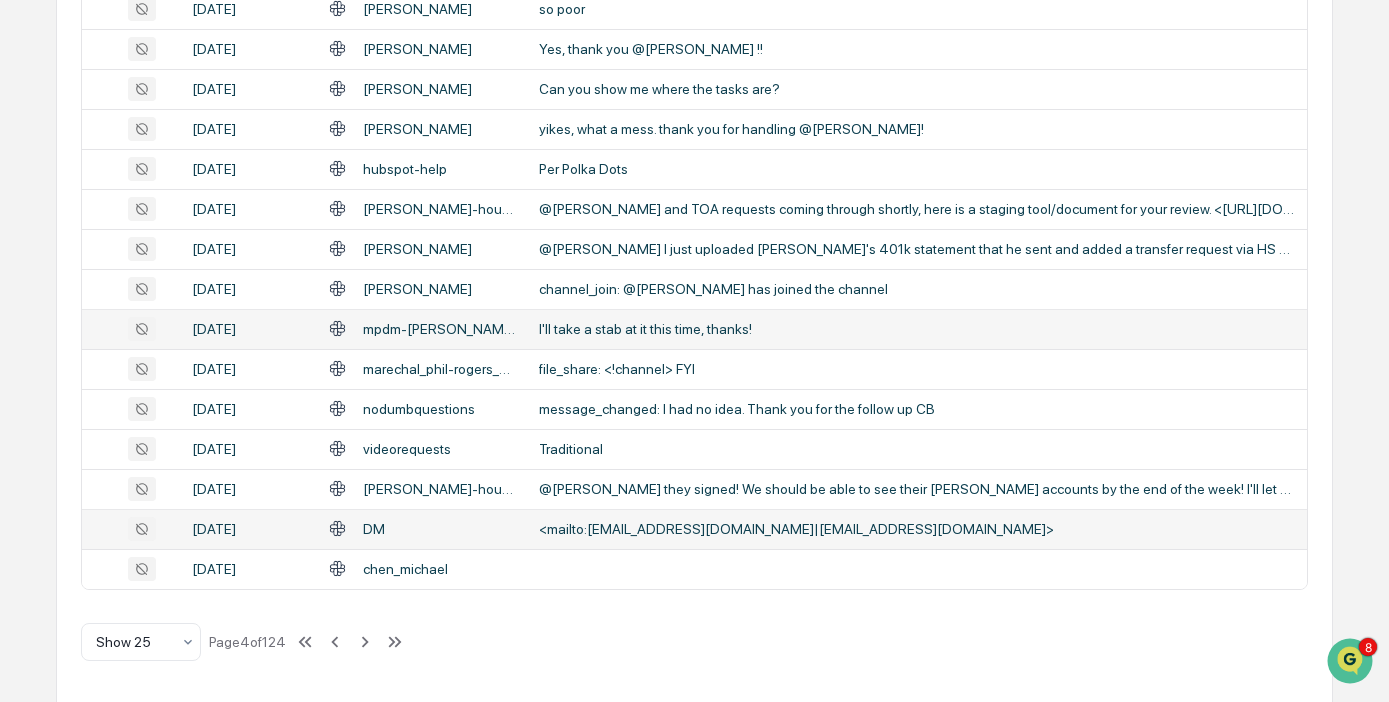 click on "Calendar Manage Tasks Reviews Approval Management Company People, Data, Settings [PERSON_NAME] Admin •  Root Financial Partners Home Communications Archive Communications Archive Review your communication records across channels All Conversations Options Review Required 0 Review Completed - Flagged as Issue 0 Review Completed - Marked as OK 16 All Threads 3,093   ( 169,019  messages) Filters Date : [DATE] - [DATE] Escalation or Review Status : All Captured Communications Channel : Slack Status Date Topic Snippet [DATE] DM For the call
Download link: <[URL][DOMAIN_NAME]>
Login with: <mailto:[EMAIL_ADDRESS][DOMAIN_NAME]|[EMAIL_ADDRESS][DOMAIN_NAME]>
Magic link email will come to me and... [DATE] fun Happy birthday, @[PERSON_NAME]! I hope it was a great day. [DATE] hibbs_howard-[US_STATE] @[PERSON_NAME] I’ve just sent you a task via the workflower for a rollover for [PERSON_NAME]. please let me know if it’s received! [DATE] [DATE] DM" at bounding box center [694, -84] 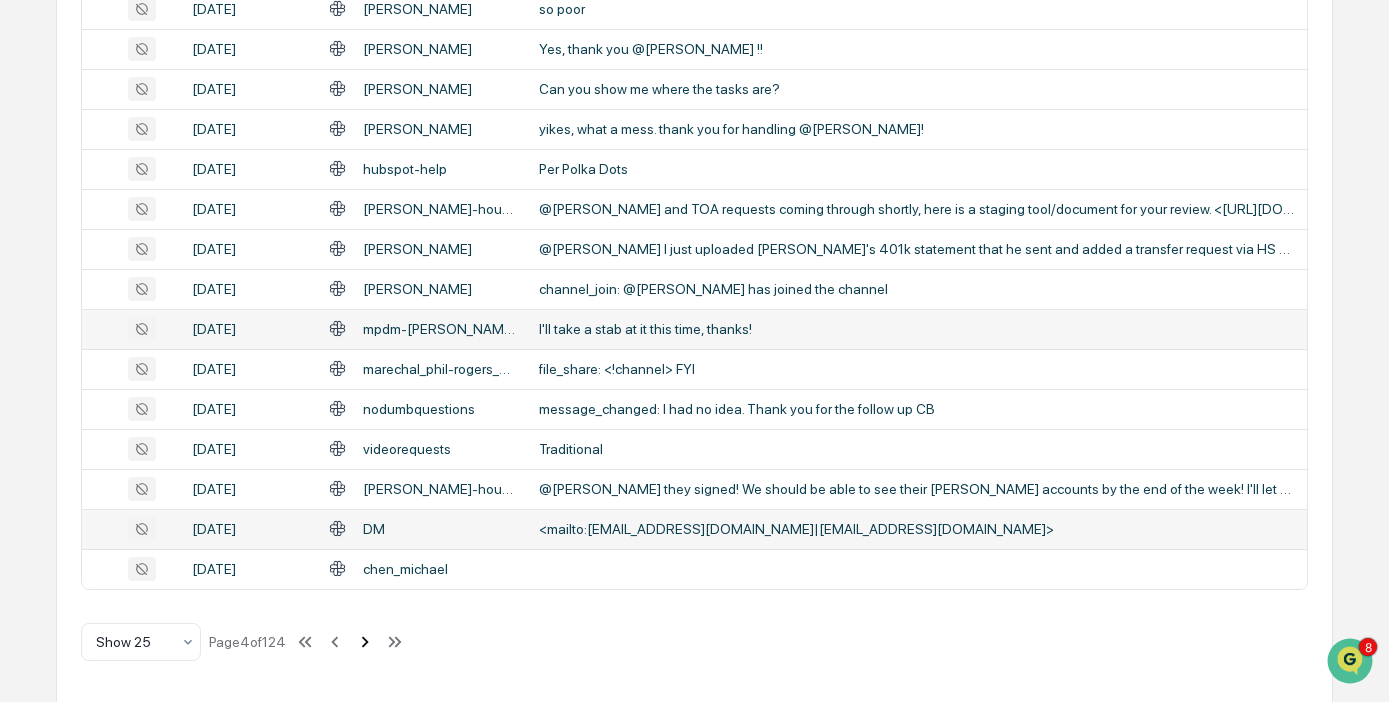 click 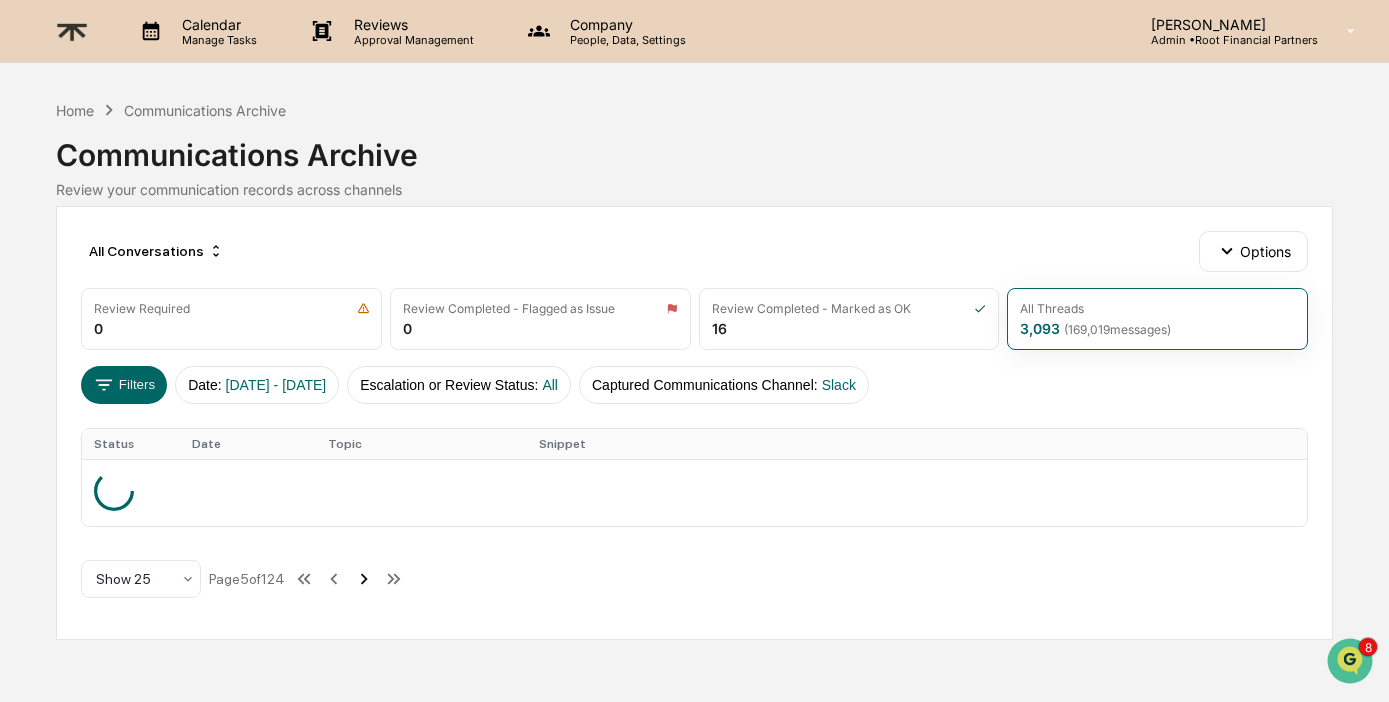 scroll, scrollTop: 0, scrollLeft: 0, axis: both 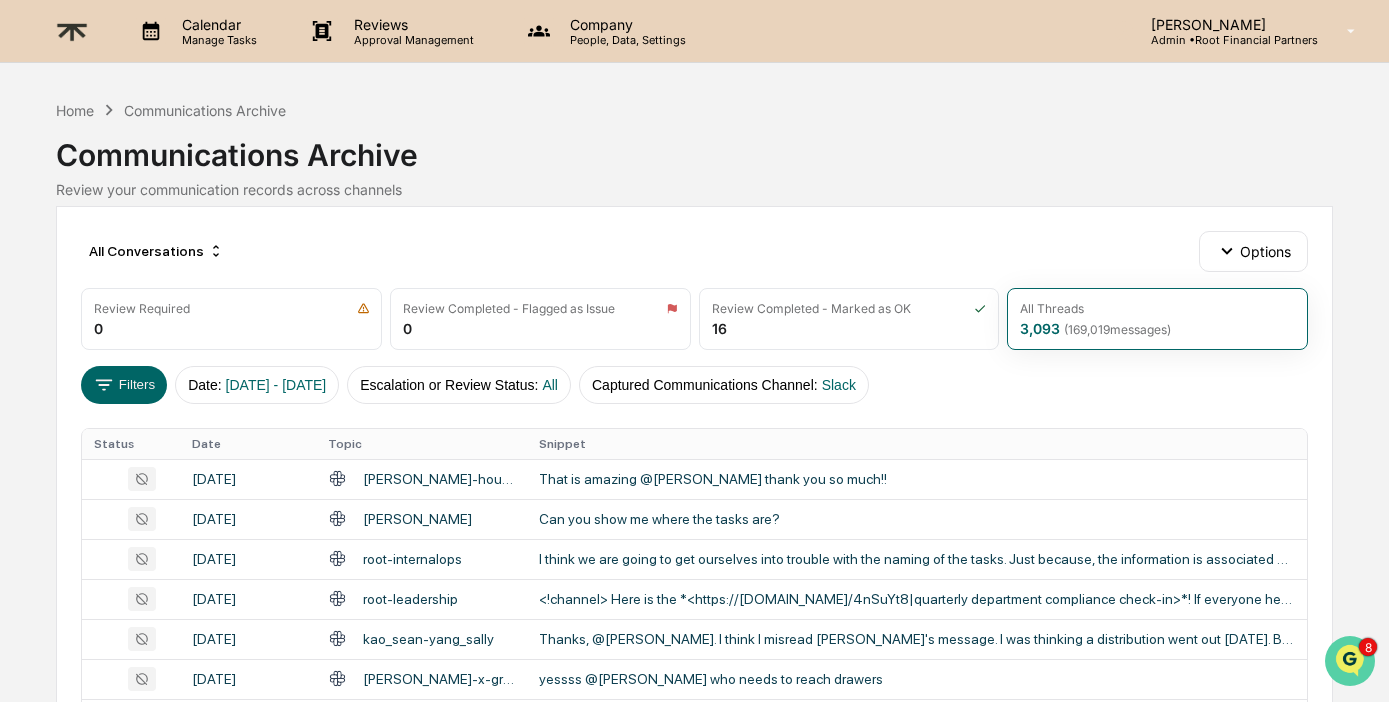 click 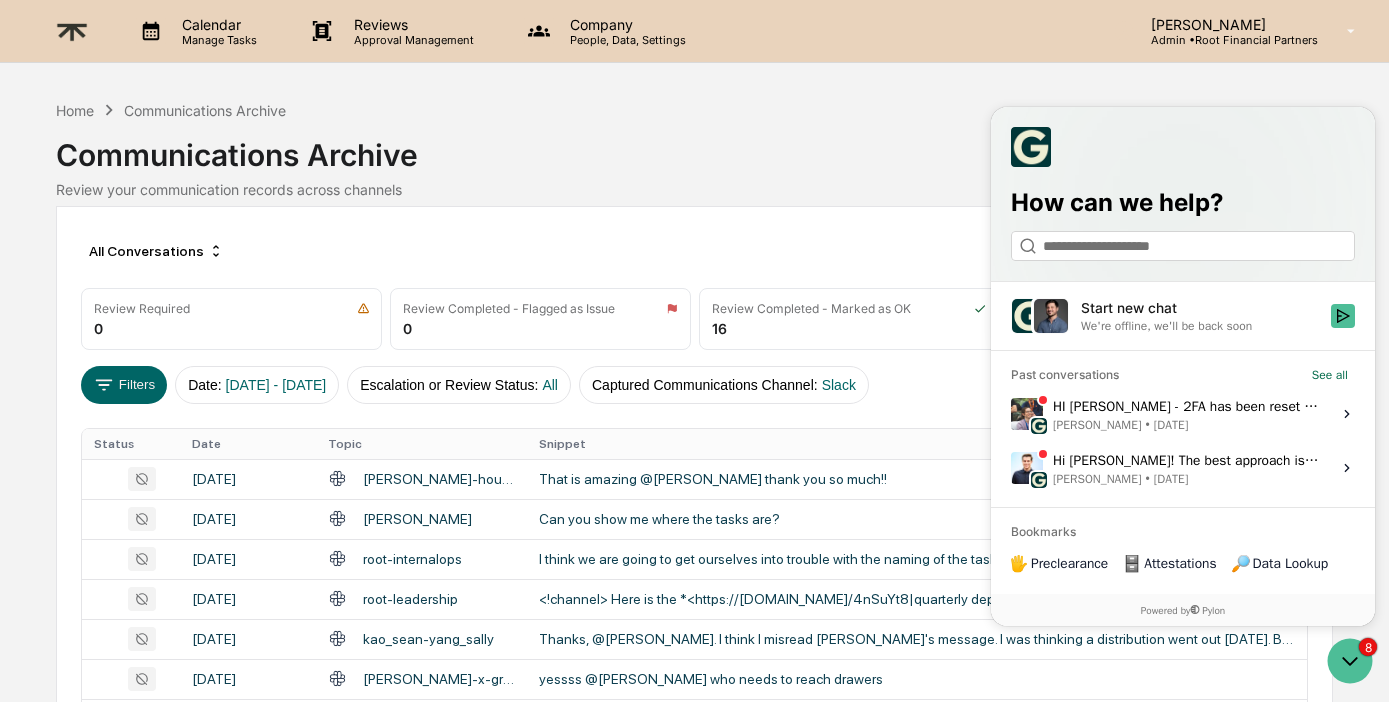 click on "Communications Archive Review your communication records across channels" at bounding box center [695, 159] 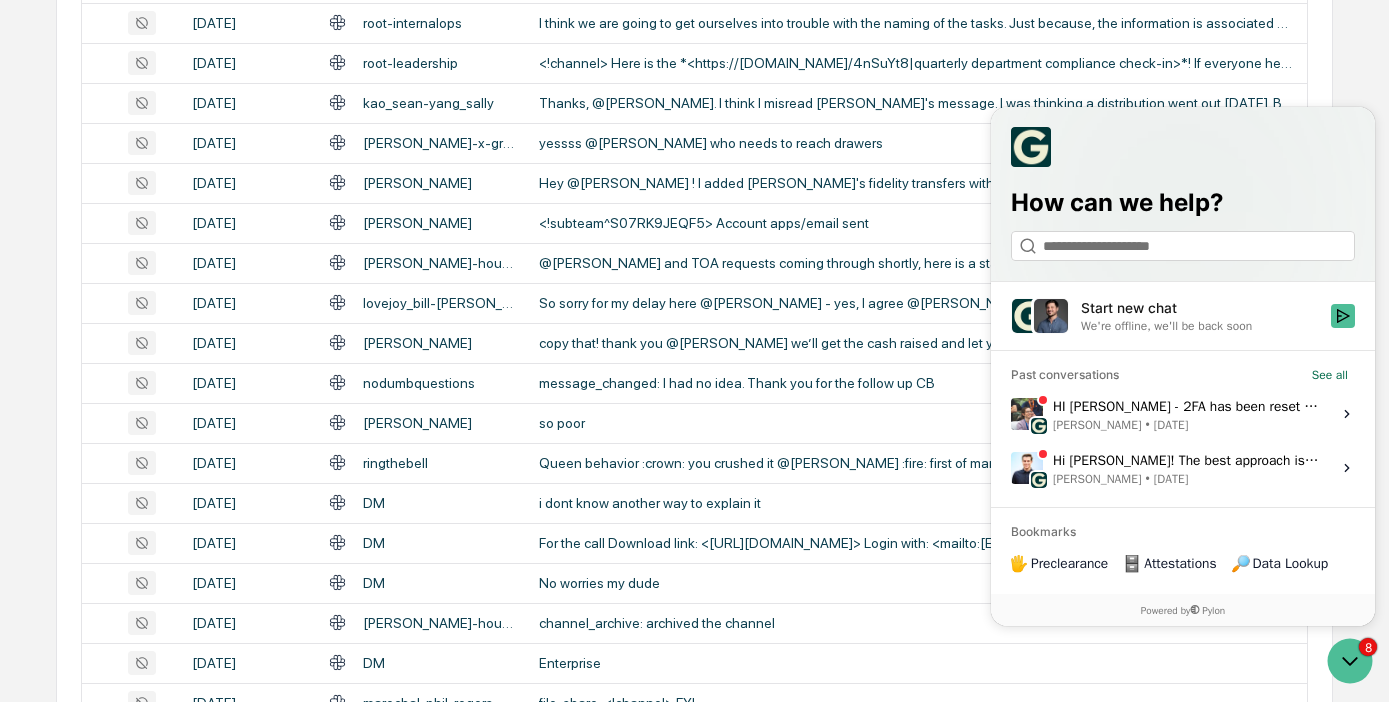 scroll, scrollTop: 539, scrollLeft: 0, axis: vertical 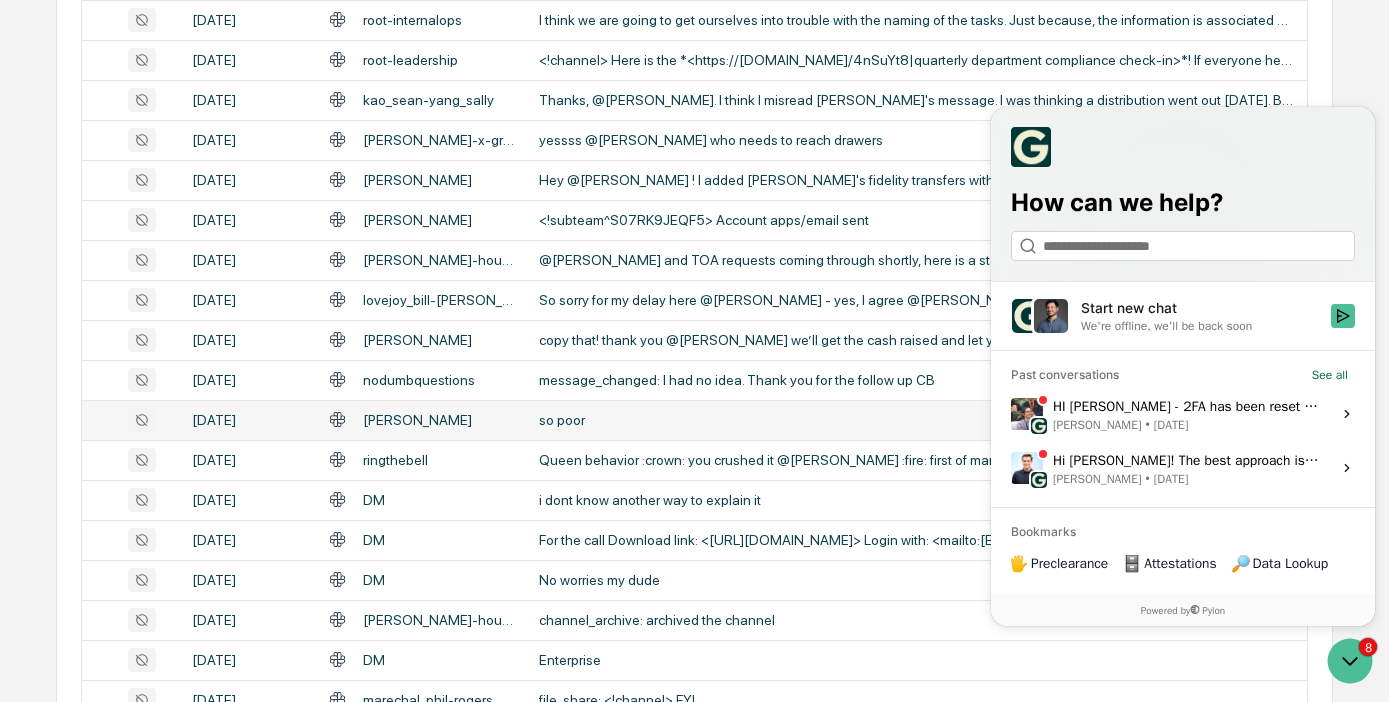 click on "so poor" at bounding box center (917, 420) 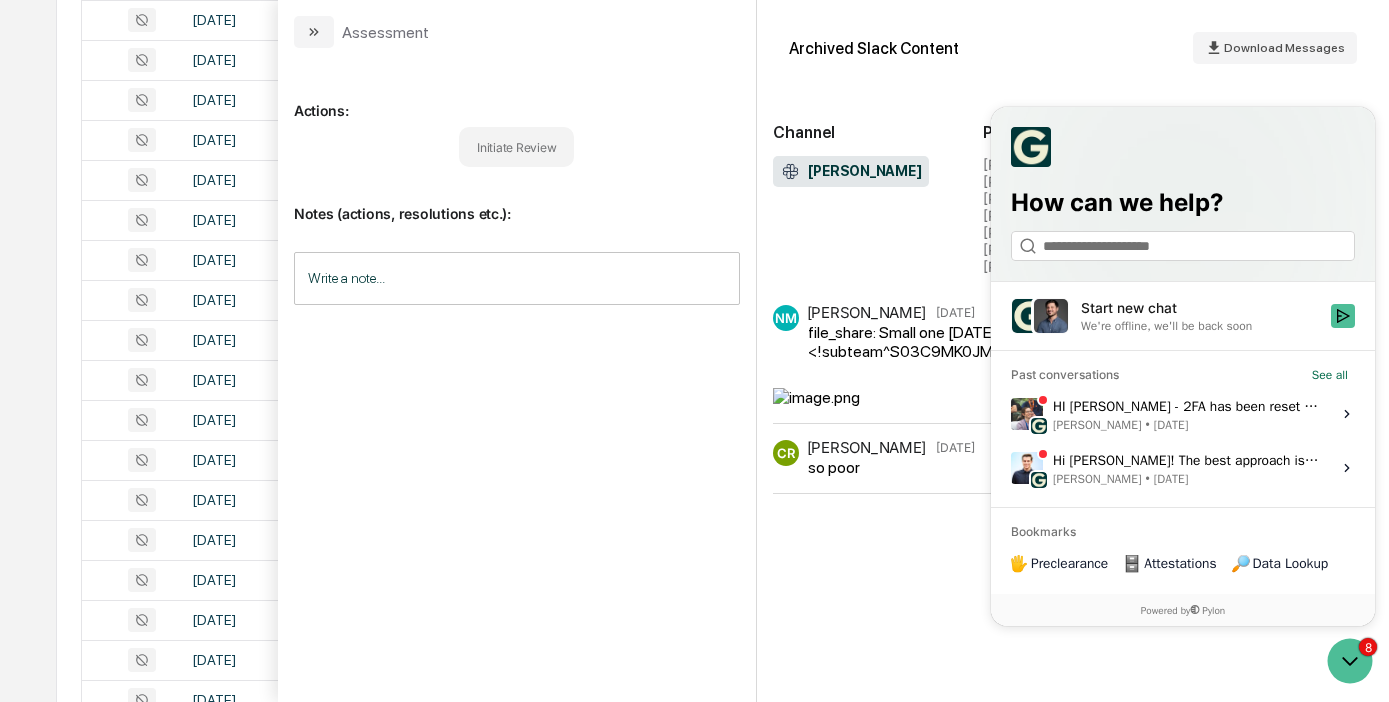 click on "Archived Slack Content Download Messages" at bounding box center [1073, 48] 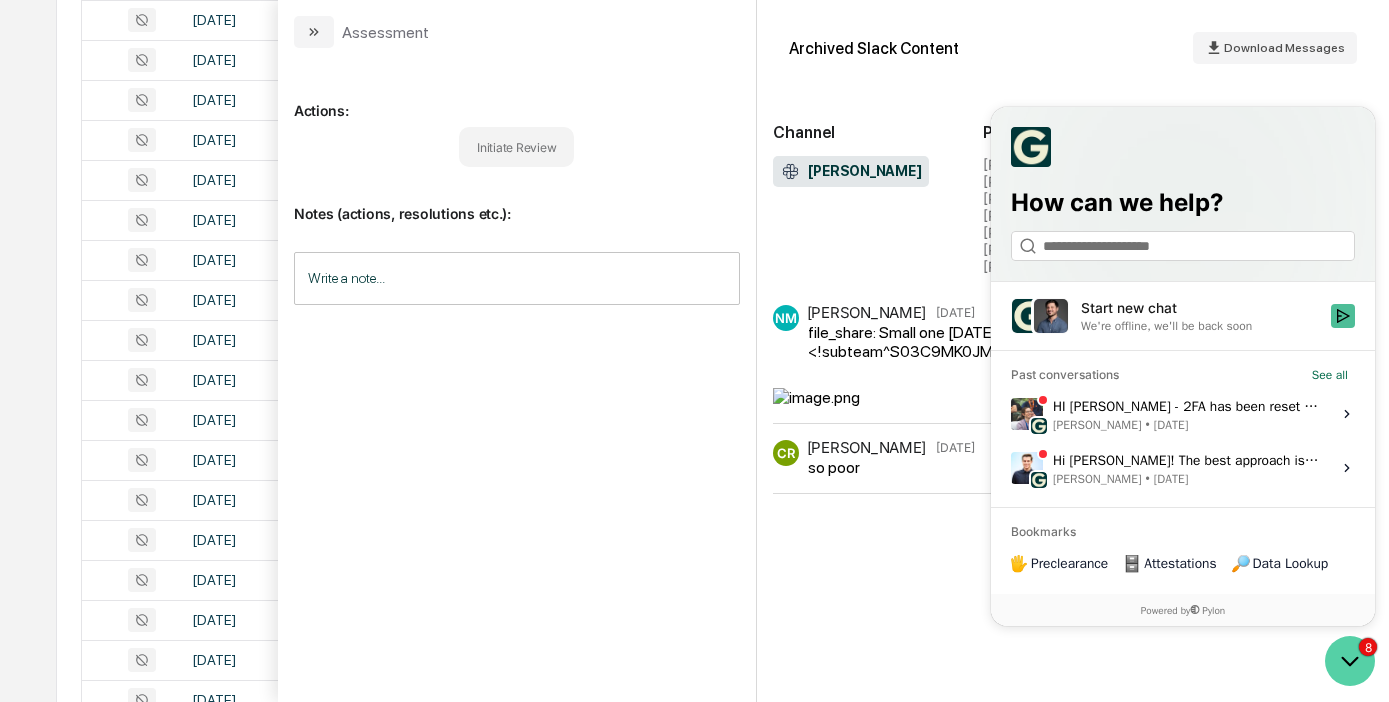 click 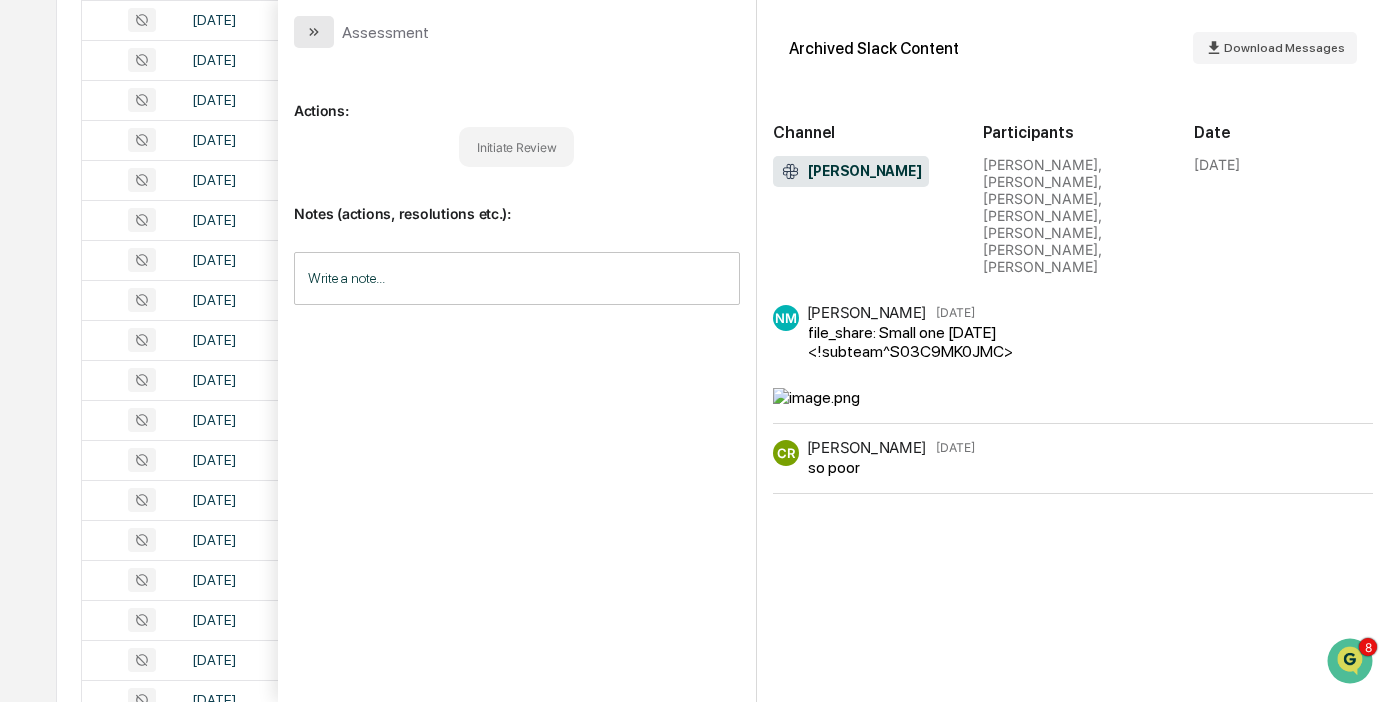 click 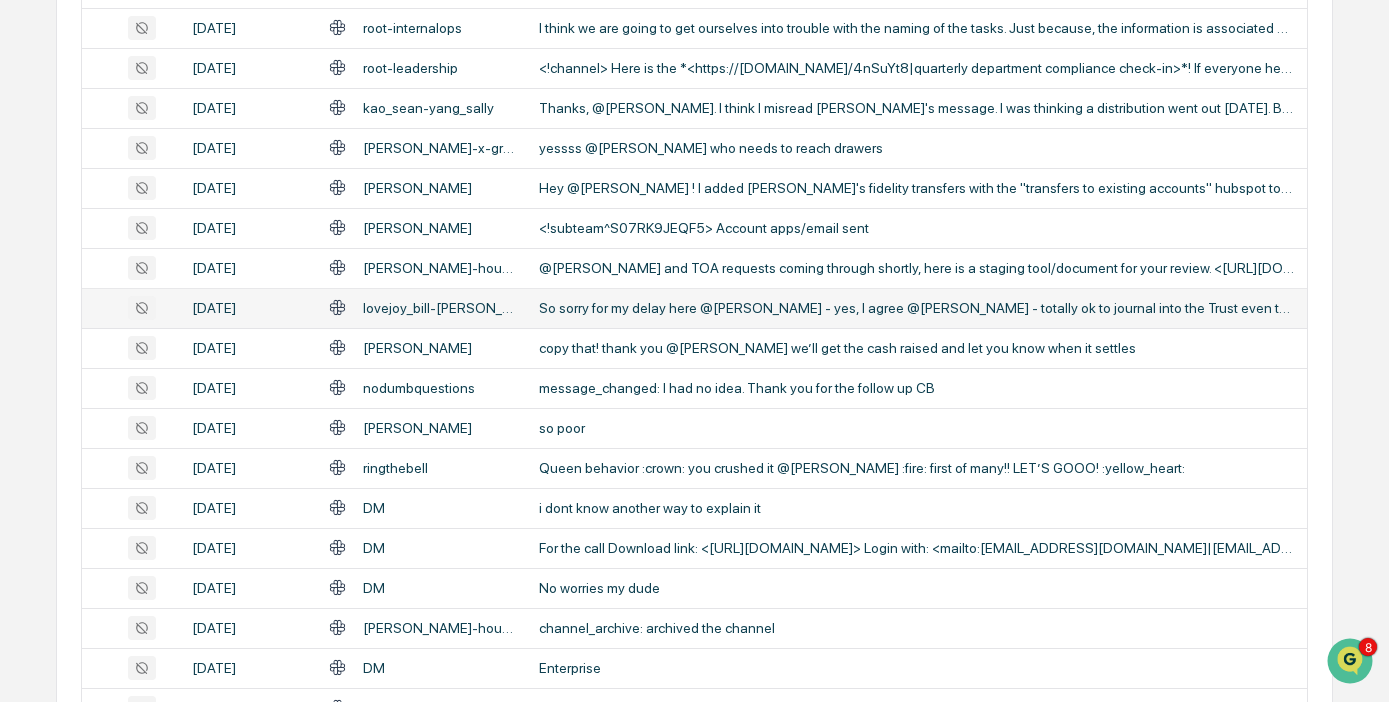 scroll, scrollTop: 532, scrollLeft: 0, axis: vertical 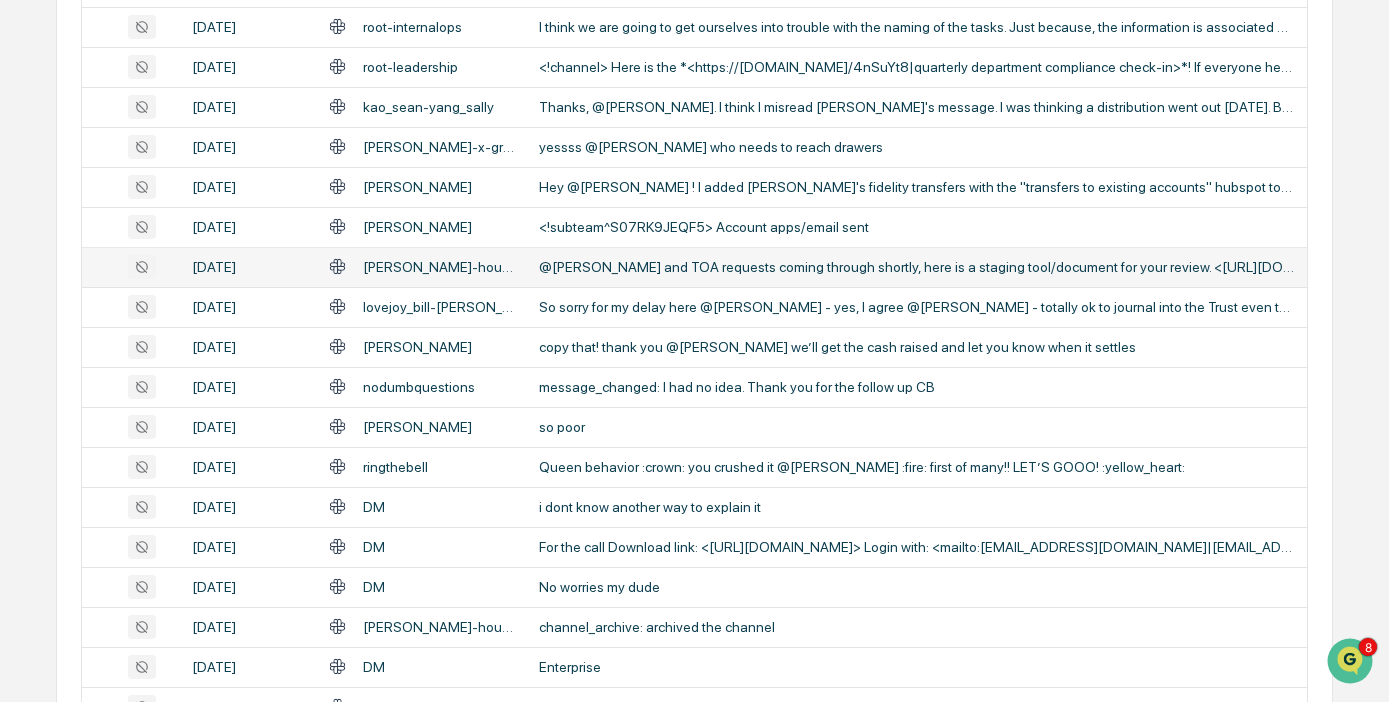 click on "@[PERSON_NAME] and TOA requests coming through shortly, here is a staging tool/document for your review.
<[URL][DOMAIN_NAME].." at bounding box center [917, 267] 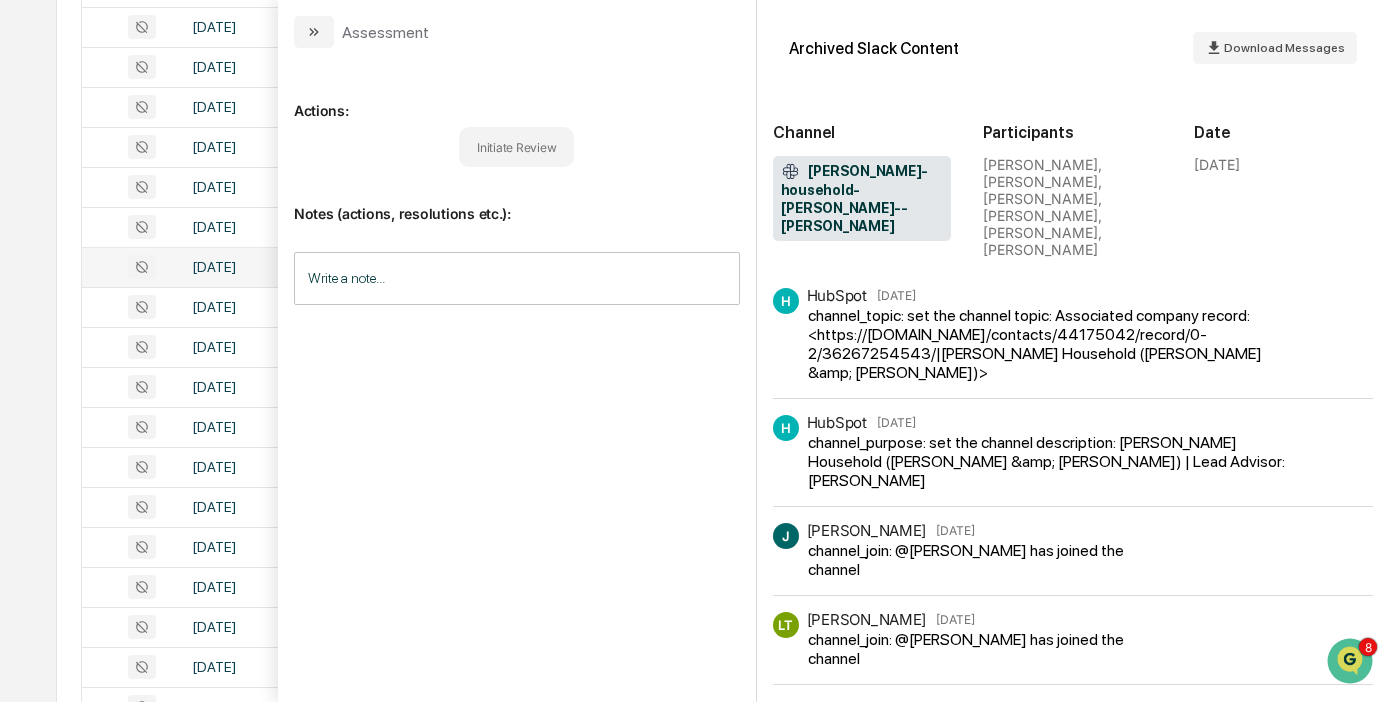 click on "Calendar Manage Tasks Reviews Approval Management Company People, Data, Settings [PERSON_NAME] Admin •  Root Financial Partners Home Communications Archive Communications Archive Review your communication records across channels All Conversations Options Review Required 0 Review Completed - Flagged as Issue 0 Review Completed - Marked as OK 16 All Threads 3,093   ( 169,019  messages) Filters Date : [DATE] - [DATE] Escalation or Review Status : All Captured Communications Channel : Slack Status Date Topic Snippet [DATE] [PERSON_NAME]-household-[PERSON_NAME]--[PERSON_NAME] That is amazing @[PERSON_NAME] thank you so much!! [DATE] [PERSON_NAME] Can you show me where the tasks are? [DATE] root-internalops I think we are going to get ourselves into trouble with the naming of the tasks.  Just because, the information is associated already in the ticket, and we want to have folks understand the new syste... [DATE] root-leadership [DATE] kao_sean-yang_sally [DATE] so poor DM" at bounding box center (694, 254) 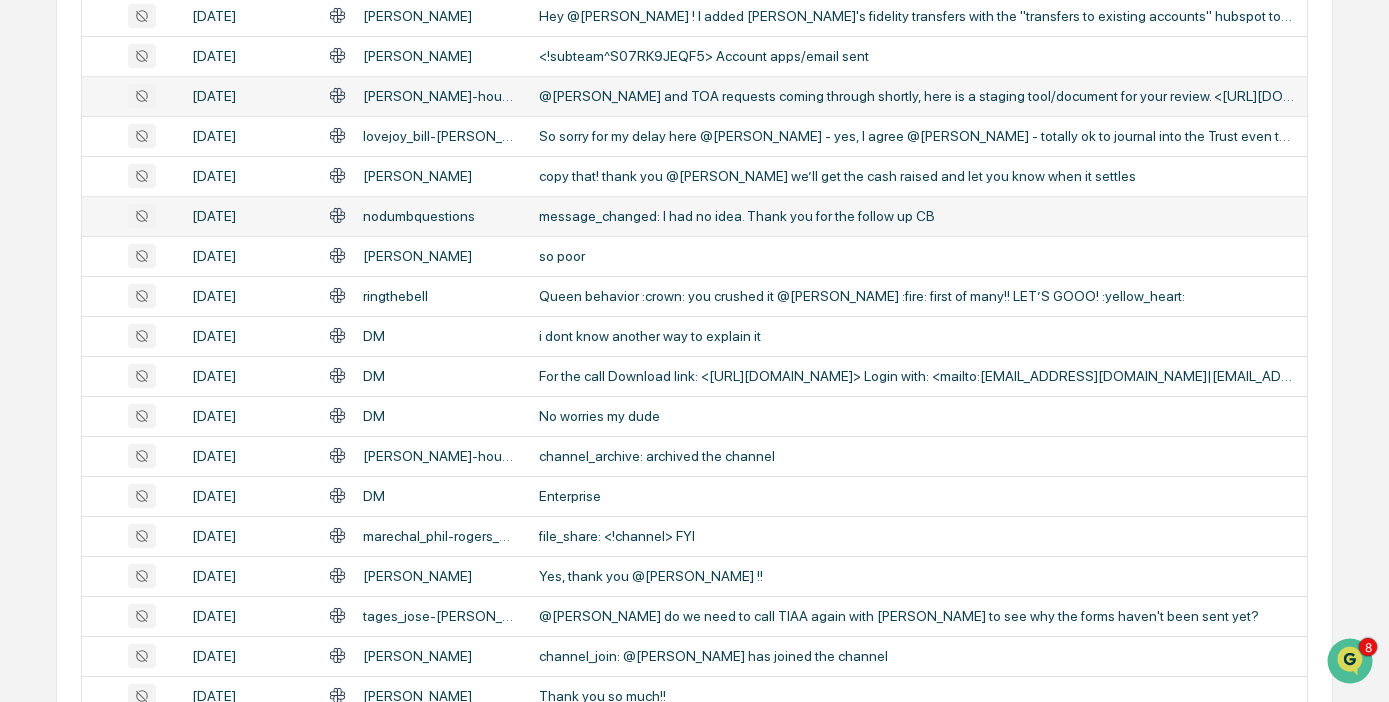 scroll, scrollTop: 709, scrollLeft: 0, axis: vertical 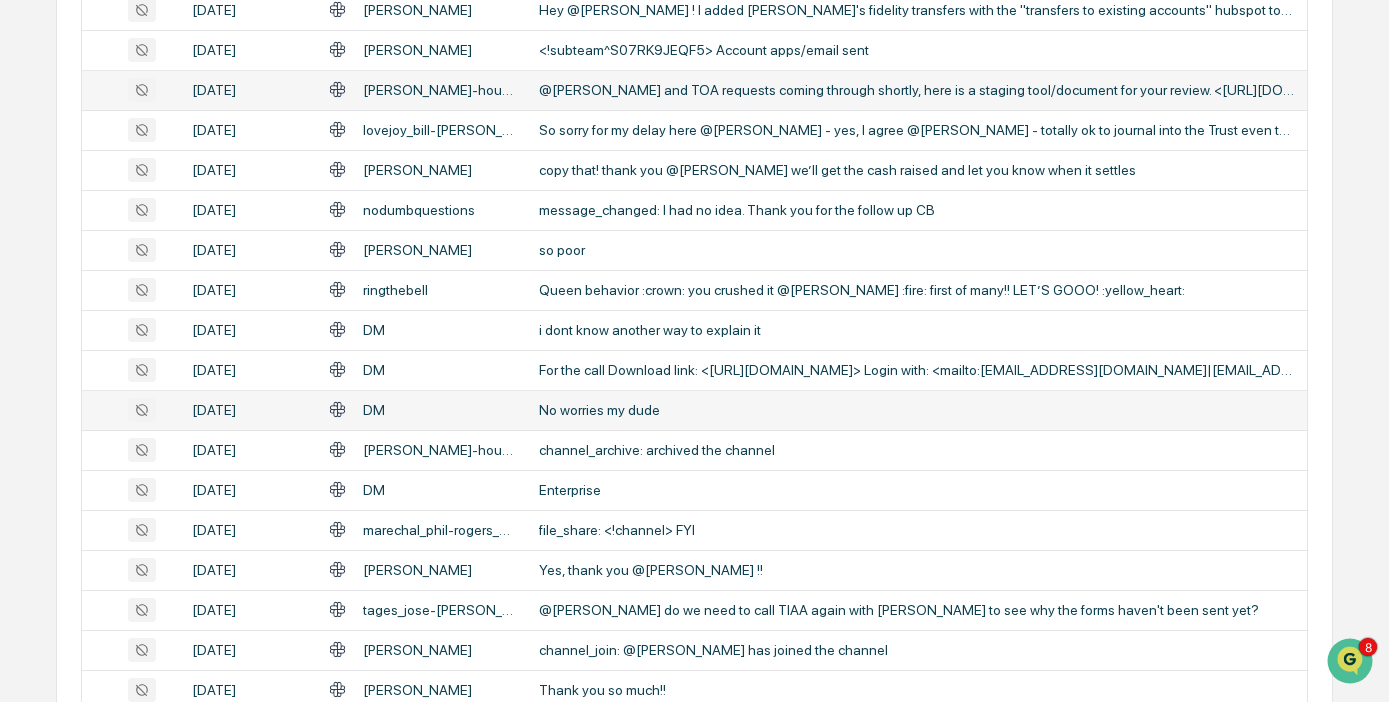 click on "No worries my dude" at bounding box center (917, 410) 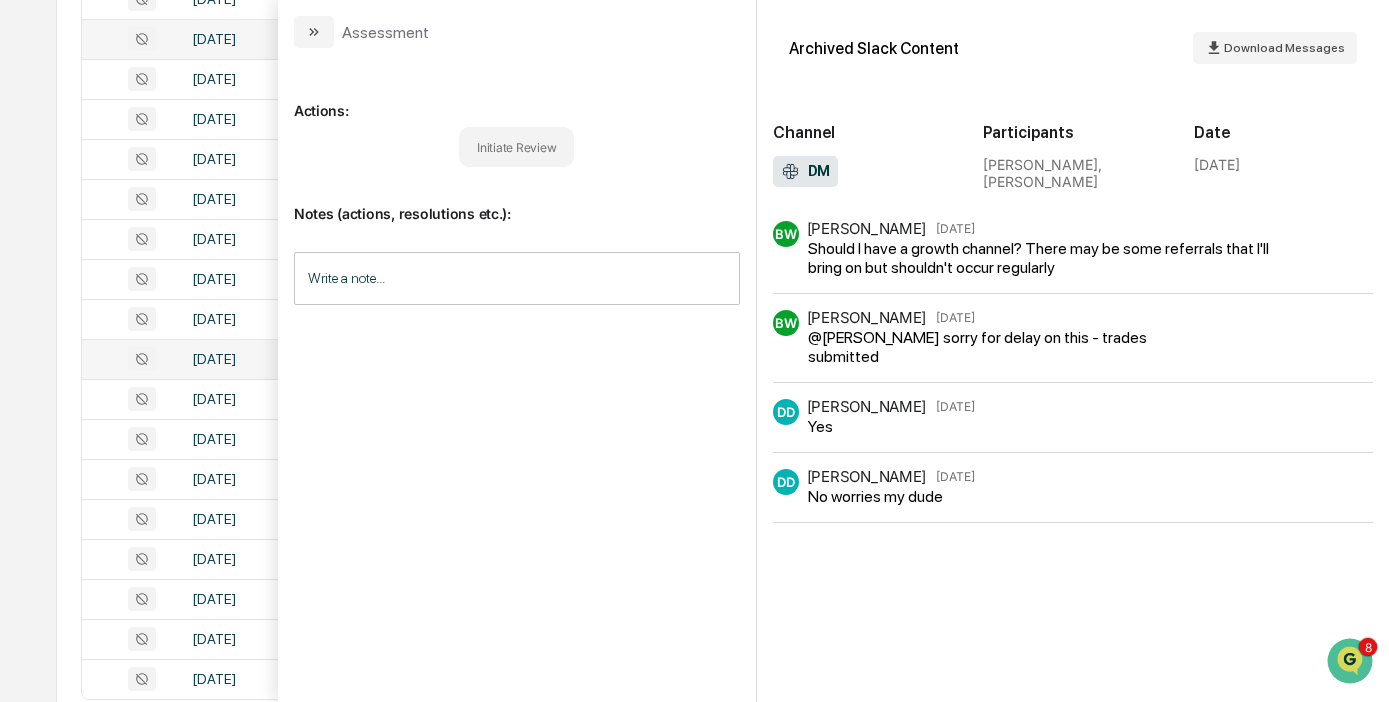 scroll, scrollTop: 750, scrollLeft: 0, axis: vertical 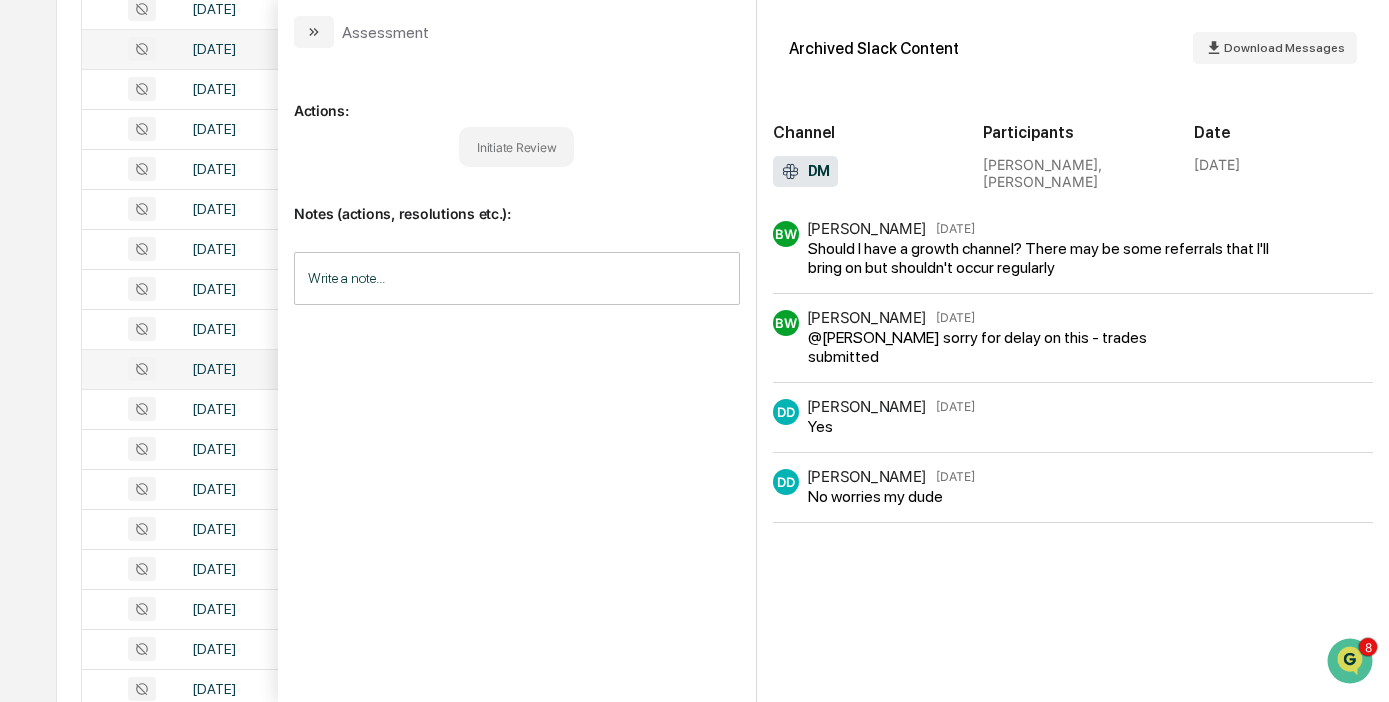 click on "Calendar Manage Tasks Reviews Approval Management Company People, Data, Settings [PERSON_NAME] Admin •  Root Financial Partners Home Communications Archive Communications Archive Review your communication records across channels All Conversations Options Review Required 0 Review Completed - Flagged as Issue 0 Review Completed - Marked as OK 16 All Threads 3,093   ( 169,019  messages) Filters Date : [DATE] - [DATE] Escalation or Review Status : All Captured Communications Channel : Slack Status Date Topic Snippet [DATE] [PERSON_NAME]-household-[PERSON_NAME]--[PERSON_NAME] That is amazing @[PERSON_NAME] thank you so much!! [DATE] [PERSON_NAME] Can you show me where the tasks are? [DATE] root-internalops I think we are going to get ourselves into trouble with the naming of the tasks.  Just because, the information is associated already in the ticket, and we want to have folks understand the new syste... [DATE] root-leadership [DATE] kao_sean-yang_sally [DATE] so poor DM" at bounding box center [694, 36] 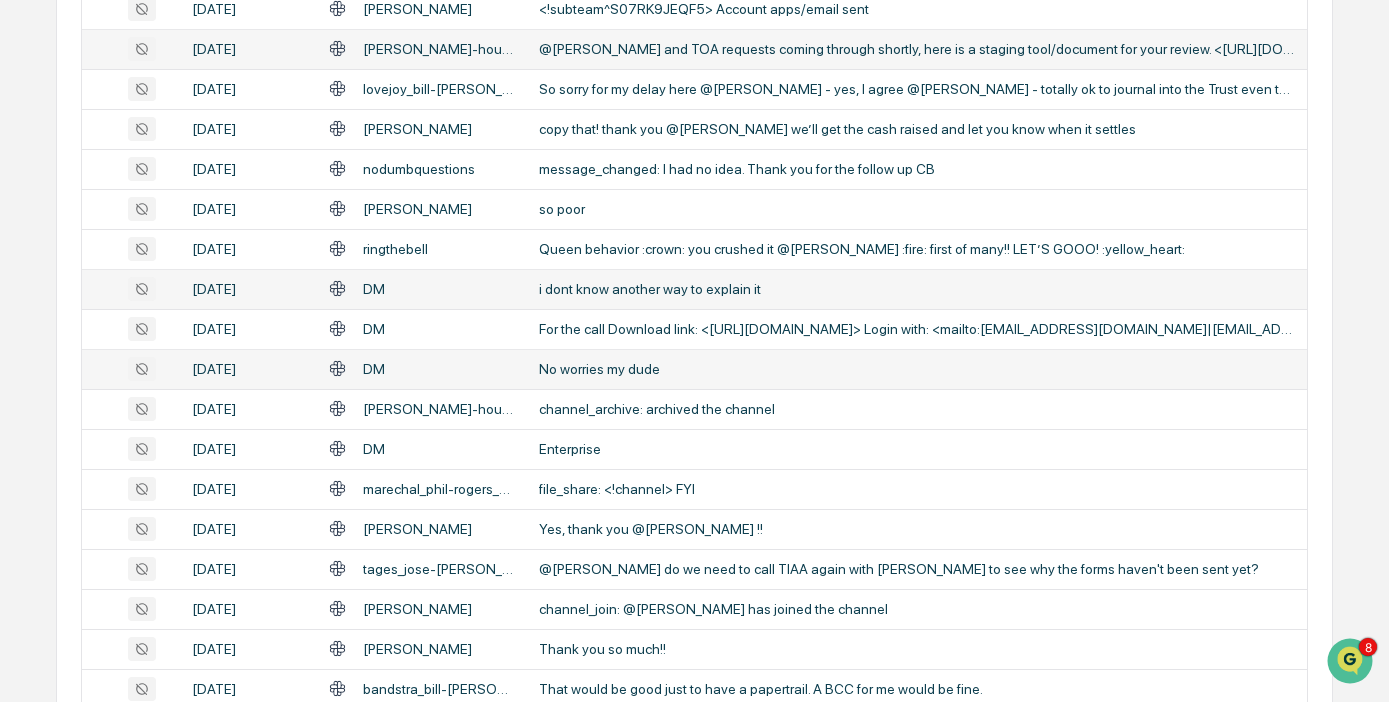 click on "i dont know another way to explain it" at bounding box center (917, 289) 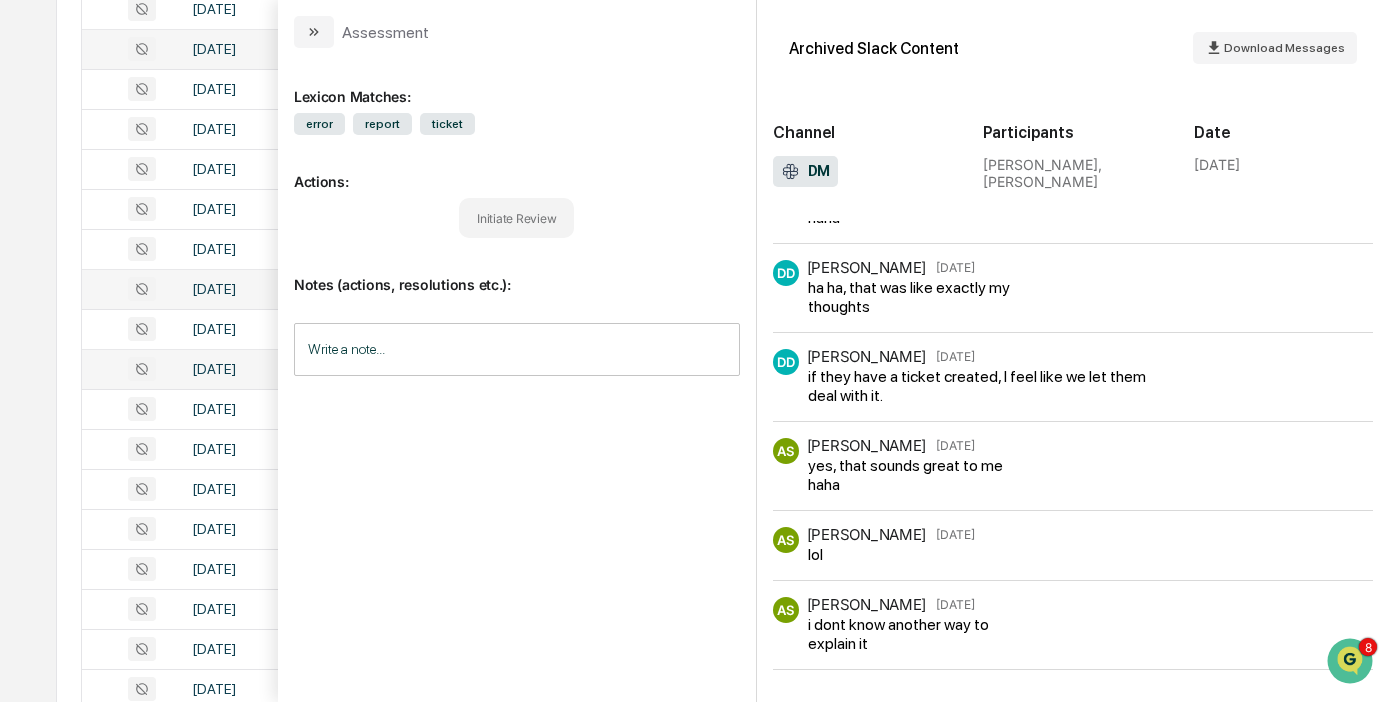 scroll, scrollTop: 212, scrollLeft: 0, axis: vertical 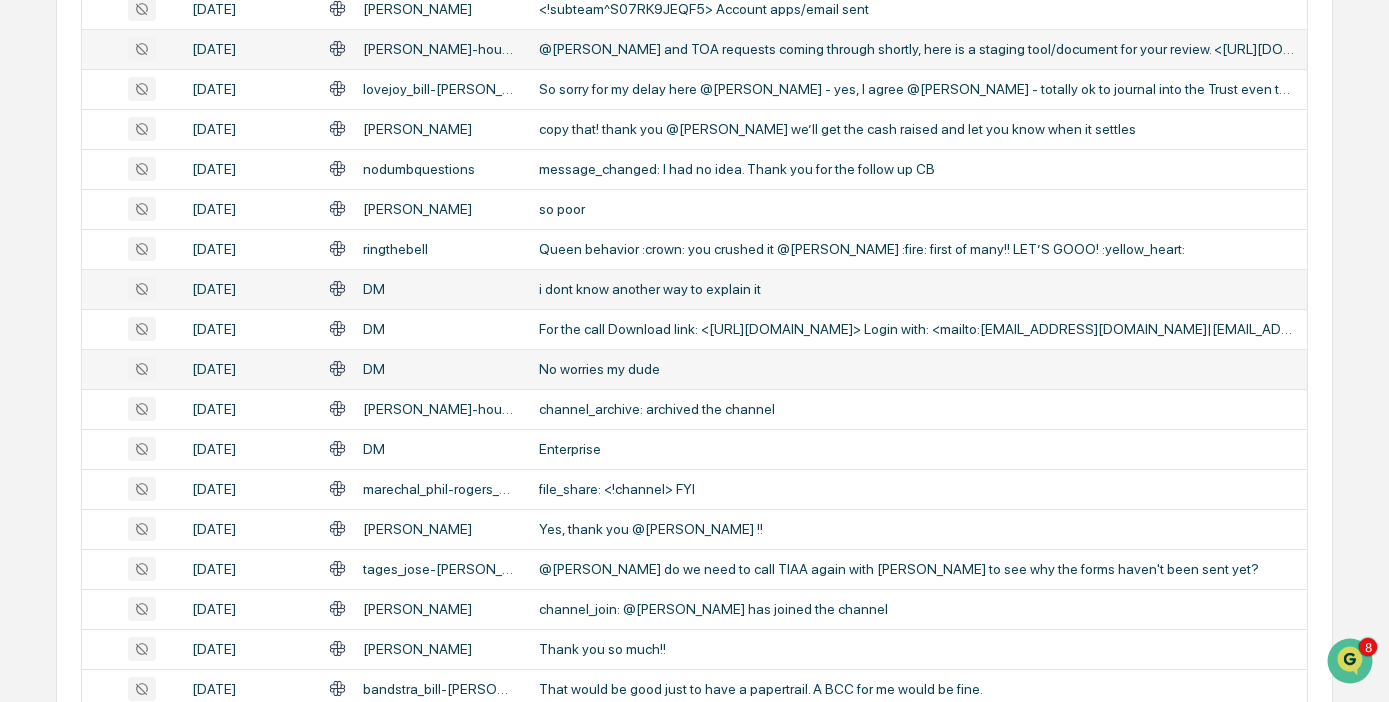 click on "Calendar Manage Tasks Reviews Approval Management Company People, Data, Settings [PERSON_NAME] Admin •  Root Financial Partners Home Communications Archive Communications Archive Review your communication records across channels All Conversations Options Review Required 0 Review Completed - Flagged as Issue 0 Review Completed - Marked as OK 16 All Threads 3,093   ( 169,019  messages) Filters Date : [DATE] - [DATE] Escalation or Review Status : All Captured Communications Channel : Slack Status Date Topic Snippet [DATE] [PERSON_NAME]-household-[PERSON_NAME]--[PERSON_NAME] That is amazing @[PERSON_NAME] thank you so much!! [DATE] [PERSON_NAME] Can you show me where the tasks are? [DATE] root-internalops I think we are going to get ourselves into trouble with the naming of the tasks.  Just because, the information is associated already in the ticket, and we want to have folks understand the new syste... [DATE] root-leadership [DATE] kao_sean-yang_sally [DATE] so poor DM" at bounding box center [694, 36] 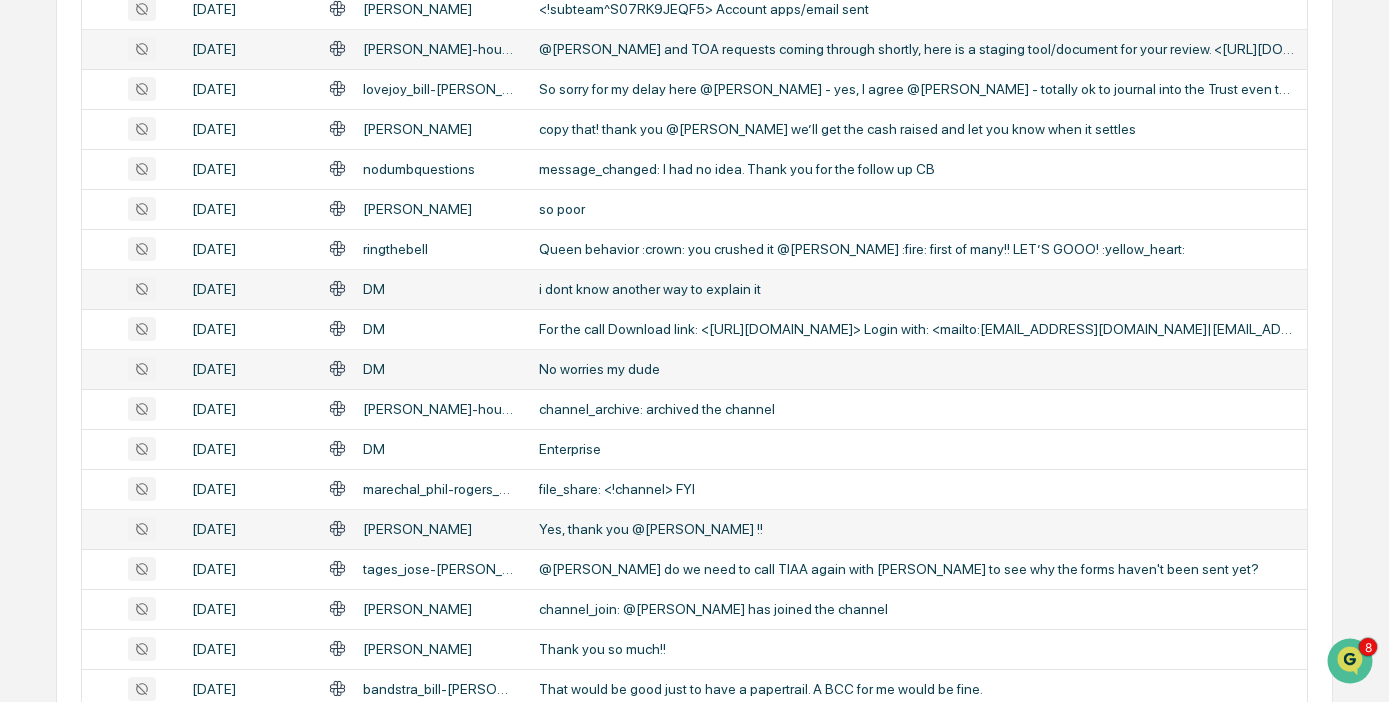scroll, scrollTop: 870, scrollLeft: 0, axis: vertical 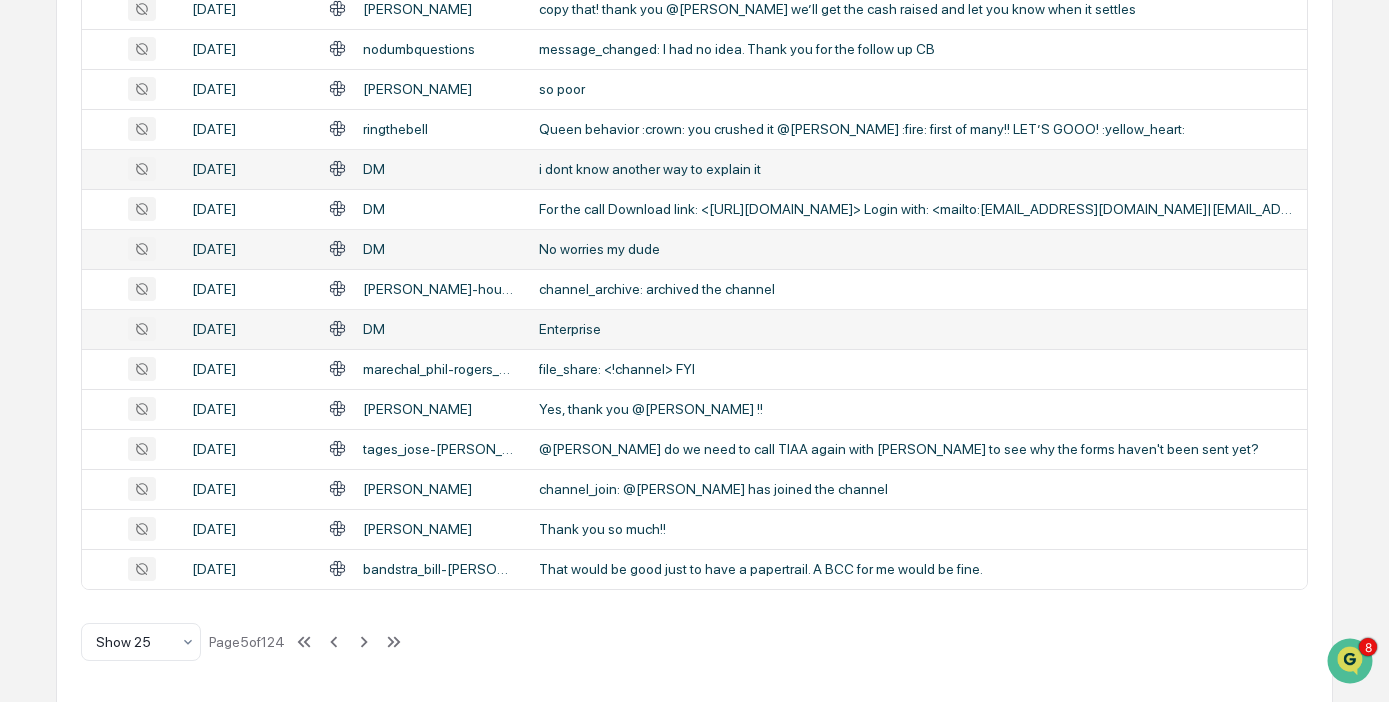 click on "Enterprise" at bounding box center [917, 329] 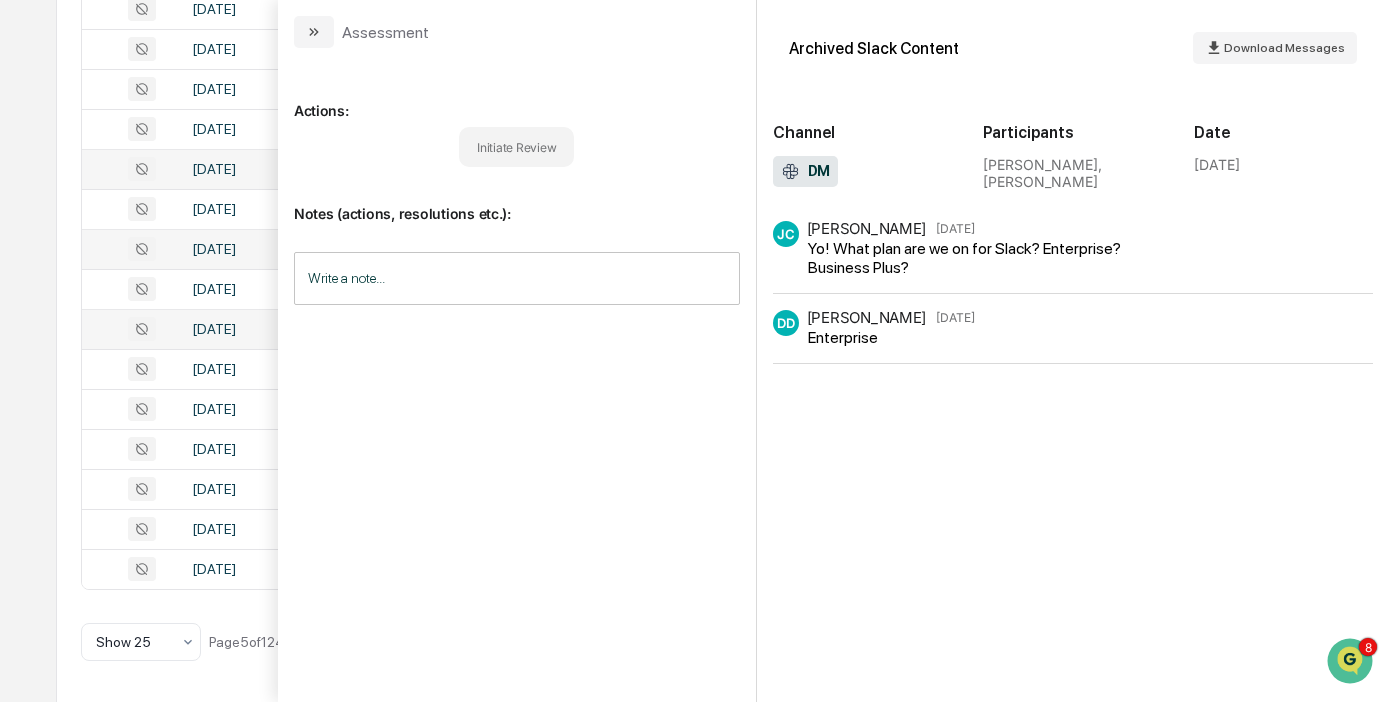 click on "Calendar Manage Tasks Reviews Approval Management Company People, Data, Settings [PERSON_NAME] Admin •  Root Financial Partners Home Communications Archive Communications Archive Review your communication records across channels All Conversations Options Review Required 0 Review Completed - Flagged as Issue 0 Review Completed - Marked as OK 16 All Threads 3,093   ( 169,019  messages) Filters Date : [DATE] - [DATE] Escalation or Review Status : All Captured Communications Channel : Slack Status Date Topic Snippet [DATE] [PERSON_NAME]-household-[PERSON_NAME]--[PERSON_NAME] That is amazing @[PERSON_NAME] thank you so much!! [DATE] [PERSON_NAME] Can you show me where the tasks are? [DATE] root-internalops I think we are going to get ourselves into trouble with the naming of the tasks.  Just because, the information is associated already in the ticket, and we want to have folks understand the new syste... [DATE] root-leadership [DATE] kao_sean-yang_sally [DATE] so poor DM" at bounding box center (694, -84) 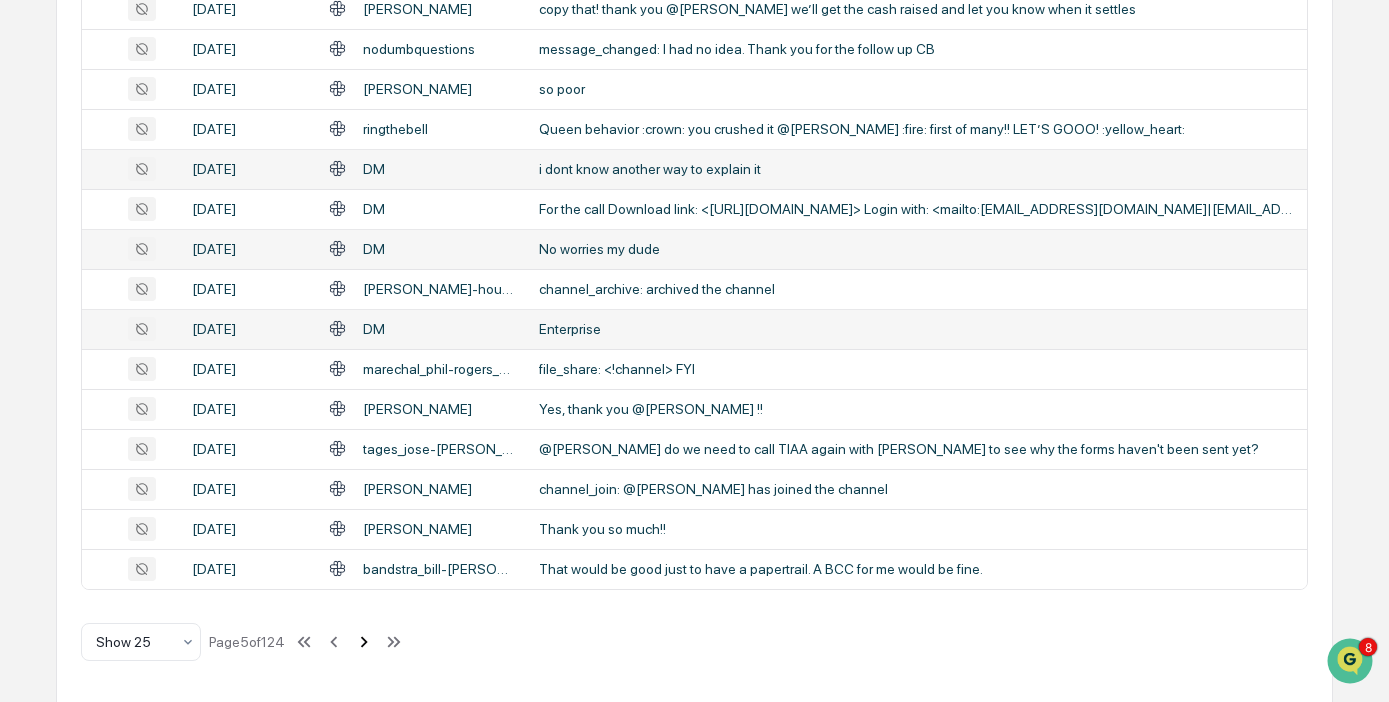click 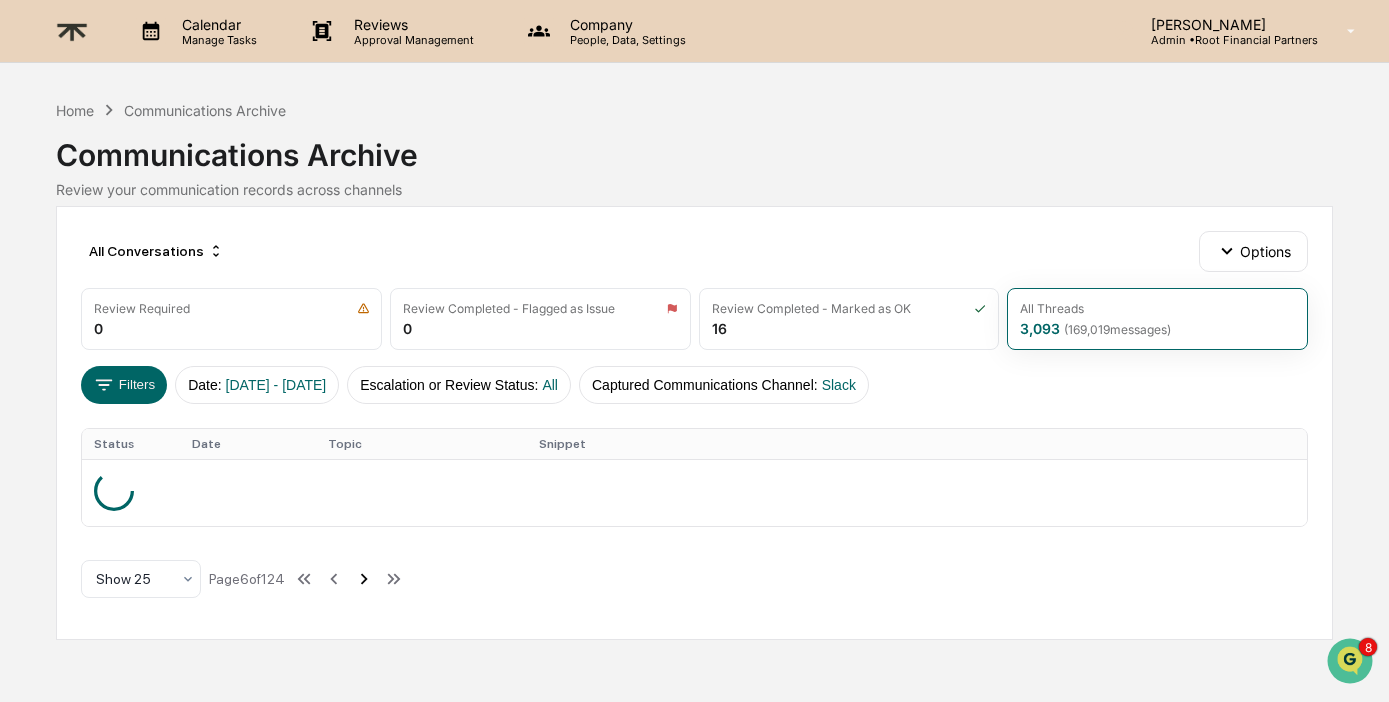 scroll, scrollTop: 0, scrollLeft: 0, axis: both 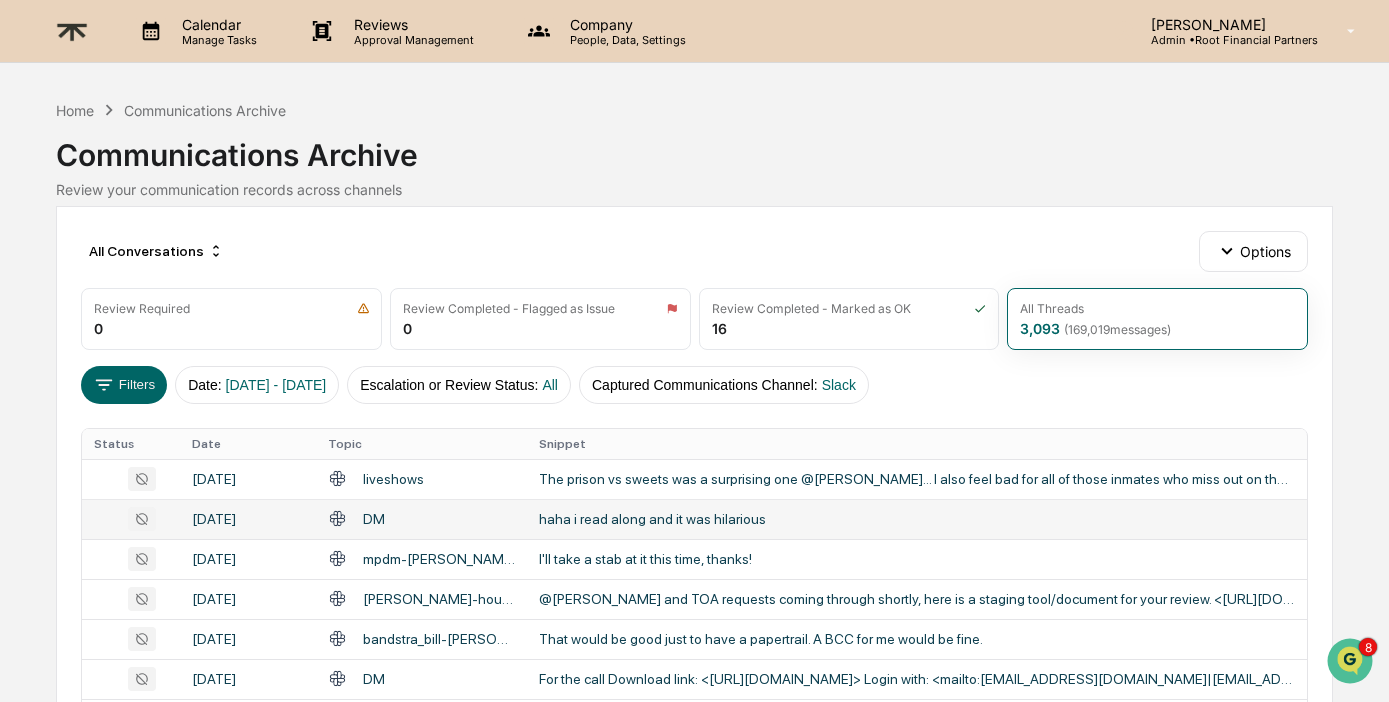 click on "haha i read along and it was hilarious" at bounding box center (917, 519) 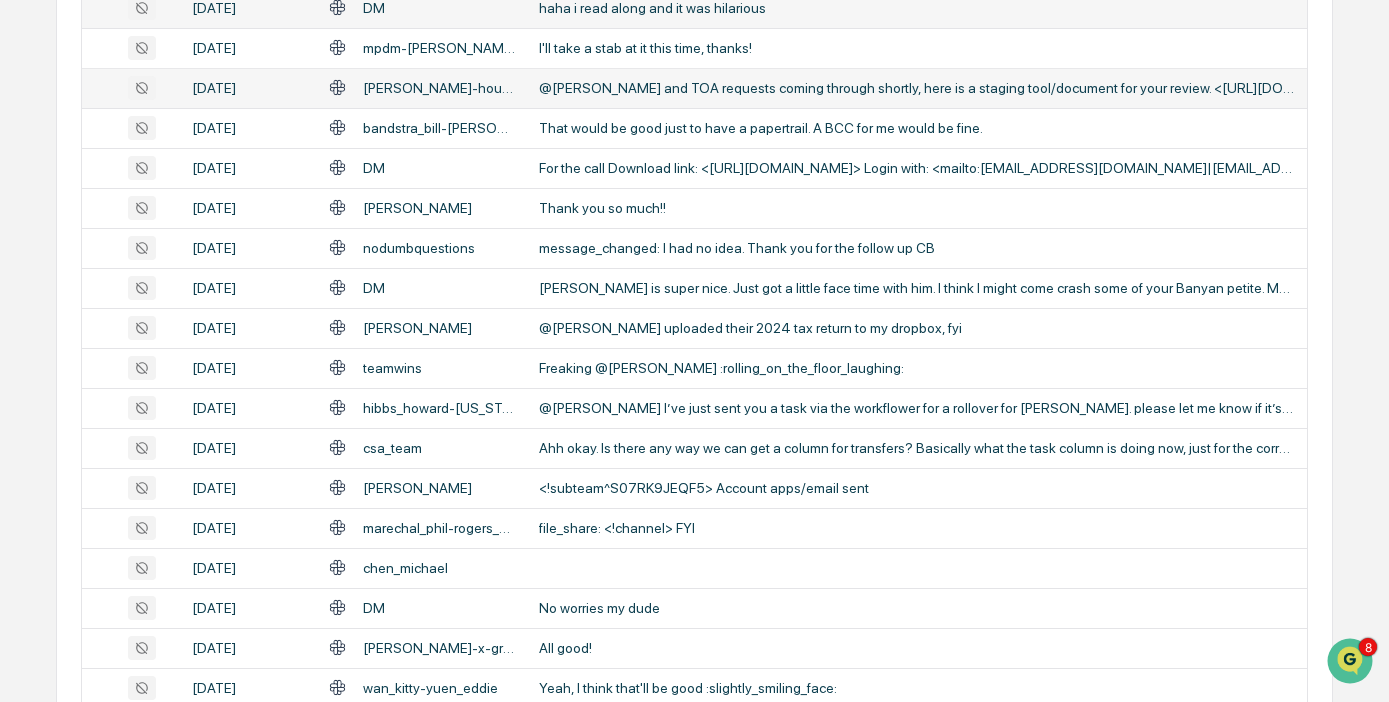 scroll, scrollTop: 520, scrollLeft: 0, axis: vertical 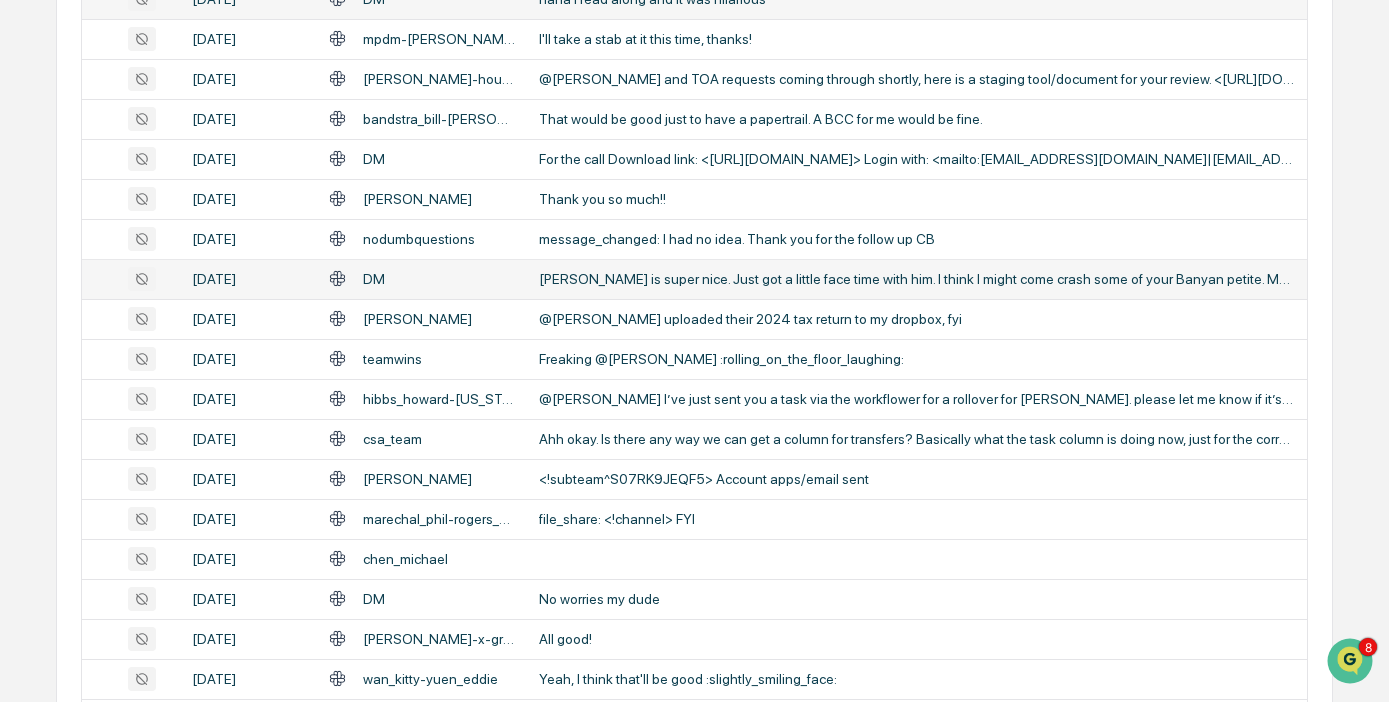 click on "DM" at bounding box center (422, 278) 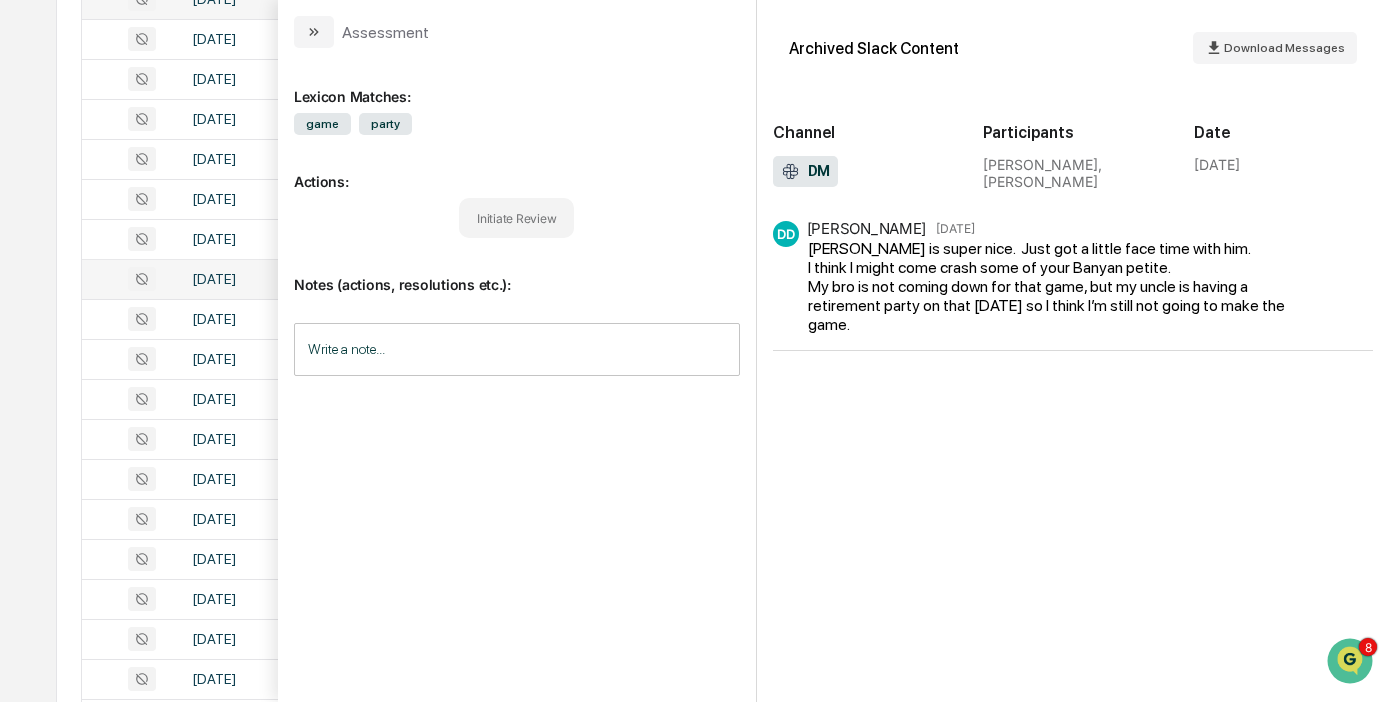click on "Calendar Manage Tasks Reviews Approval Management Company People, Data, Settings [PERSON_NAME] Admin •  Root Financial Partners Home Communications Archive Communications Archive Review your communication records across channels All Conversations Options Review Required 0 Review Completed - Flagged as Issue 0 Review Completed - Marked as OK 16 All Threads 3,093   ( 169,019  messages) Filters Date : [DATE] - [DATE] Escalation or Review Status : All Captured Communications Channel : Slack Status Date Topic Snippet [DATE] liveshows The prison vs sweets was a surprising one @[PERSON_NAME]... I also feel bad for all of those inmates who miss out on the Sequoia Process since [PERSON_NAME] decided to give up the sweets... :rolling_on_the_fl... [DATE] DM haha i read along and it was hilarious [DATE] mpdm-[PERSON_NAME].[PERSON_NAME]--[PERSON_NAME]--[PERSON_NAME].[PERSON_NAME]-1 I'll take a stab at it this time, thanks! [DATE] [PERSON_NAME]-household-[PERSON_NAME]--[PERSON_NAME] [DATE] bandstra_bill-[PERSON_NAME] [DATE] DM DM teamwins" at bounding box center [694, 266] 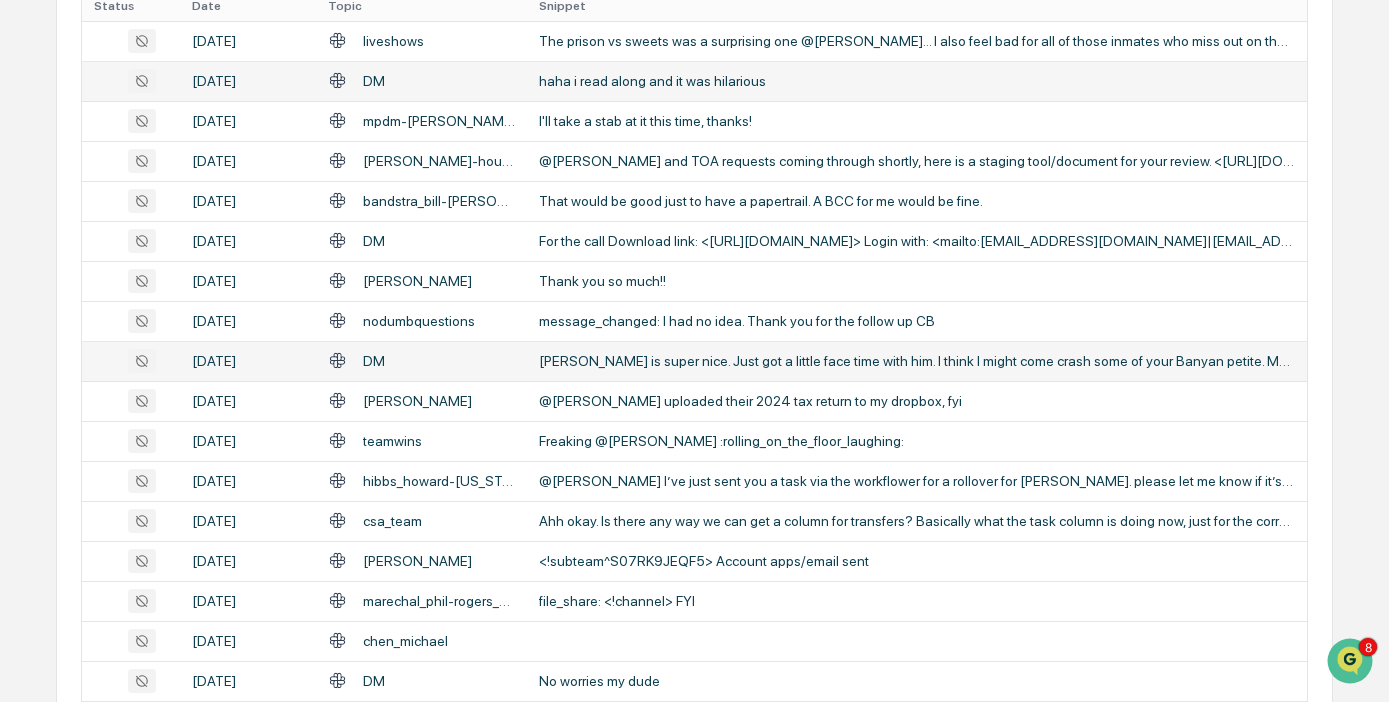 scroll, scrollTop: 430, scrollLeft: 0, axis: vertical 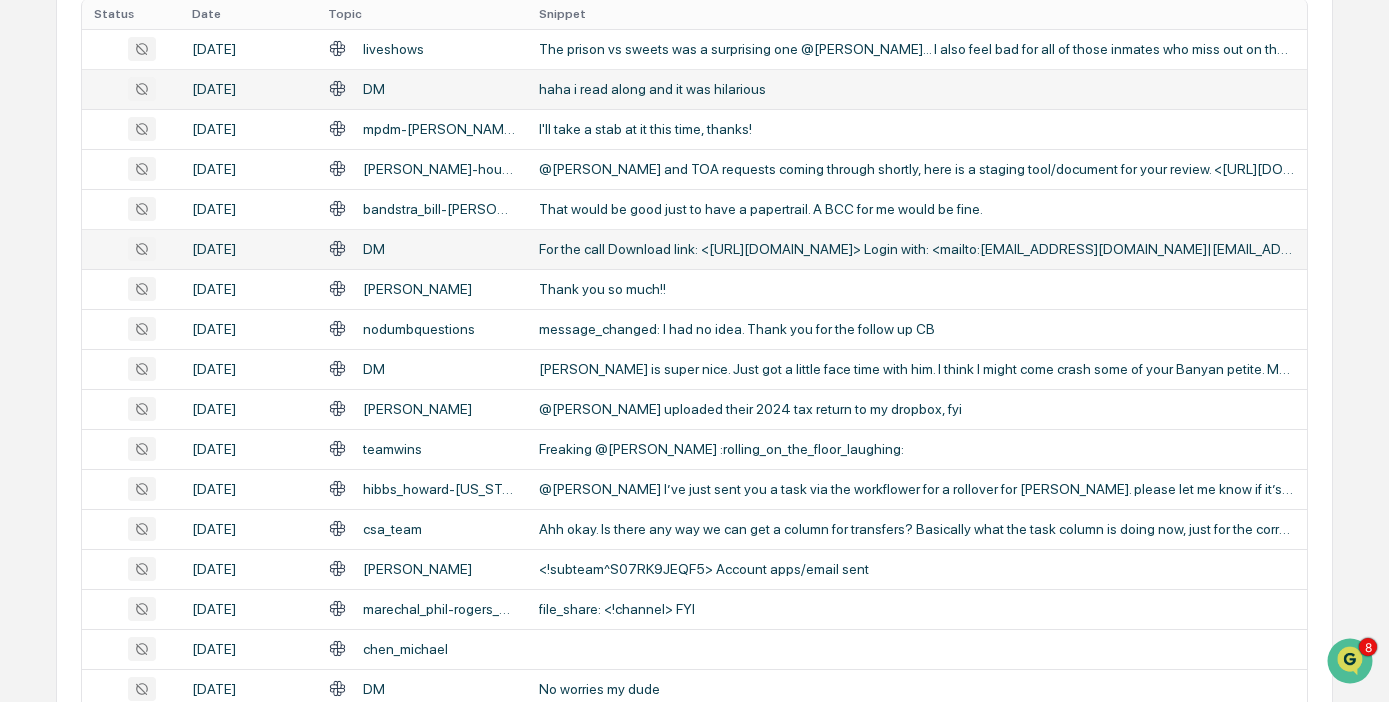 click on "DM" at bounding box center [422, 248] 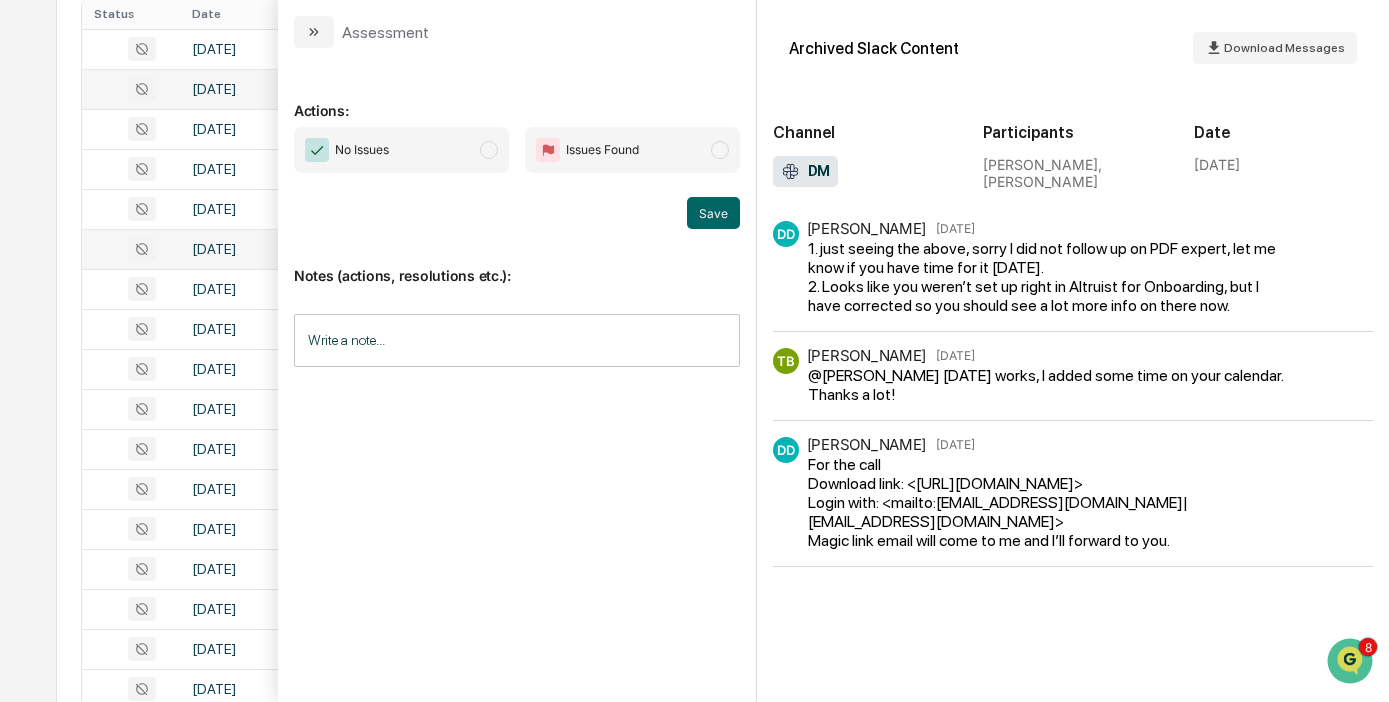 click on "Calendar Manage Tasks Reviews Approval Management Company People, Data, Settings [PERSON_NAME] Admin •  Root Financial Partners Home Communications Archive Communications Archive Review your communication records across channels All Conversations Options Review Required 0 Review Completed - Flagged as Issue 0 Review Completed - Marked as OK 16 All Threads 3,093   ( 169,019  messages) Filters Date : [DATE] - [DATE] Escalation or Review Status : All Captured Communications Channel : Slack Status Date Topic Snippet [DATE] liveshows The prison vs sweets was a surprising one @[PERSON_NAME]... I also feel bad for all of those inmates who miss out on the Sequoia Process since [PERSON_NAME] decided to give up the sweets... :rolling_on_the_fl... [DATE] DM haha i read along and it was hilarious [DATE] mpdm-[PERSON_NAME].[PERSON_NAME]--[PERSON_NAME]--[PERSON_NAME].[PERSON_NAME]-1 I'll take a stab at it this time, thanks! [DATE] [PERSON_NAME]-household-[PERSON_NAME]--[PERSON_NAME] [DATE] bandstra_bill-[PERSON_NAME] [DATE] DM DM teamwins" at bounding box center (694, 356) 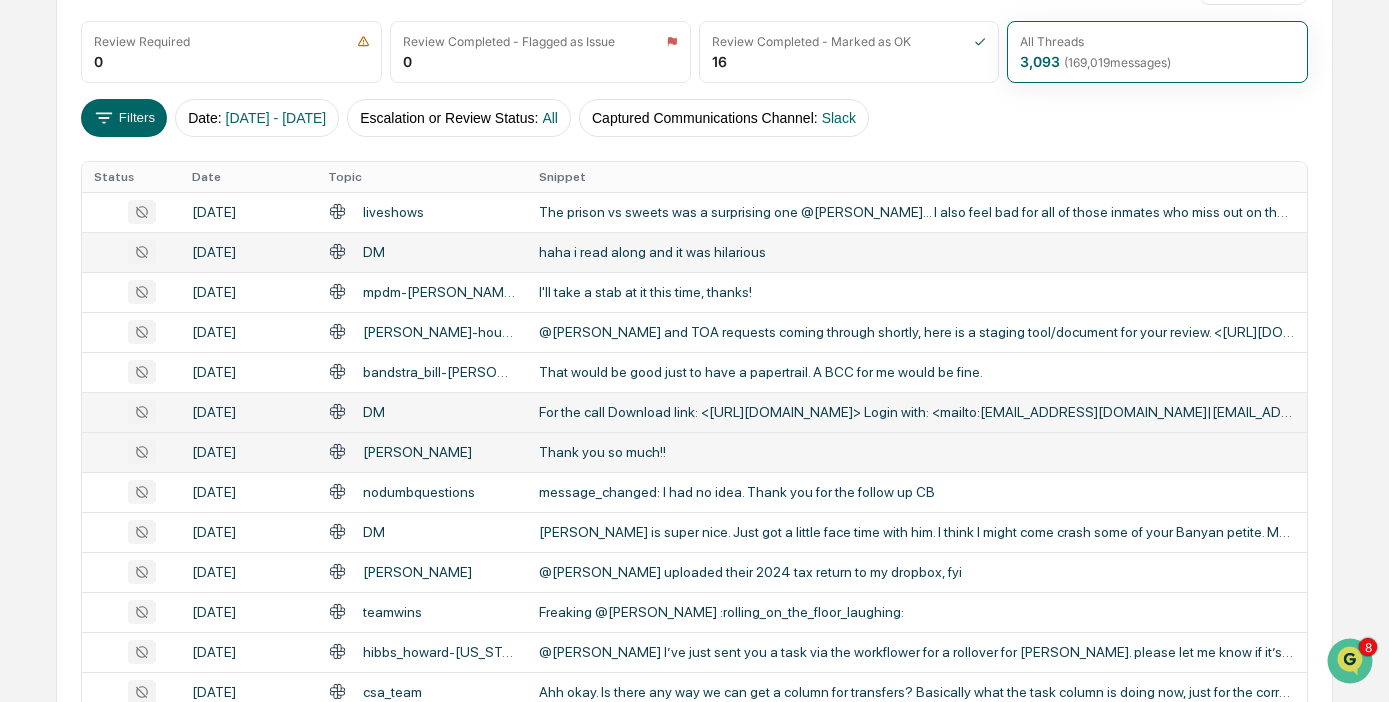scroll, scrollTop: 263, scrollLeft: 0, axis: vertical 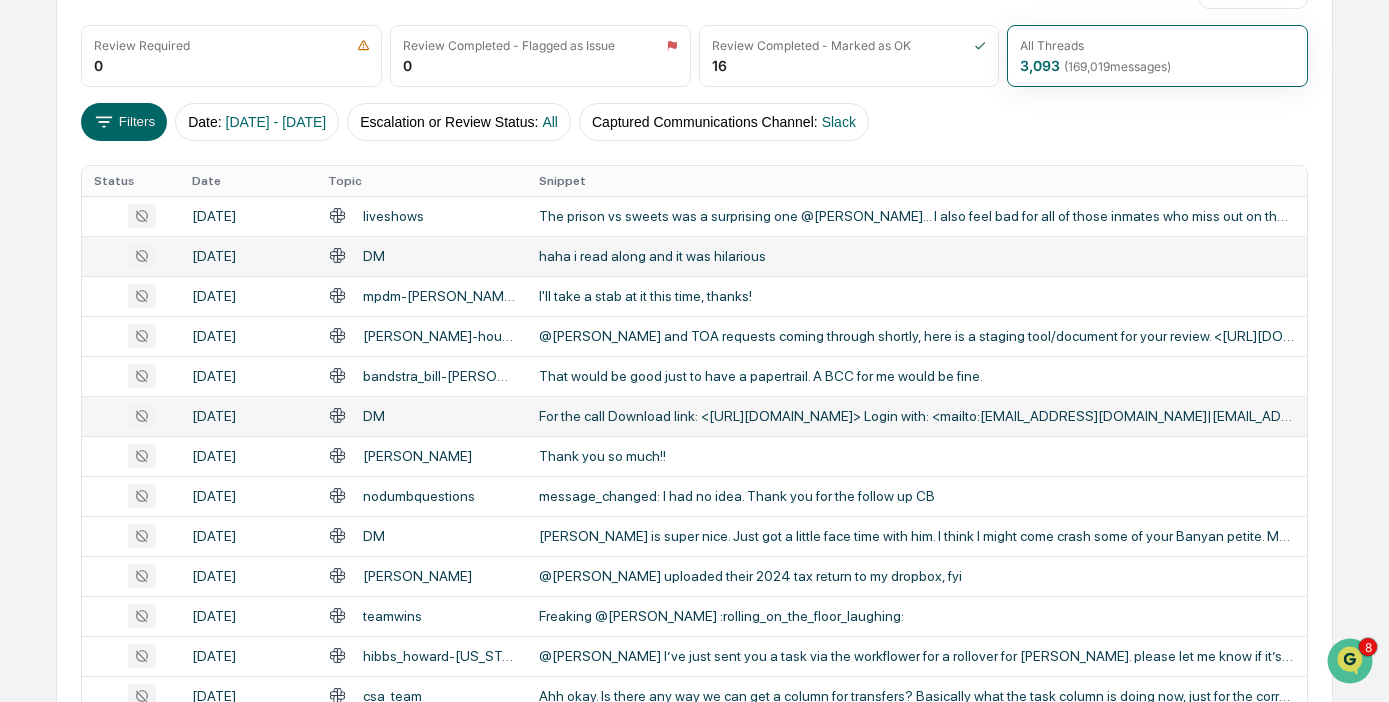 click on "haha i read along and it was hilarious" at bounding box center (917, 256) 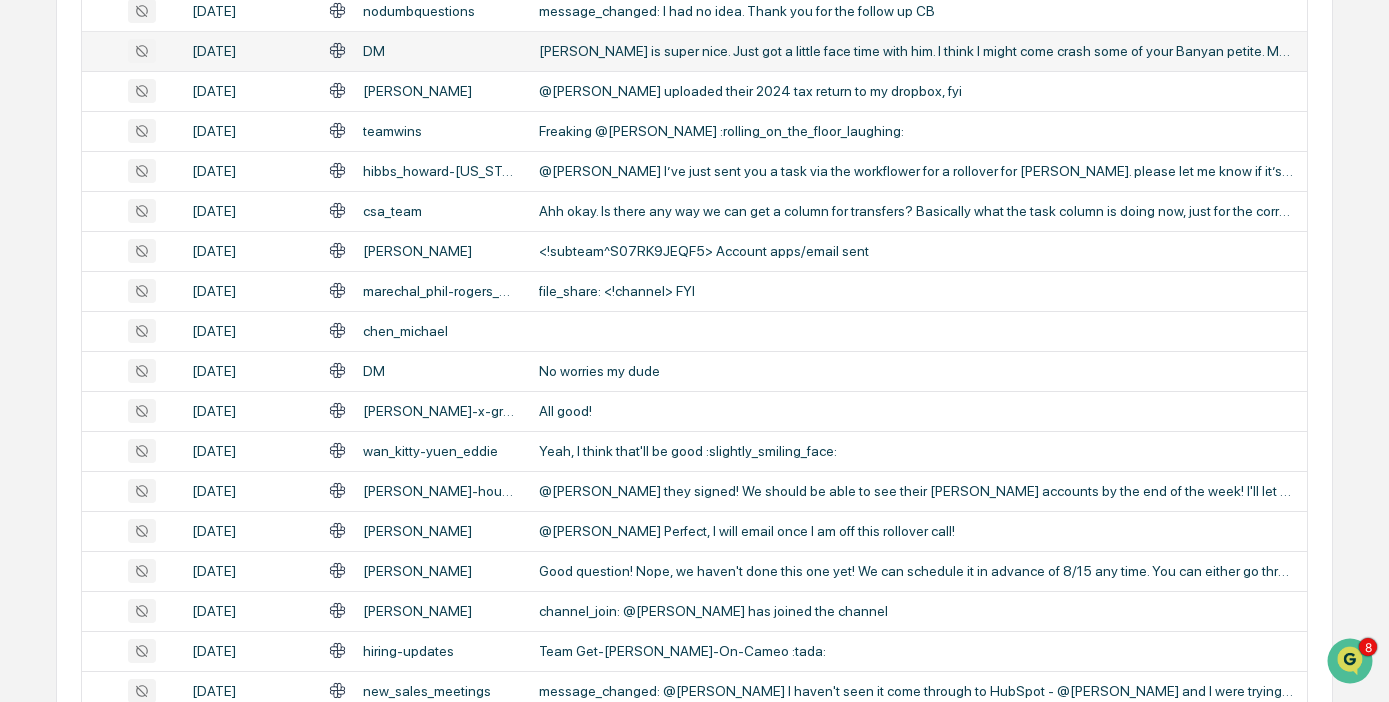 scroll, scrollTop: 870, scrollLeft: 0, axis: vertical 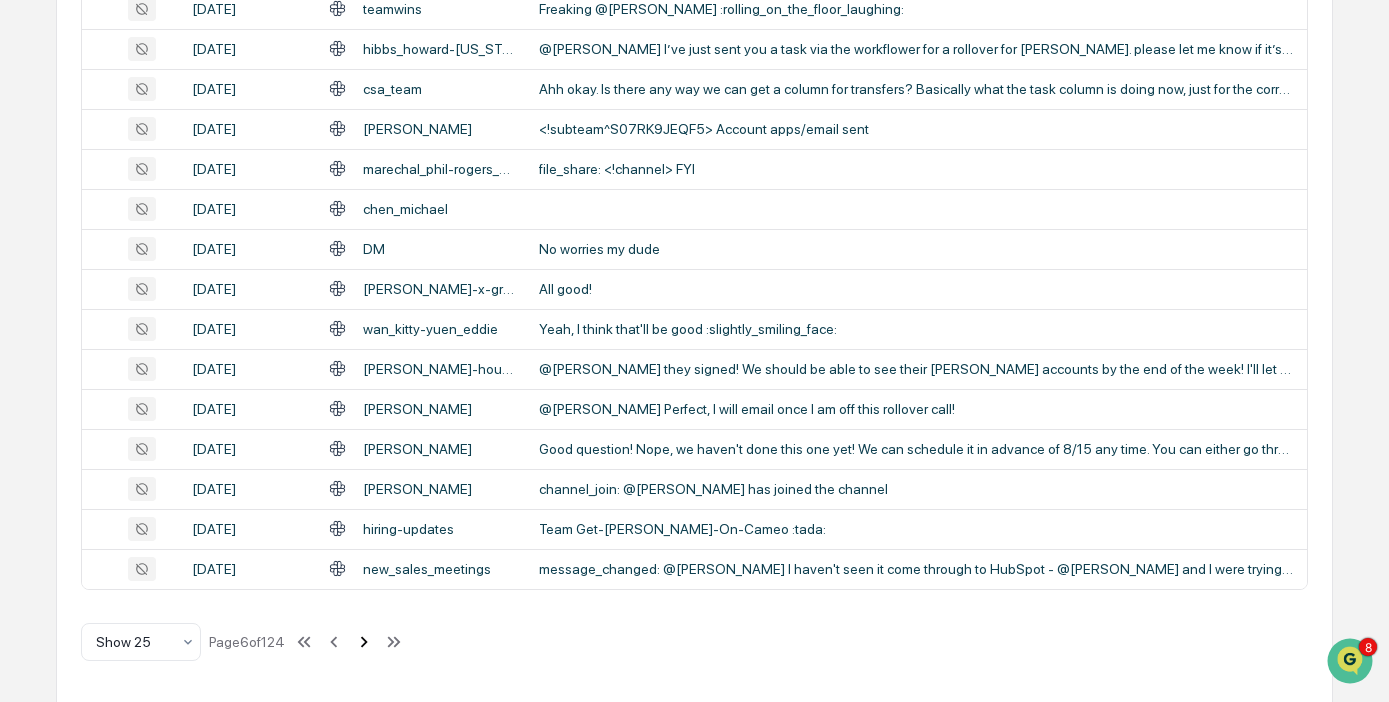 click 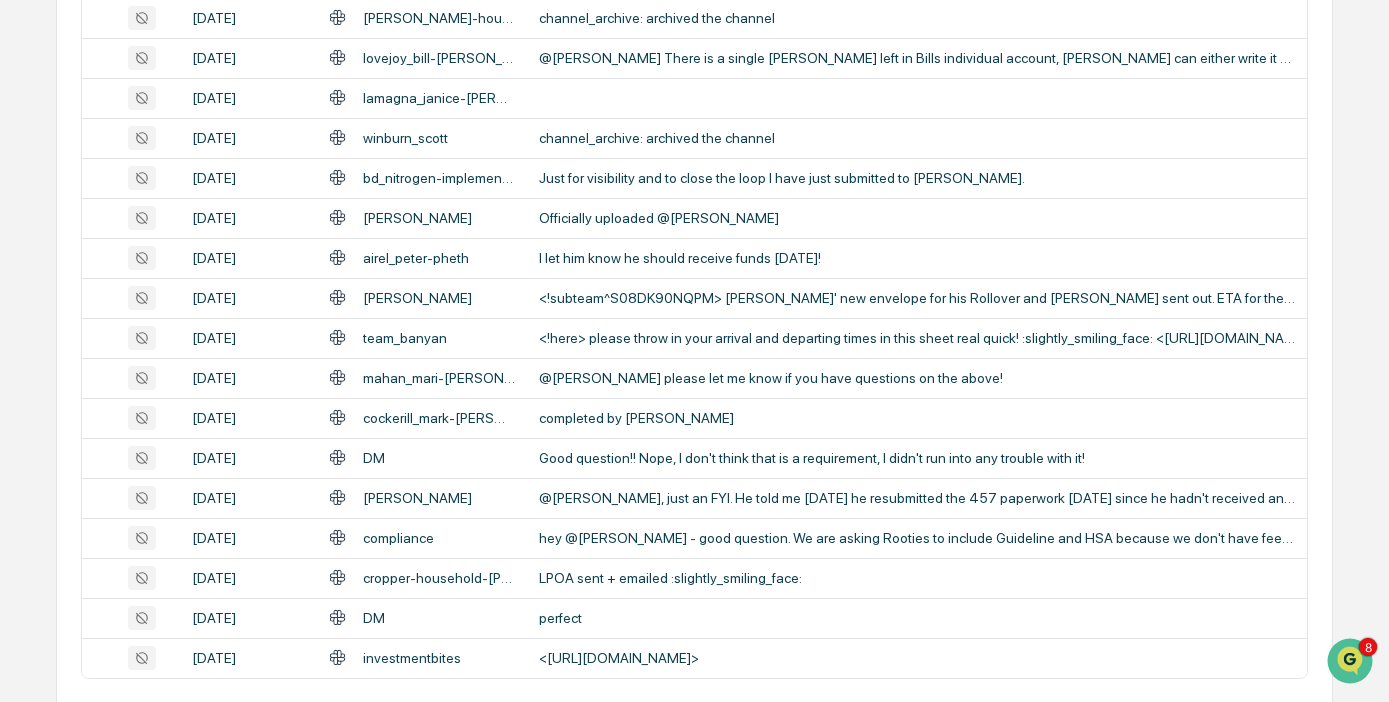scroll, scrollTop: 787, scrollLeft: 0, axis: vertical 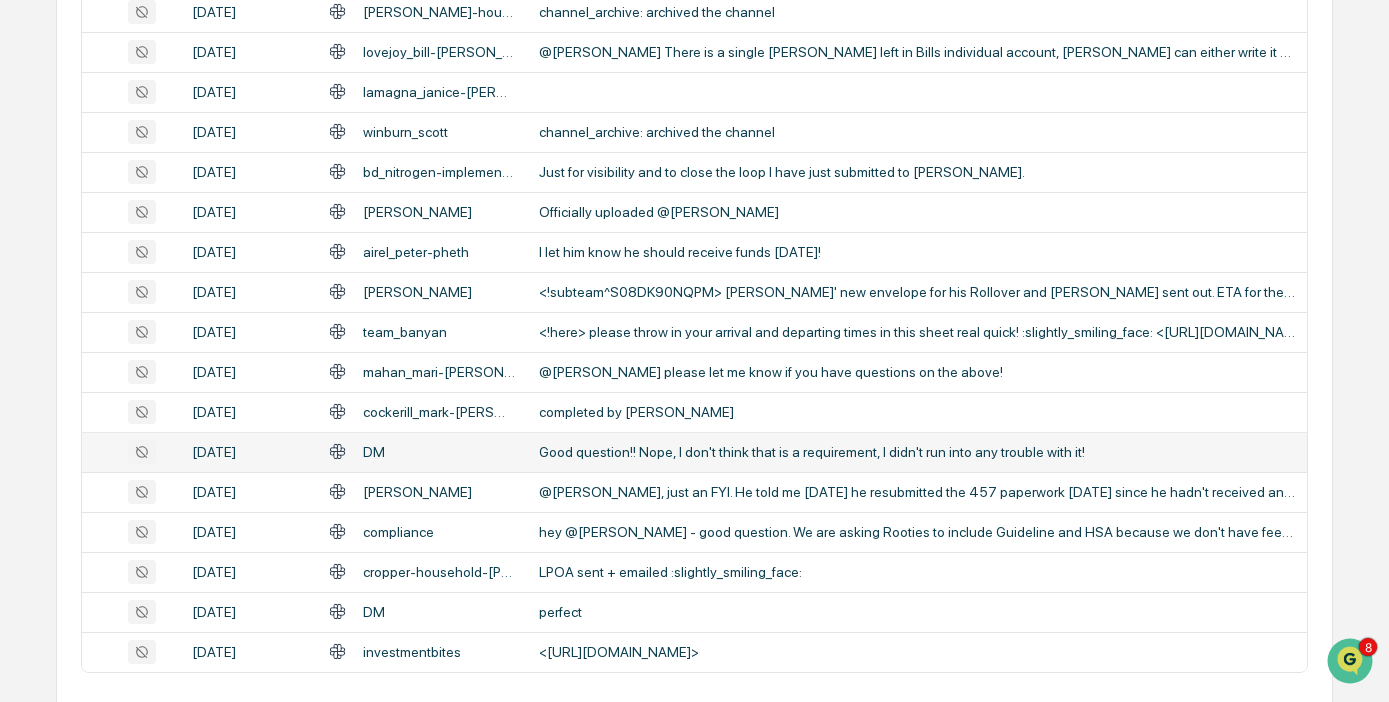 click on "DM" at bounding box center [422, 451] 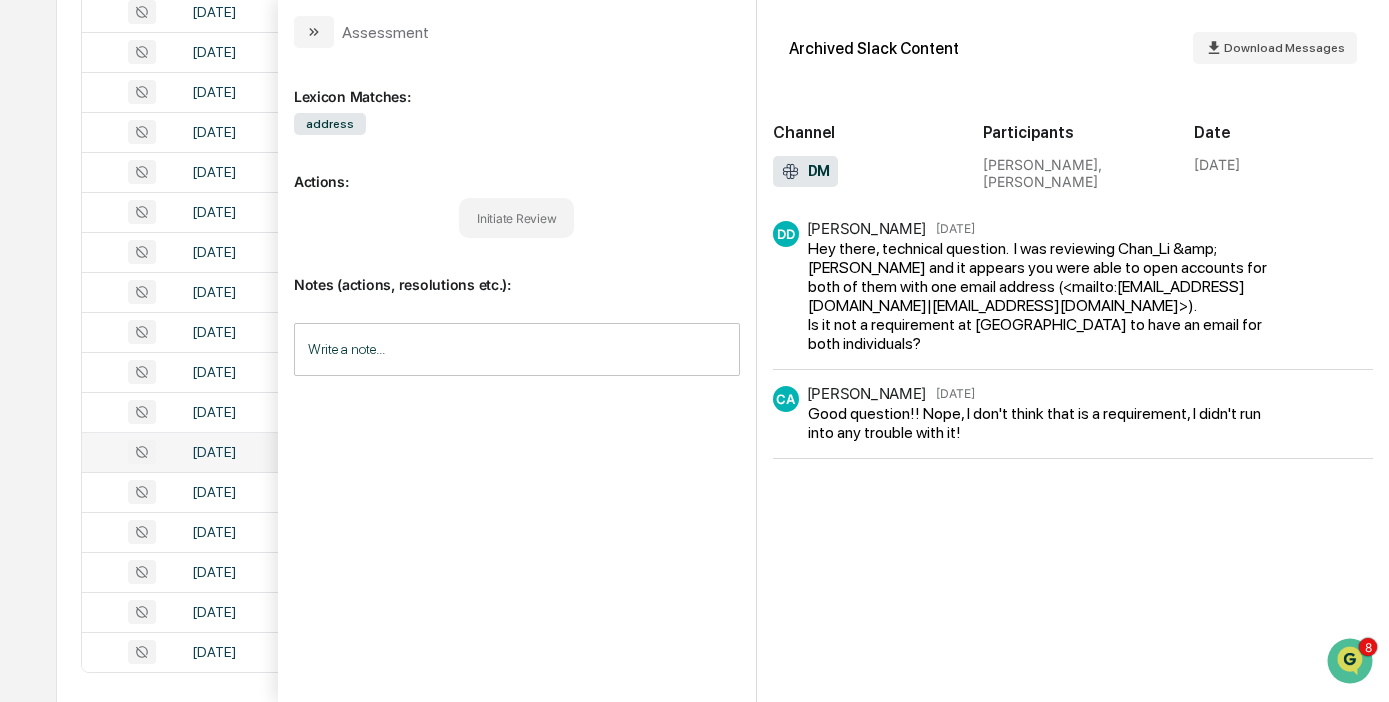 click on "Calendar Manage Tasks Reviews Approval Management Company People, Data, Settings [PERSON_NAME] Admin •  Root Financial Partners Home Communications Archive Communications Archive Review your communication records across channels All Conversations Options Review Required 0 Review Completed - Flagged as Issue 0 Review Completed - Marked as OK 16 All Threads 3,093   ( 169,019  messages) Filters Date : [DATE] - [DATE] Escalation or Review Status : All Captured Communications Channel : Slack Status Date Topic Snippet [DATE] tages_jose-[PERSON_NAME] @[PERSON_NAME] do we need to call TIAA again with [PERSON_NAME] to see why the forms haven't been sent yet? [DATE] general Hi! @[PERSON_NAME] @[PERSON_NAME] We swapped out the mug for this really cool Root Tumbler! It is currently in production. I just sent an email to ask for an updated ship date. I will let you all know a... [DATE] [PERSON_NAME] [DATE] paz_patty [DATE] [PERSON_NAME] [DATE] [DATE] DM DM 7" at bounding box center (694, -1) 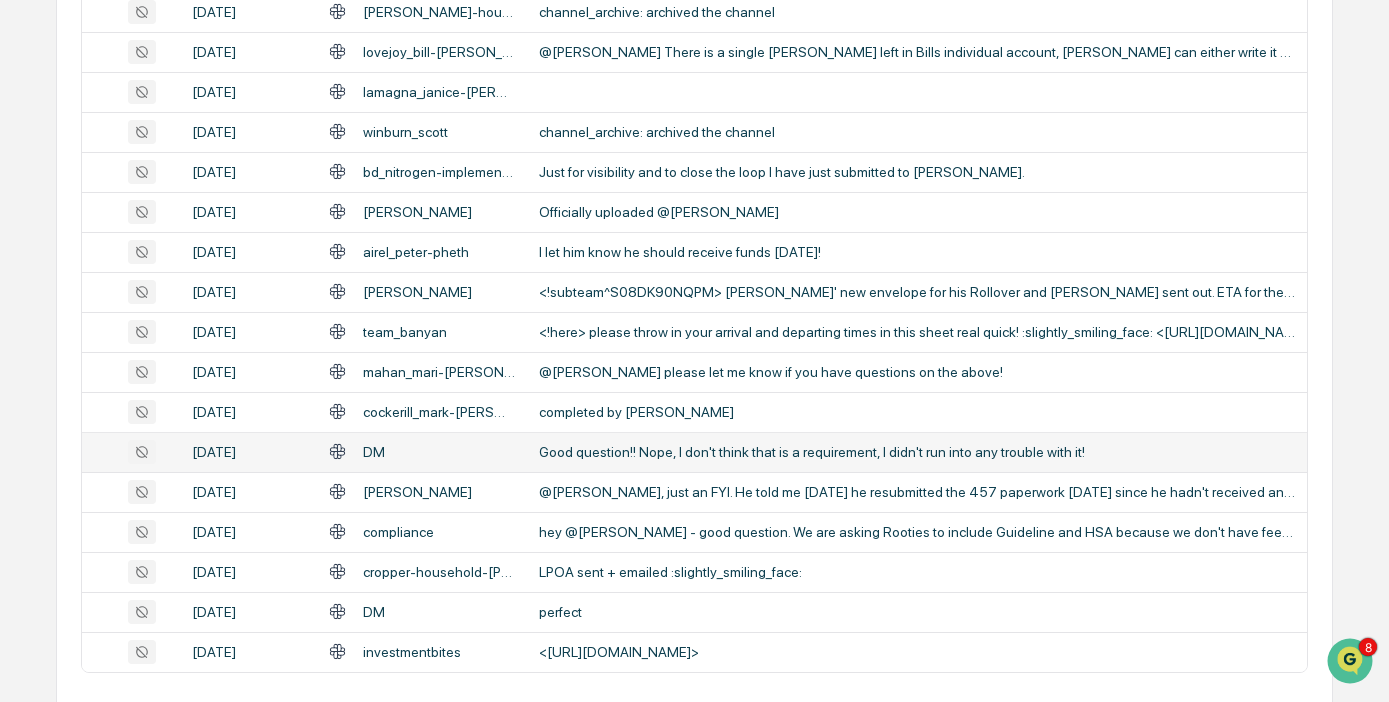 click on "DM" at bounding box center (422, 451) 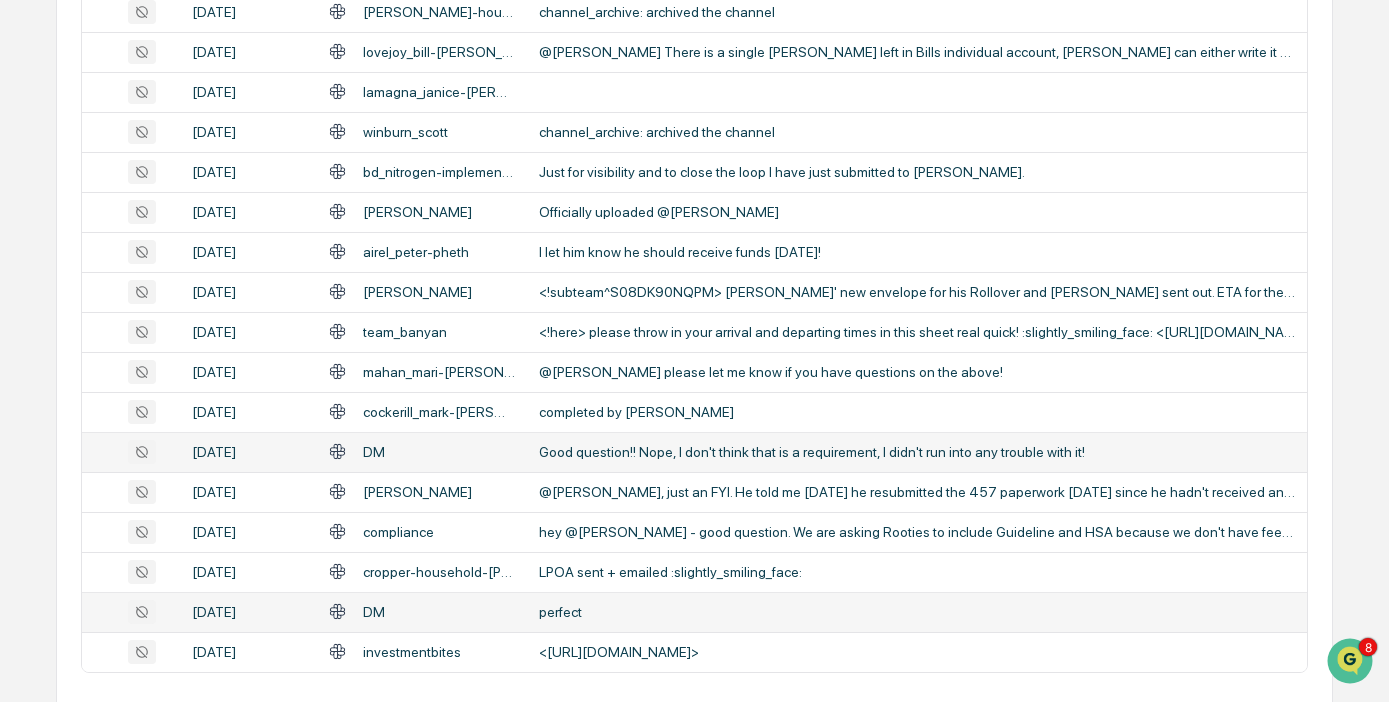 click on "perfect" at bounding box center (917, 612) 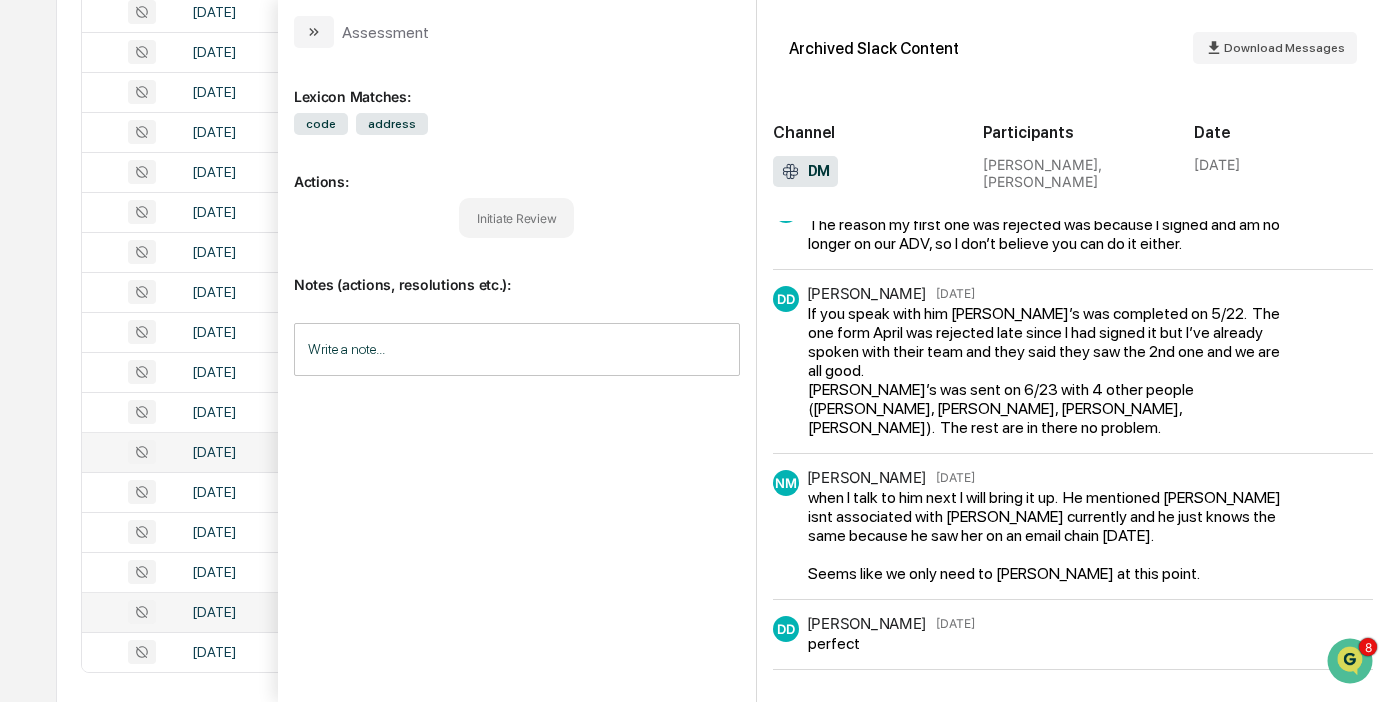 scroll, scrollTop: 1707, scrollLeft: 0, axis: vertical 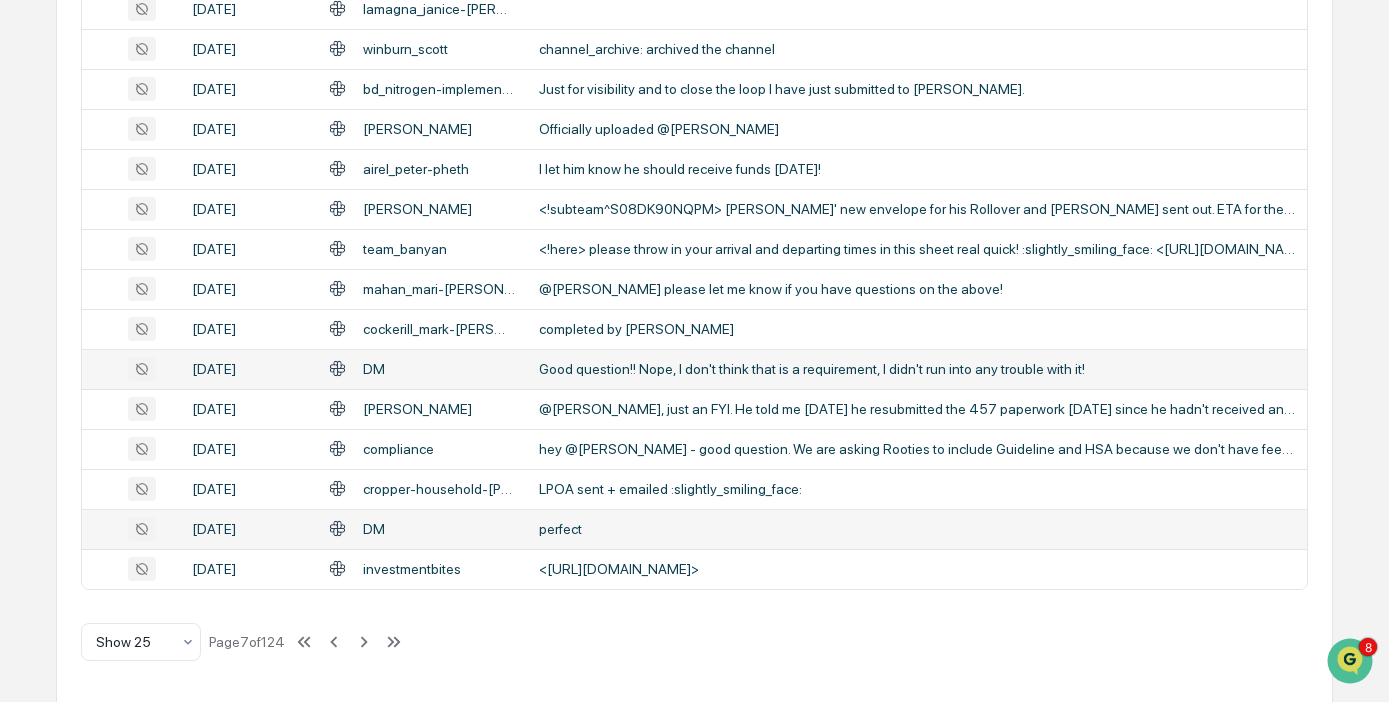 click on "Calendar Manage Tasks Reviews Approval Management Company People, Data, Settings [PERSON_NAME] Admin •  Root Financial Partners Home Communications Archive Communications Archive Review your communication records across channels All Conversations Options Review Required 0 Review Completed - Flagged as Issue 0 Review Completed - Marked as OK 16 All Threads 3,093   ( 169,019  messages) Filters Date : [DATE] - [DATE] Escalation or Review Status : All Captured Communications Channel : Slack Status Date Topic Snippet [DATE] tages_jose-[PERSON_NAME] @[PERSON_NAME] do we need to call TIAA again with [PERSON_NAME] to see why the forms haven't been sent yet? [DATE] general Hi! @[PERSON_NAME] @[PERSON_NAME] We swapped out the mug for this really cool Root Tumbler! It is currently in production. I just sent an email to ask for an updated ship date. I will let you all know a... [DATE] [PERSON_NAME] [DATE] paz_patty [DATE] [PERSON_NAME] [DATE] [DATE] DM DM 7" at bounding box center [694, -84] 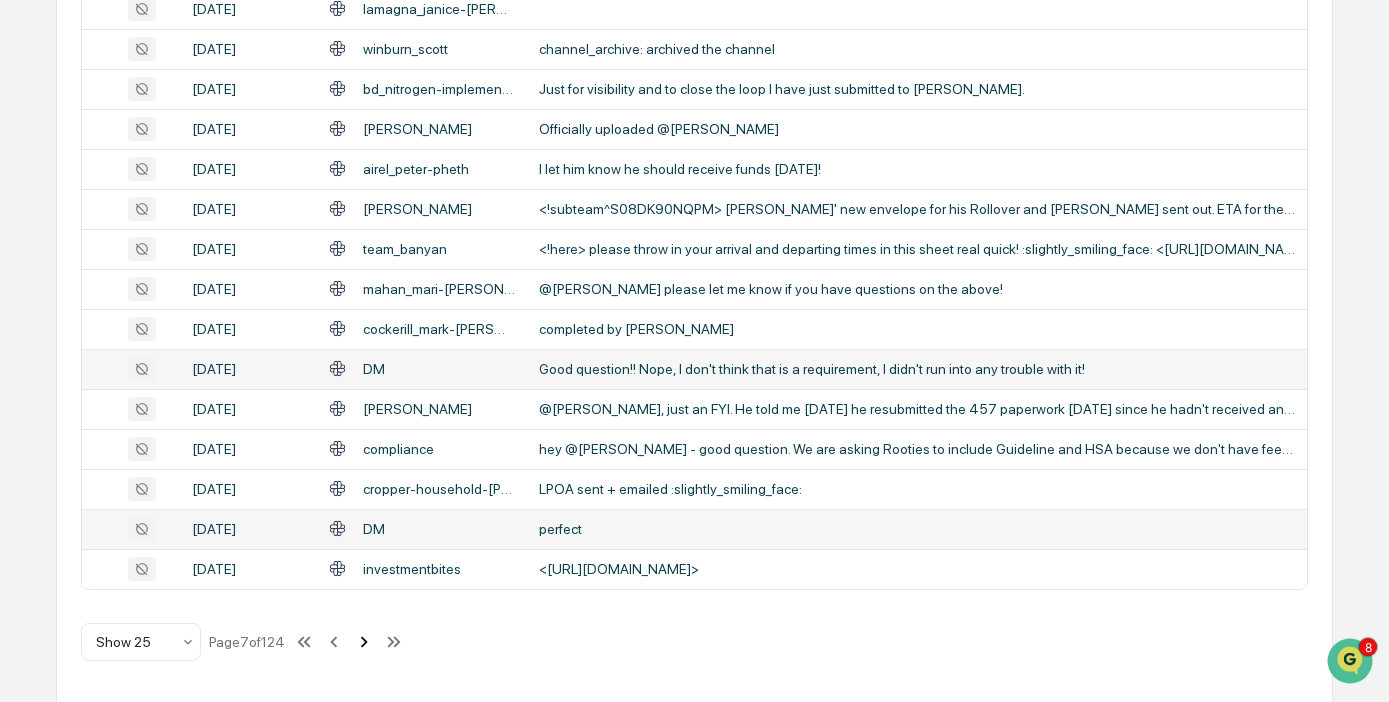 click 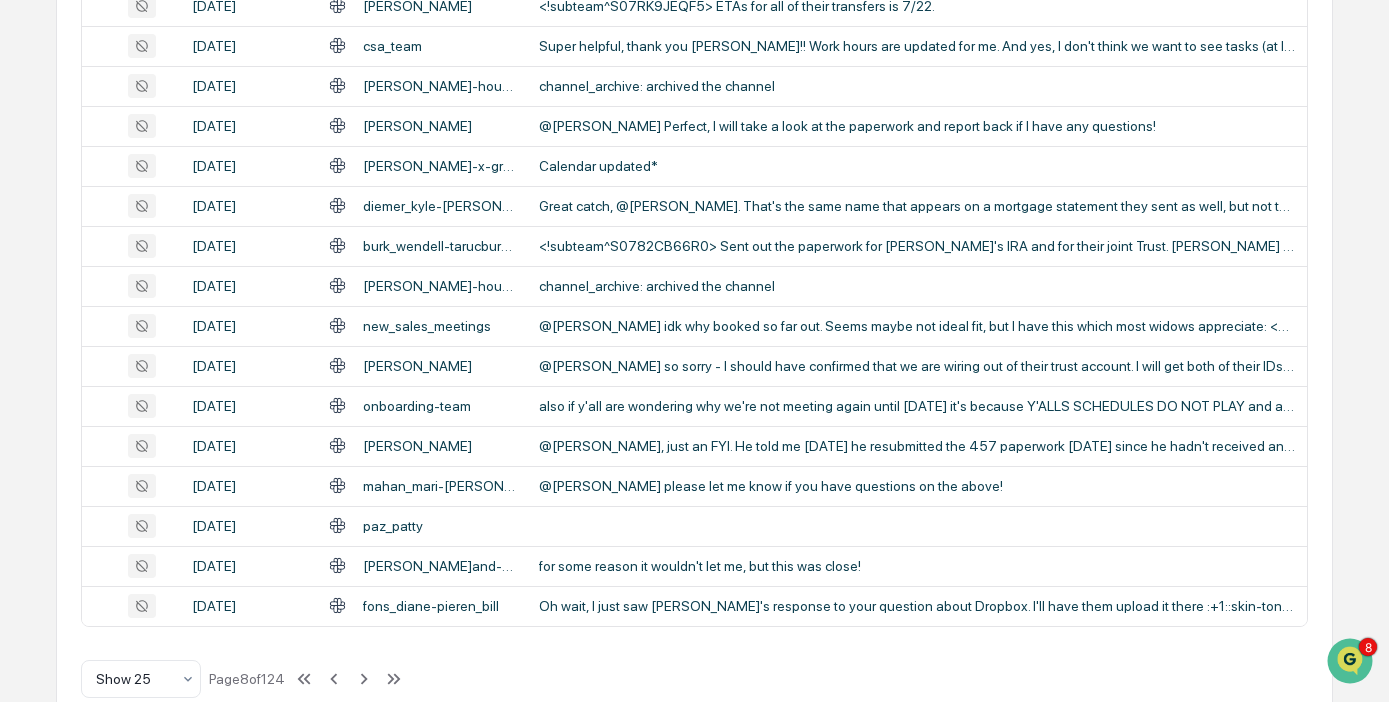 scroll, scrollTop: 870, scrollLeft: 0, axis: vertical 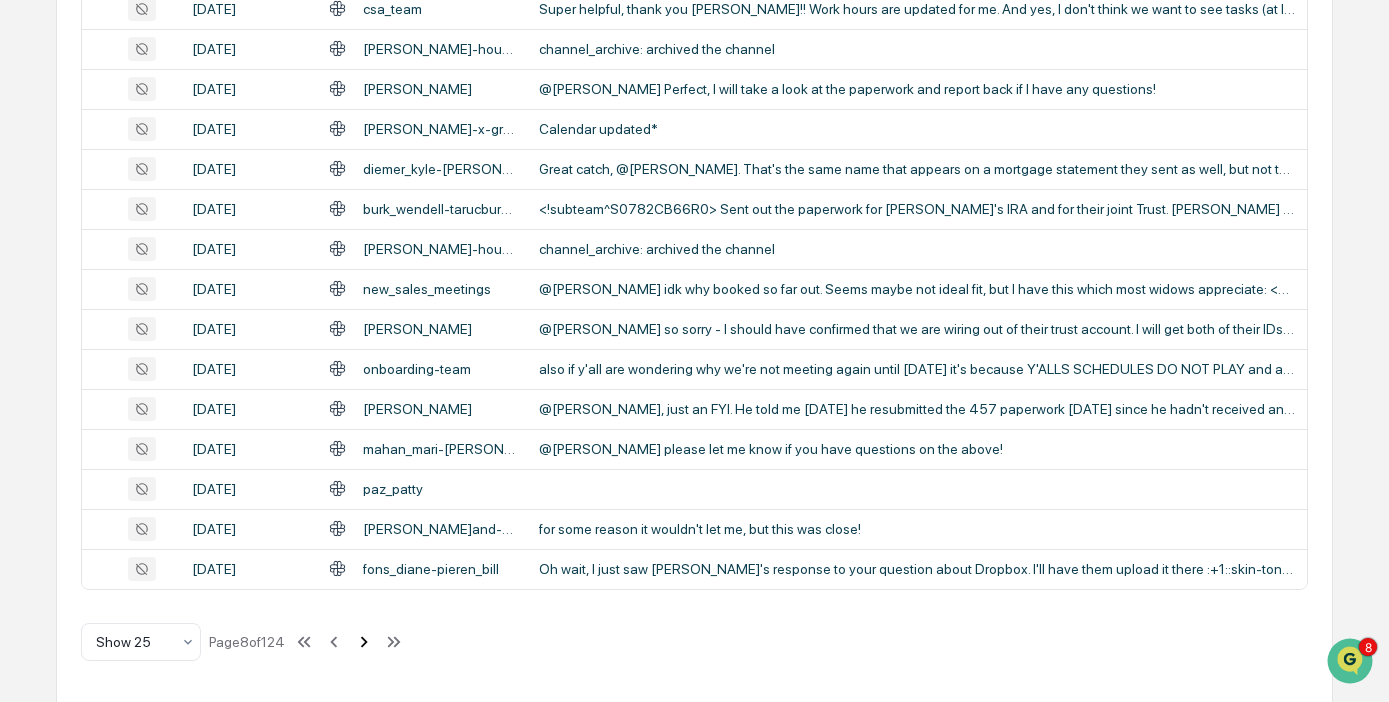 click 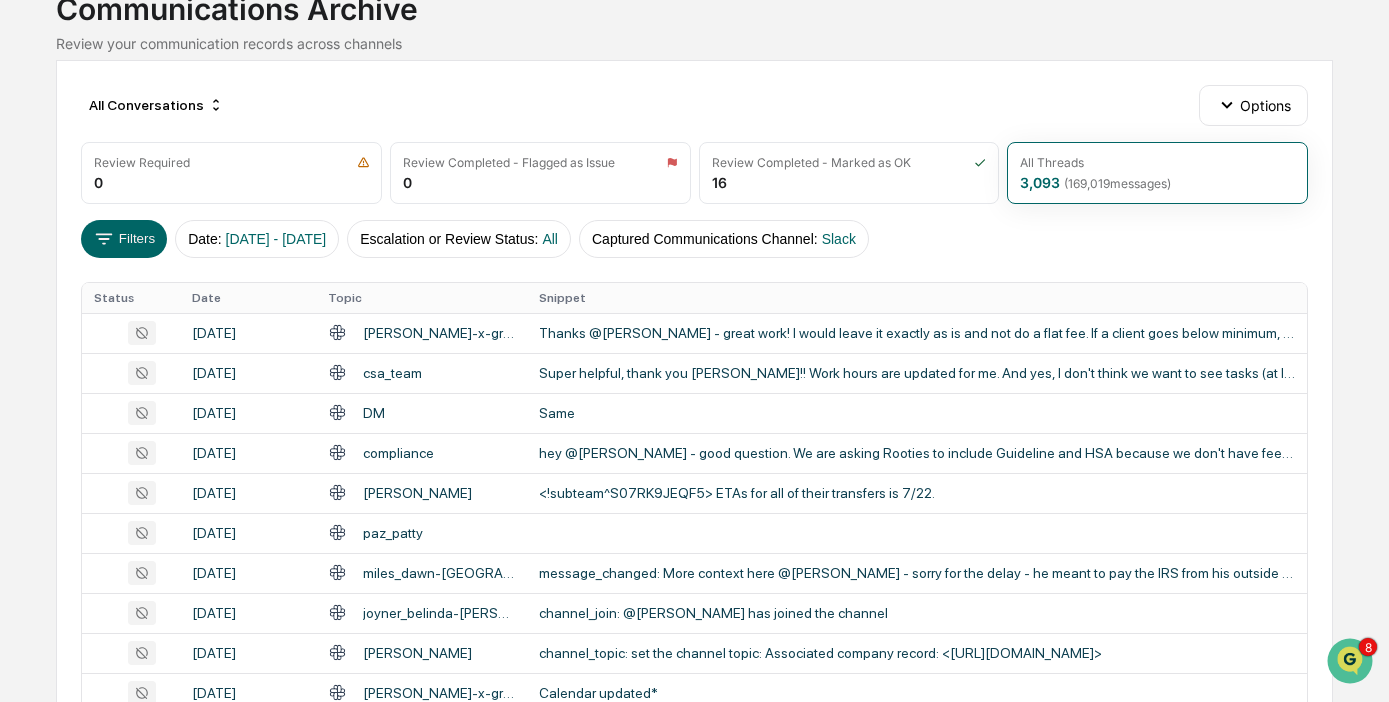 scroll, scrollTop: 174, scrollLeft: 0, axis: vertical 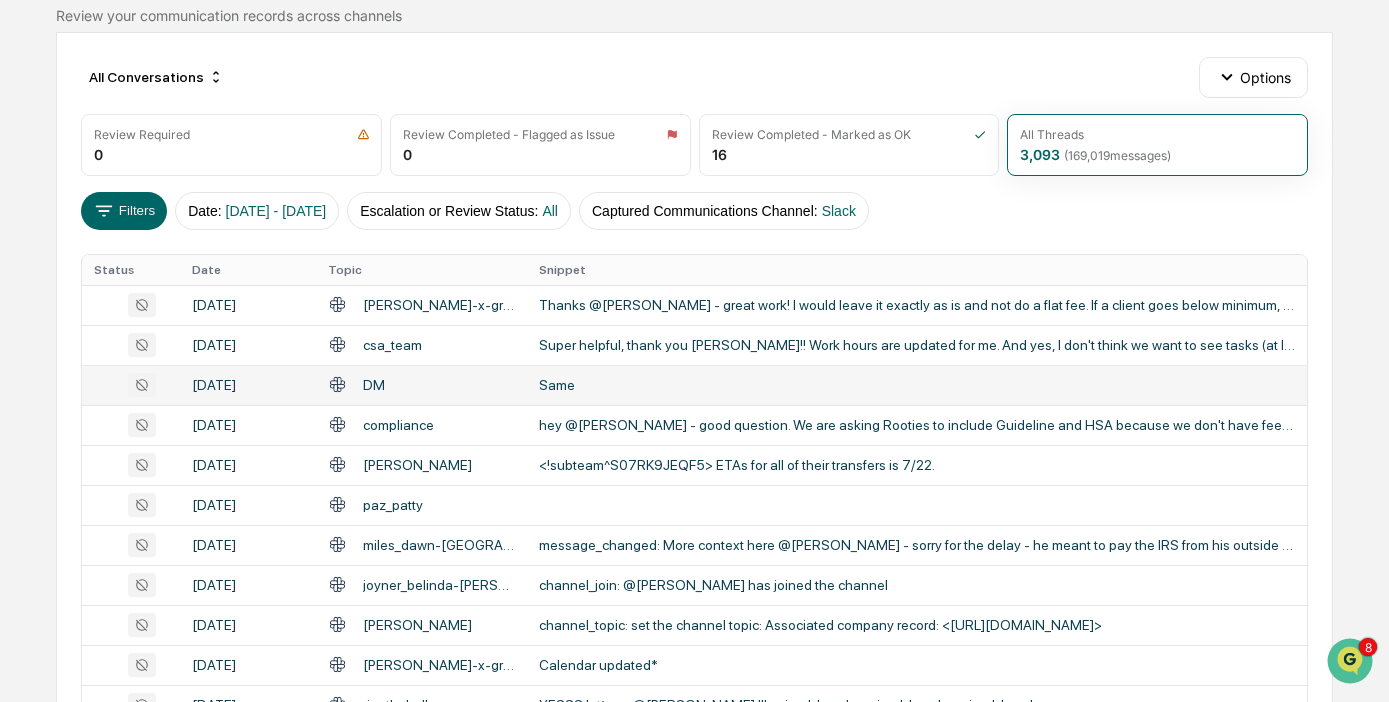 click on "Same" at bounding box center (917, 385) 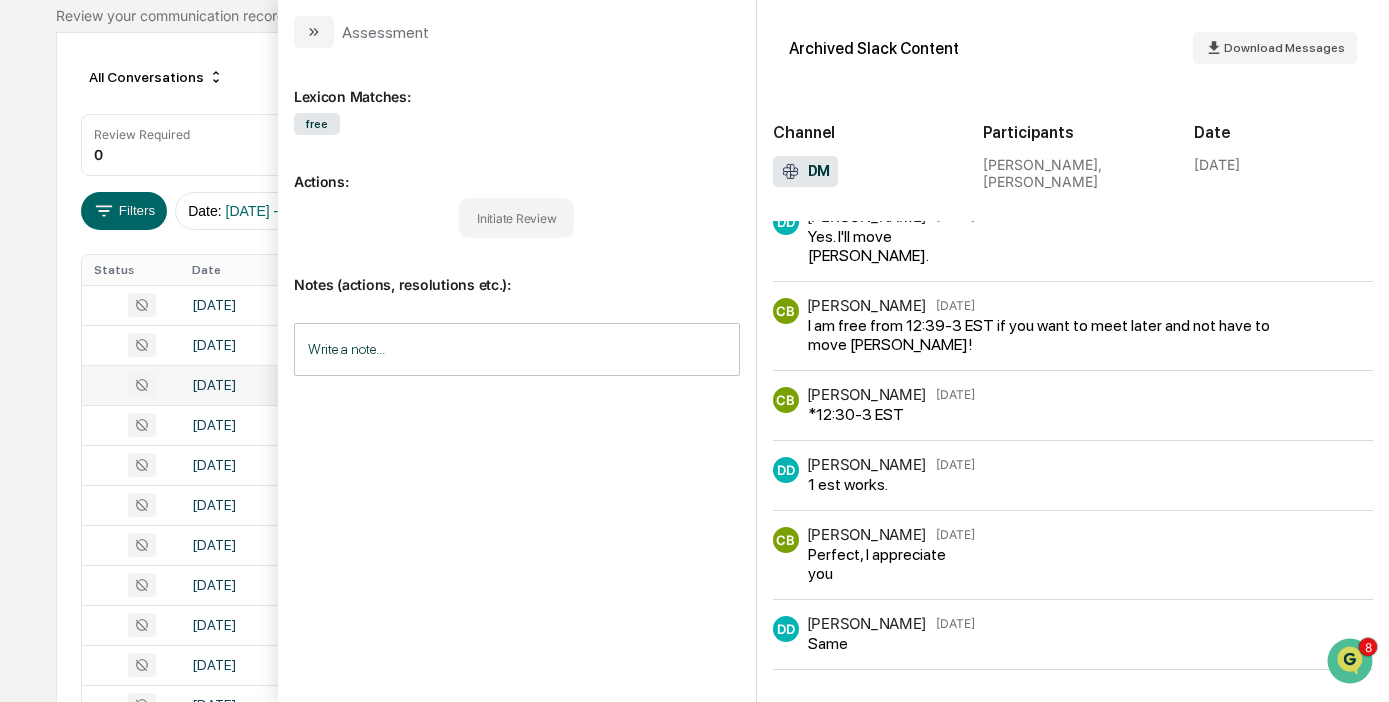scroll, scrollTop: 136, scrollLeft: 0, axis: vertical 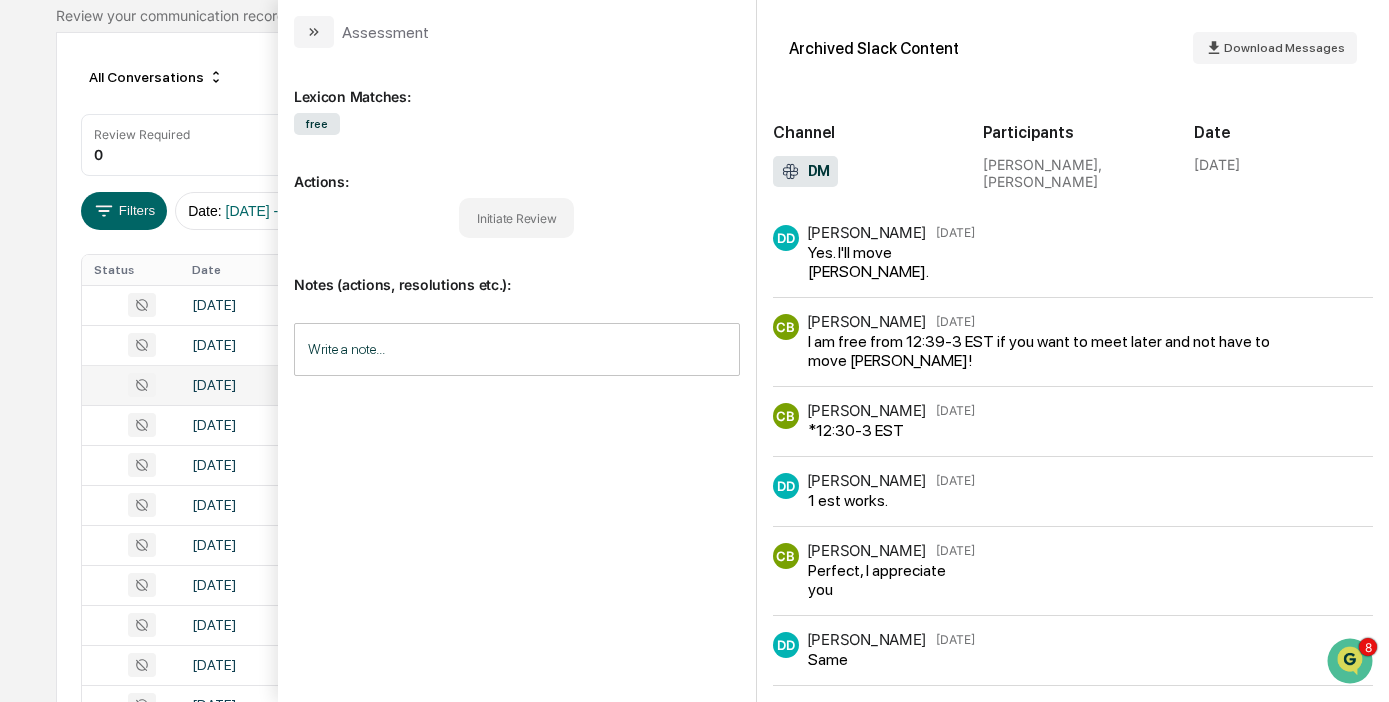click on "Calendar Manage Tasks Reviews Approval Management Company People, Data, Settings [PERSON_NAME] Admin •  Root Financial Partners Home Communications Archive Communications Archive Review your communication records across channels All Conversations Options Review Required 0 Review Completed - Flagged as Issue 0 Review Completed - Marked as OK 16 All Threads 3,093   ( 169,019  messages) Filters Date : [DATE] - [DATE] Escalation or Review Status : All Captured Communications Channel : Slack Status Date Topic Snippet [DATE] [PERSON_NAME]-x-growth Thanks @[PERSON_NAME] - great work!
I would leave it exactly as is and not do a flat fee. If a client goes below minimum, we don't update it to flat. $1M is a soft minimum and we're actively working... [DATE] csa_team Super helpful, thank you [PERSON_NAME]!! Work hours are updated for me. And yes, I don't think we want to see tasks (at least I don't...?) but seeing tickets would be amazing [DATE] DM Same [DATE] compliance [DATE] Show 25" at bounding box center [694, 612] 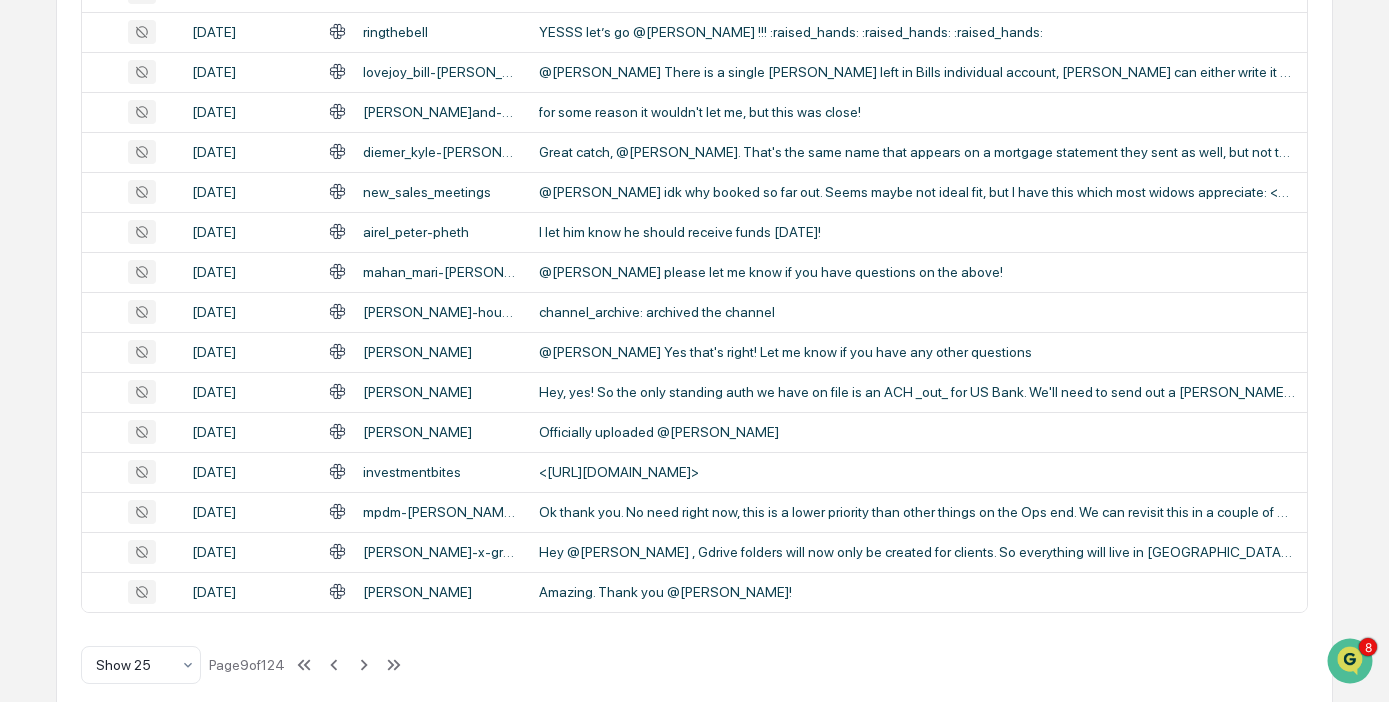 scroll, scrollTop: 870, scrollLeft: 0, axis: vertical 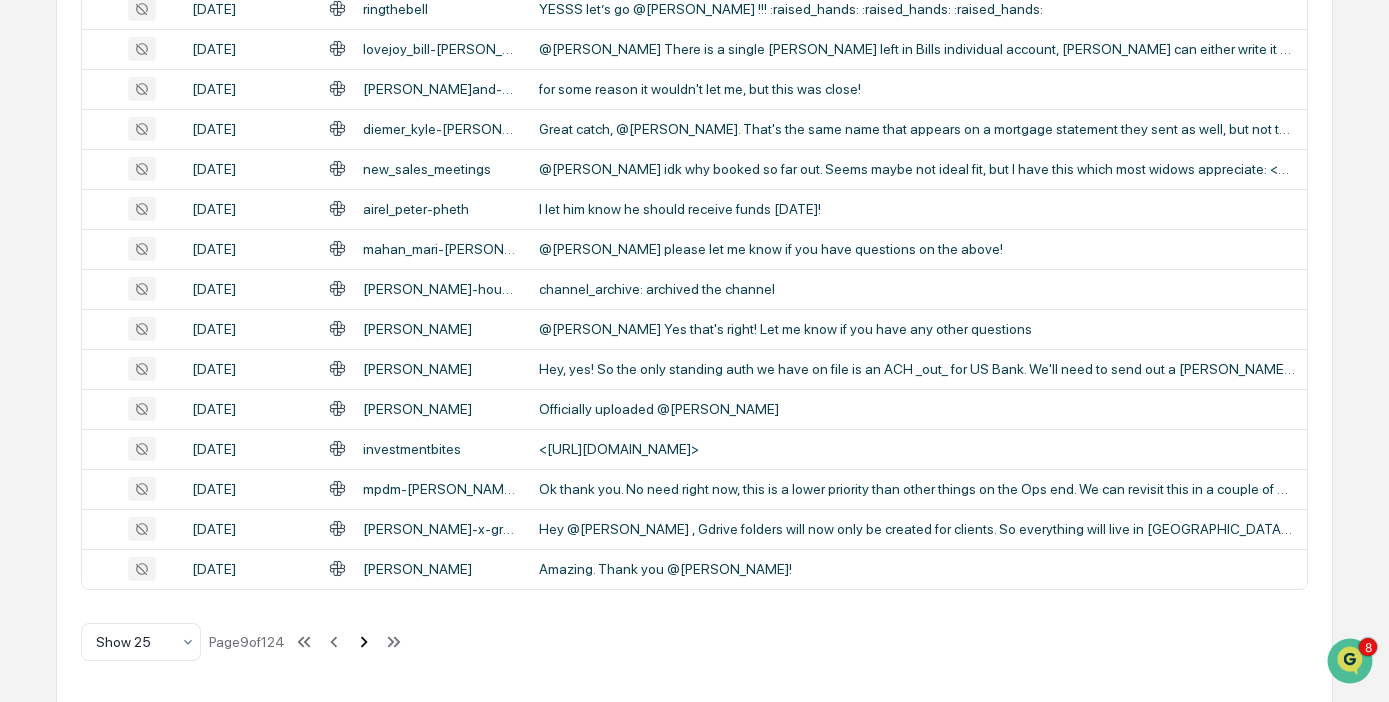 click 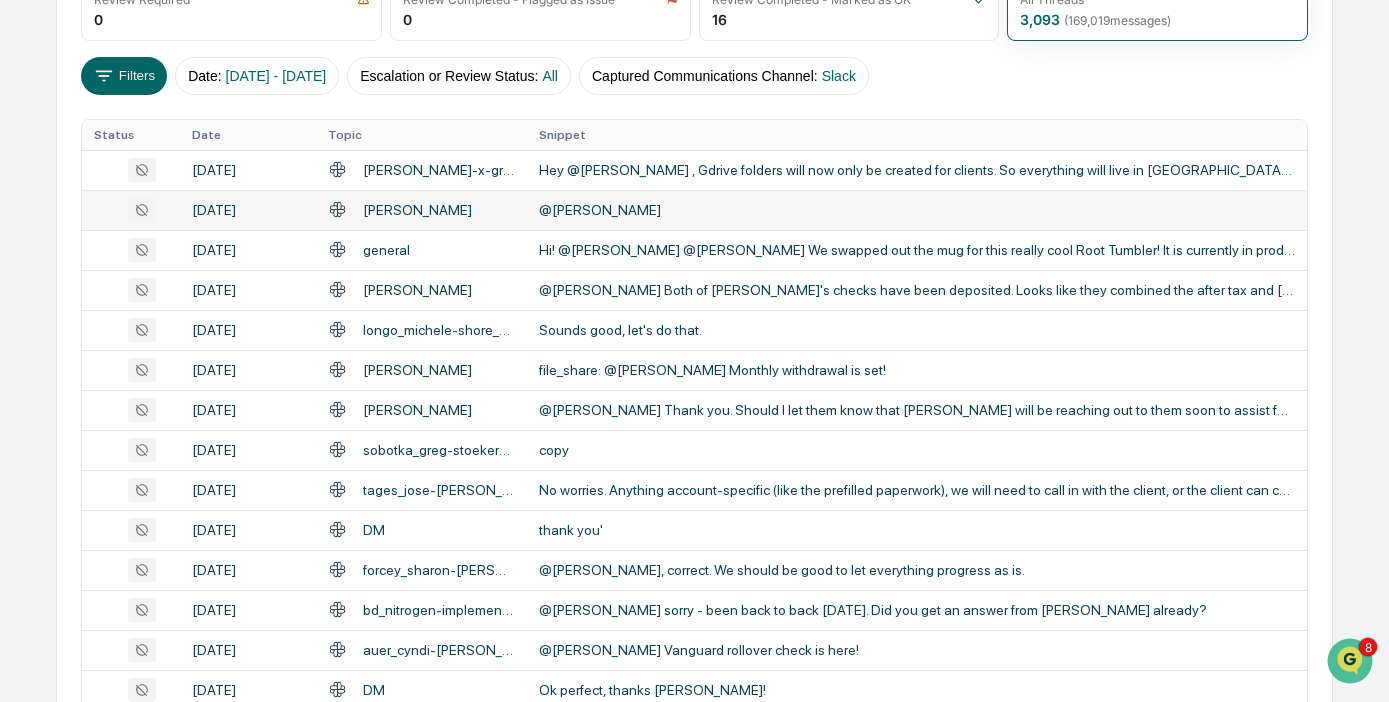 scroll, scrollTop: 333, scrollLeft: 0, axis: vertical 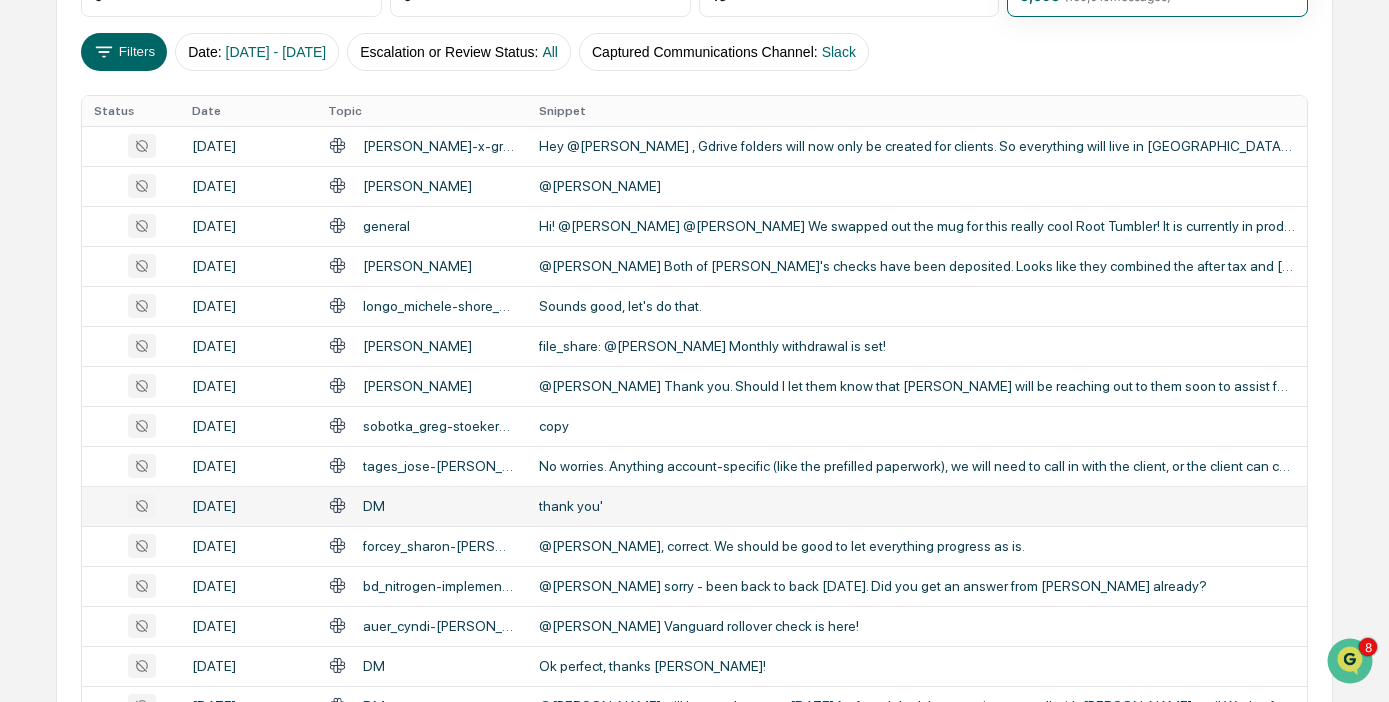 click on "thank you'" at bounding box center [917, 506] 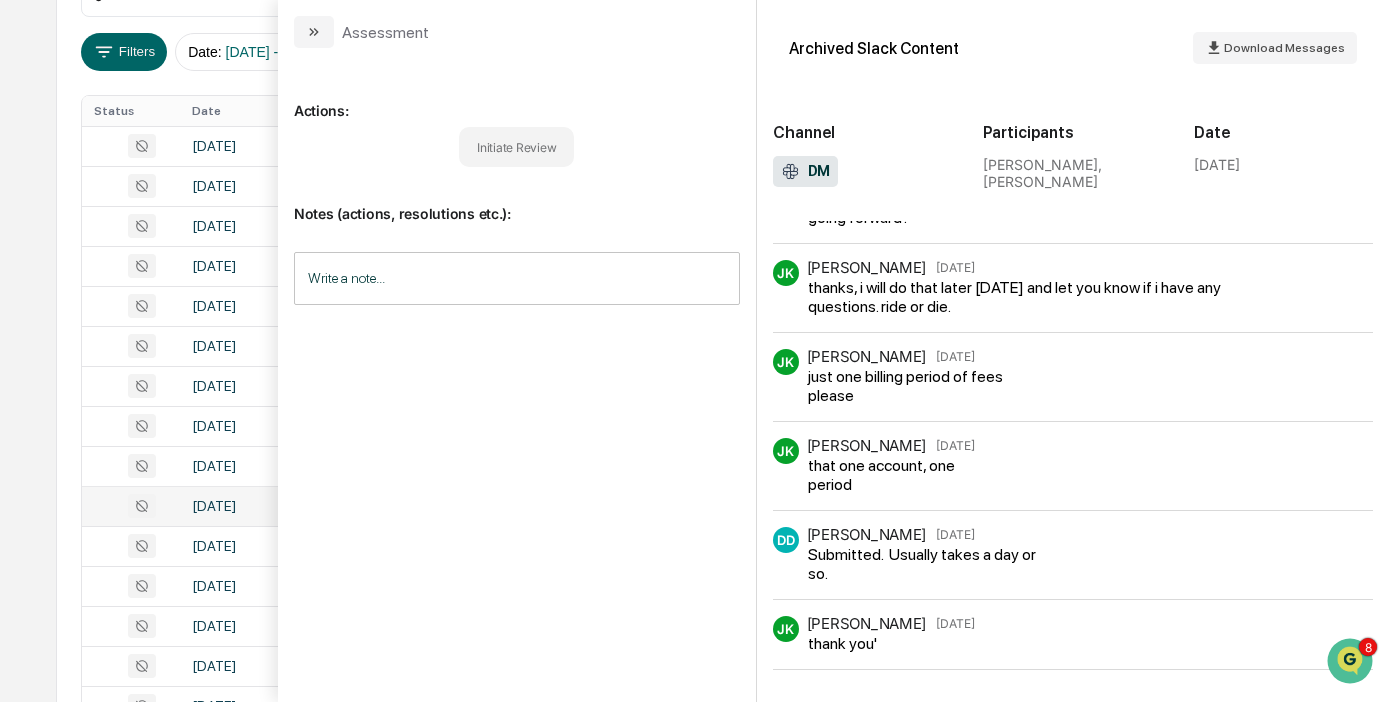 scroll, scrollTop: 413, scrollLeft: 0, axis: vertical 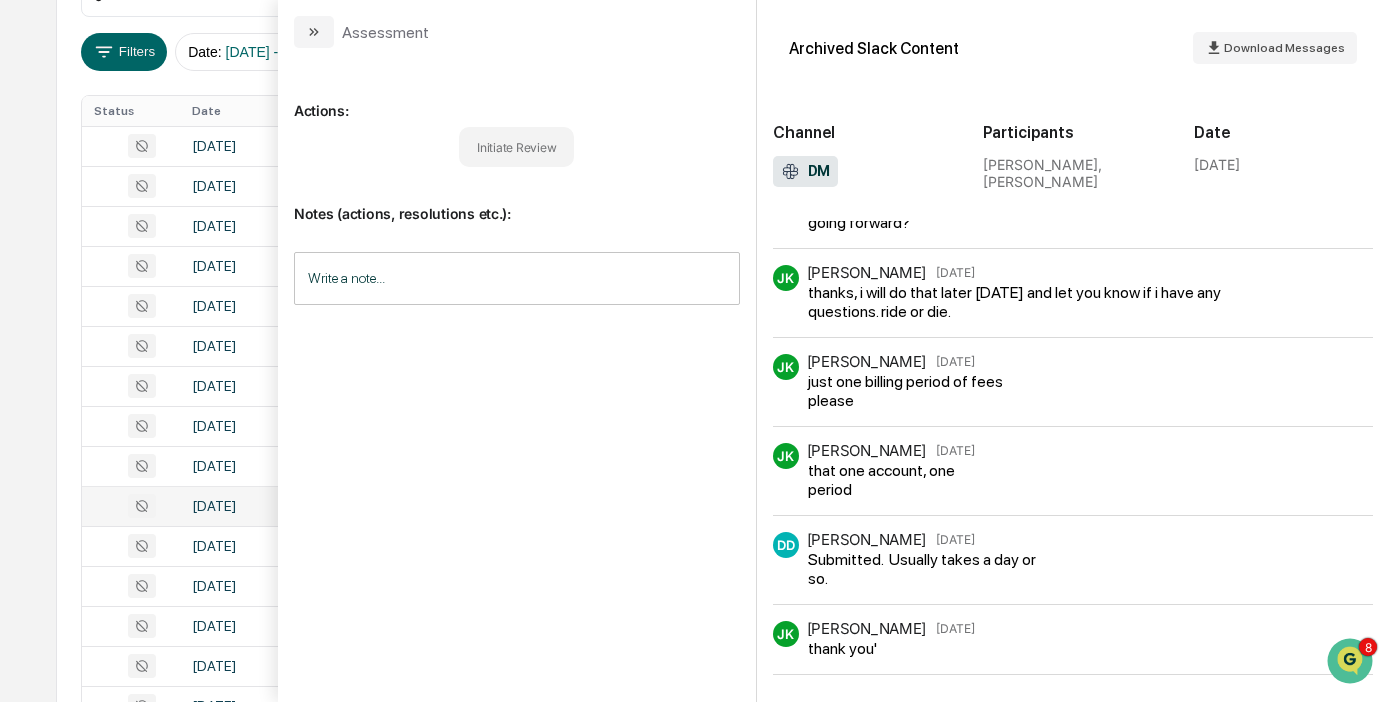 click on "Calendar Manage Tasks Reviews Approval Management Company People, Data, Settings [PERSON_NAME] Admin •  Root Financial Partners Home Communications Archive Communications Archive Review your communication records across channels All Conversations Options Review Required 0 Review Completed - Flagged as Issue 0 Review Completed - Marked as OK 16 All Threads 3,093   ( 169,019  messages) Filters Date : [DATE] - [DATE] Escalation or Review Status : All Captured Communications Channel : Slack Status Date Topic Snippet [DATE] katiev-x-growth Hey @[PERSON_NAME] , Gdrive folders will now only be created for clients.  So everything will live in [GEOGRAPHIC_DATA] while they are a prospect.  Once they sign and become a client we will make gdrive fol... [DATE] [PERSON_NAME] @[PERSON_NAME]  [DATE] general [DATE] [PERSON_NAME] [DATE] [PERSON_NAME] Sounds good, let's do that. [DATE] [PERSON_NAME] [DATE] poon_remy-simon [DATE] DM" at bounding box center [694, 453] 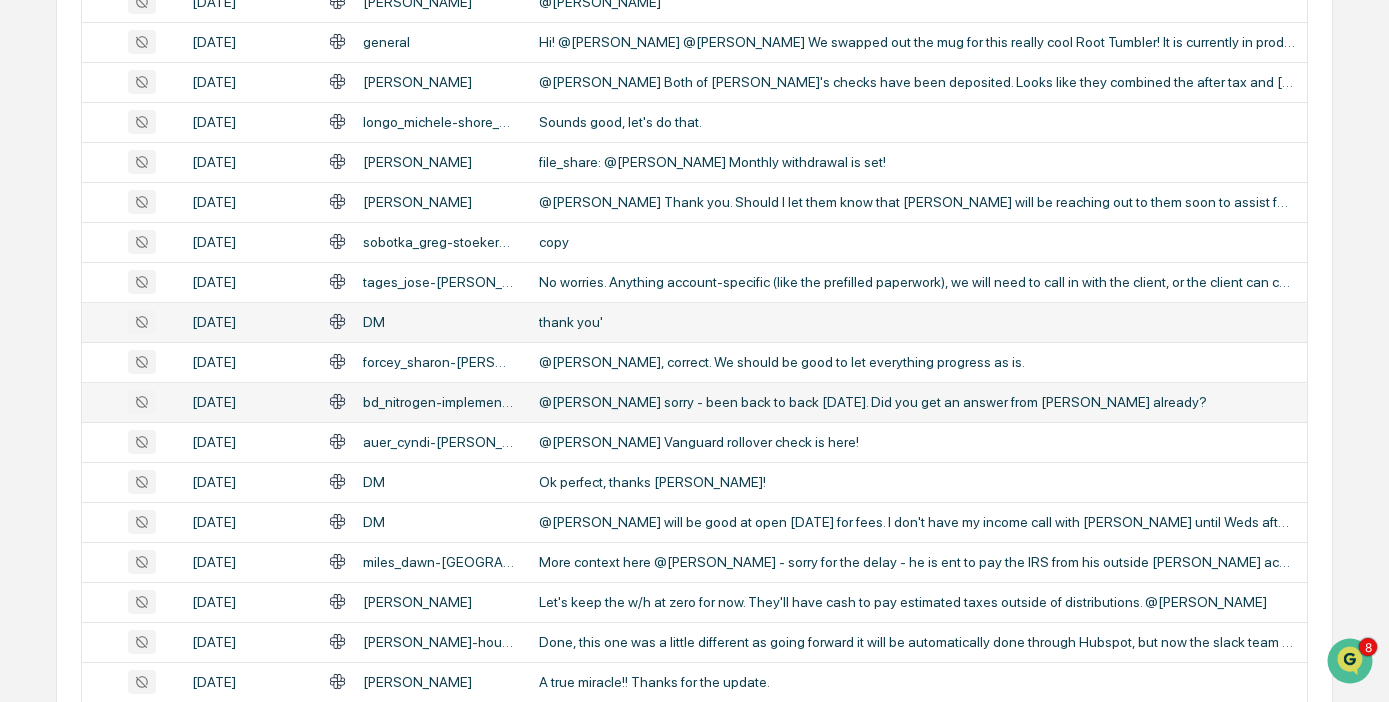 scroll, scrollTop: 546, scrollLeft: 0, axis: vertical 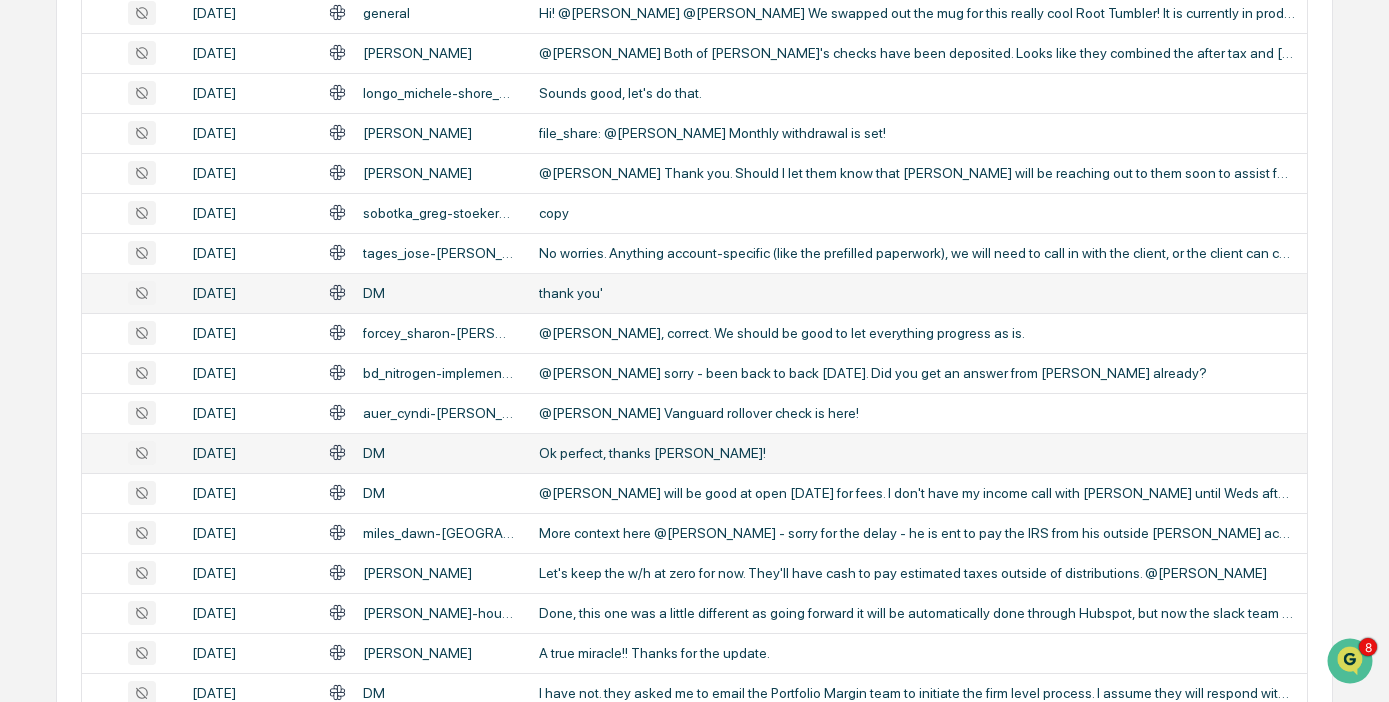 click on "Ok perfect, thanks [PERSON_NAME]!" at bounding box center [917, 453] 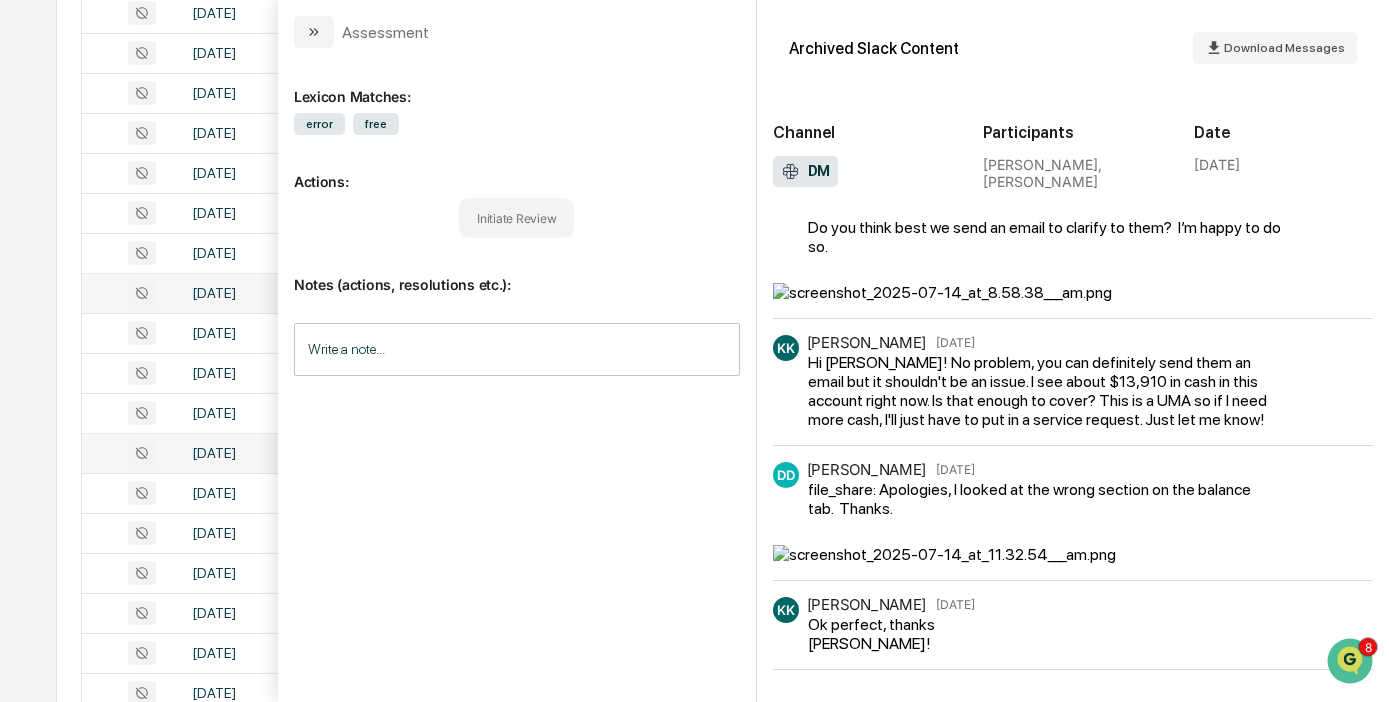scroll, scrollTop: 667, scrollLeft: 0, axis: vertical 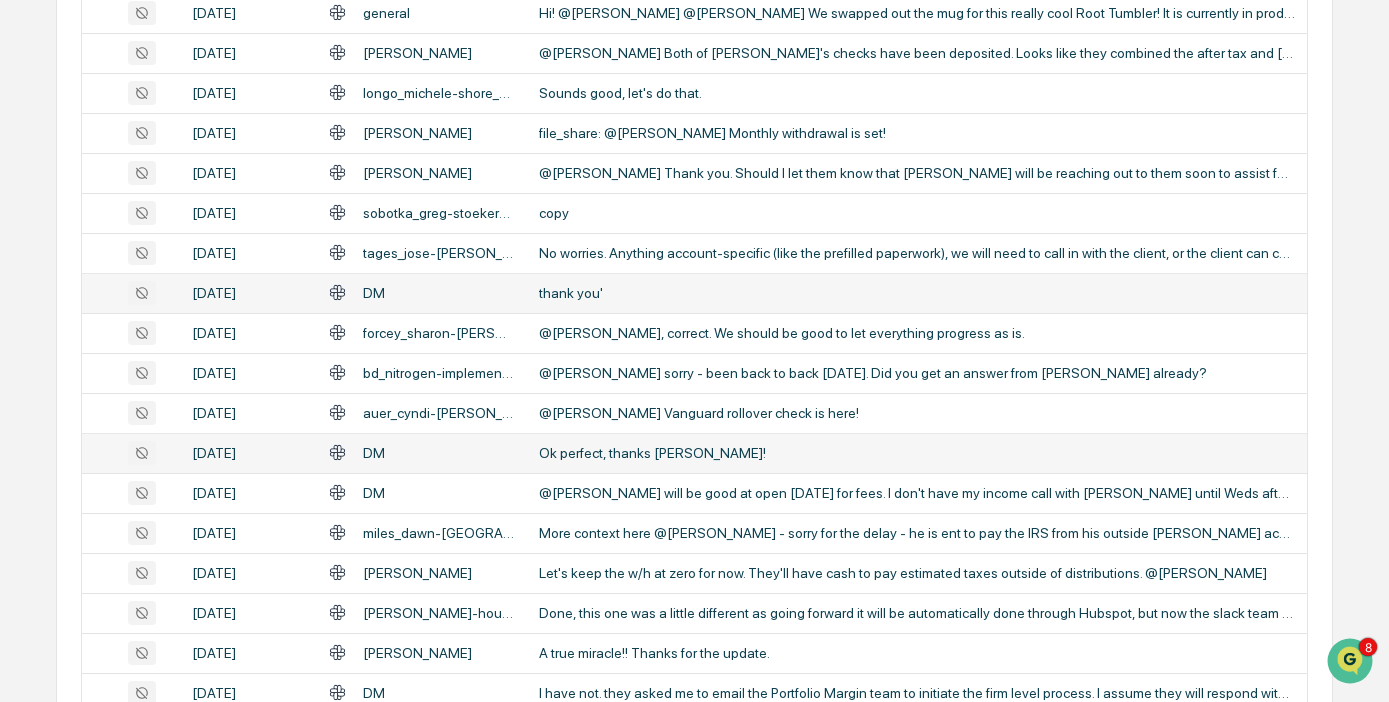 click on "Calendar Manage Tasks Reviews Approval Management Company People, Data, Settings [PERSON_NAME] Admin •  Root Financial Partners Home Communications Archive Communications Archive Review your communication records across channels All Conversations Options Review Required 0 Review Completed - Flagged as Issue 0 Review Completed - Marked as OK 16 All Threads 3,093   ( 169,019  messages) Filters Date : [DATE] - [DATE] Escalation or Review Status : All Captured Communications Channel : Slack Status Date Topic Snippet [DATE] katiev-x-growth Hey @[PERSON_NAME] , Gdrive folders will now only be created for clients.  So everything will live in [GEOGRAPHIC_DATA] while they are a prospect.  Once they sign and become a client we will make gdrive fol... [DATE] [PERSON_NAME] @[PERSON_NAME]  [DATE] general [DATE] [PERSON_NAME] [DATE] [PERSON_NAME] Sounds good, let's do that. [DATE] [PERSON_NAME] [DATE] poon_remy-simon [DATE] DM" at bounding box center [694, 240] 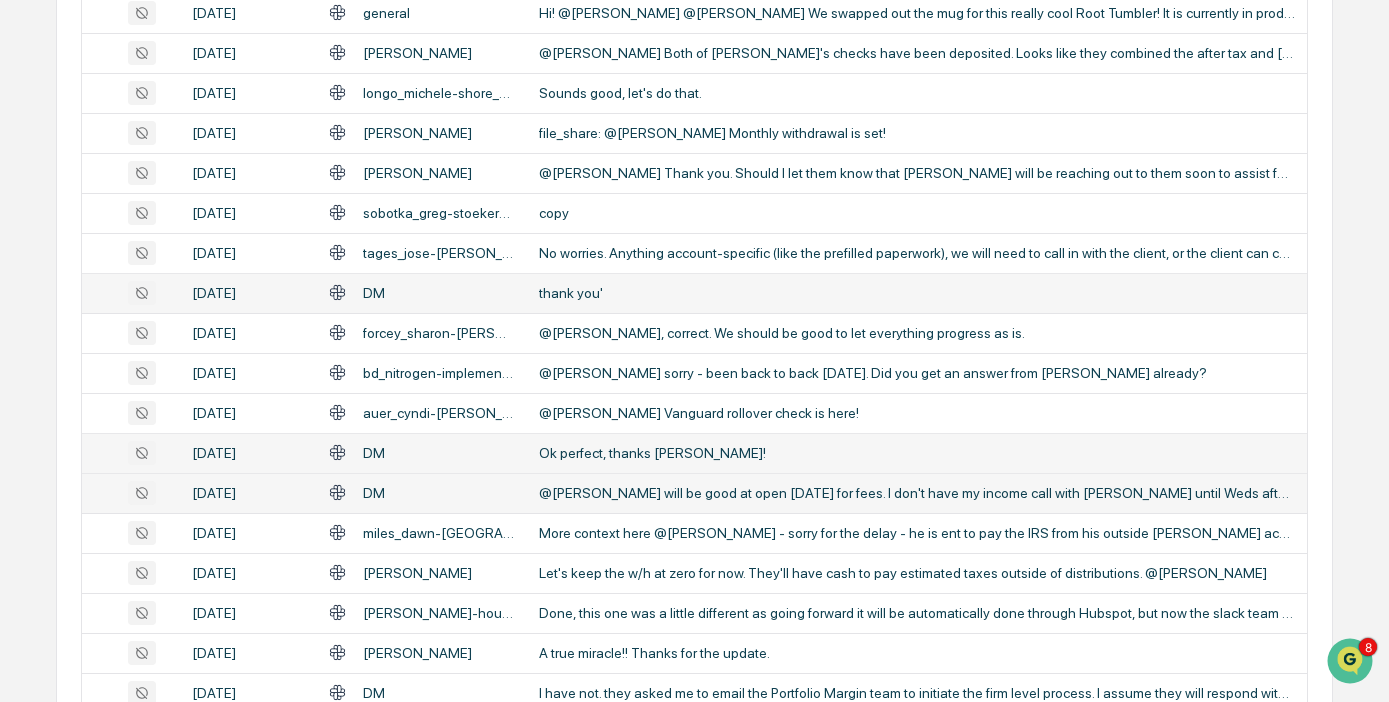 click on "DM" at bounding box center [422, 492] 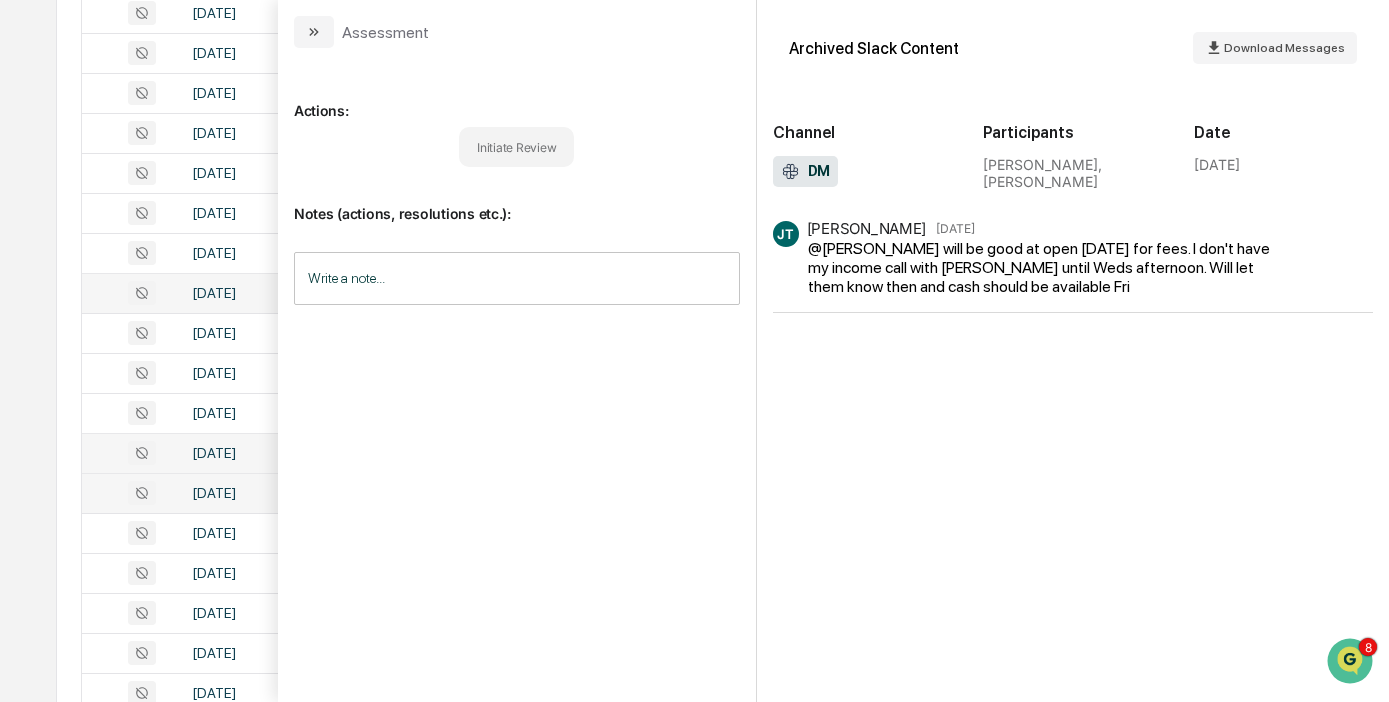 click on "Calendar Manage Tasks Reviews Approval Management Company People, Data, Settings [PERSON_NAME] Admin •  Root Financial Partners Home Communications Archive Communications Archive Review your communication records across channels All Conversations Options Review Required 0 Review Completed - Flagged as Issue 0 Review Completed - Marked as OK 16 All Threads 3,093   ( 169,019  messages) Filters Date : [DATE] - [DATE] Escalation or Review Status : All Captured Communications Channel : Slack Status Date Topic Snippet [DATE] katiev-x-growth Hey @[PERSON_NAME] , Gdrive folders will now only be created for clients.  So everything will live in [GEOGRAPHIC_DATA] while they are a prospect.  Once they sign and become a client we will make gdrive fol... [DATE] [PERSON_NAME] @[PERSON_NAME]  [DATE] general [DATE] [PERSON_NAME] [DATE] [PERSON_NAME] Sounds good, let's do that. [DATE] [PERSON_NAME] [DATE] poon_remy-simon [DATE] DM" at bounding box center (694, 240) 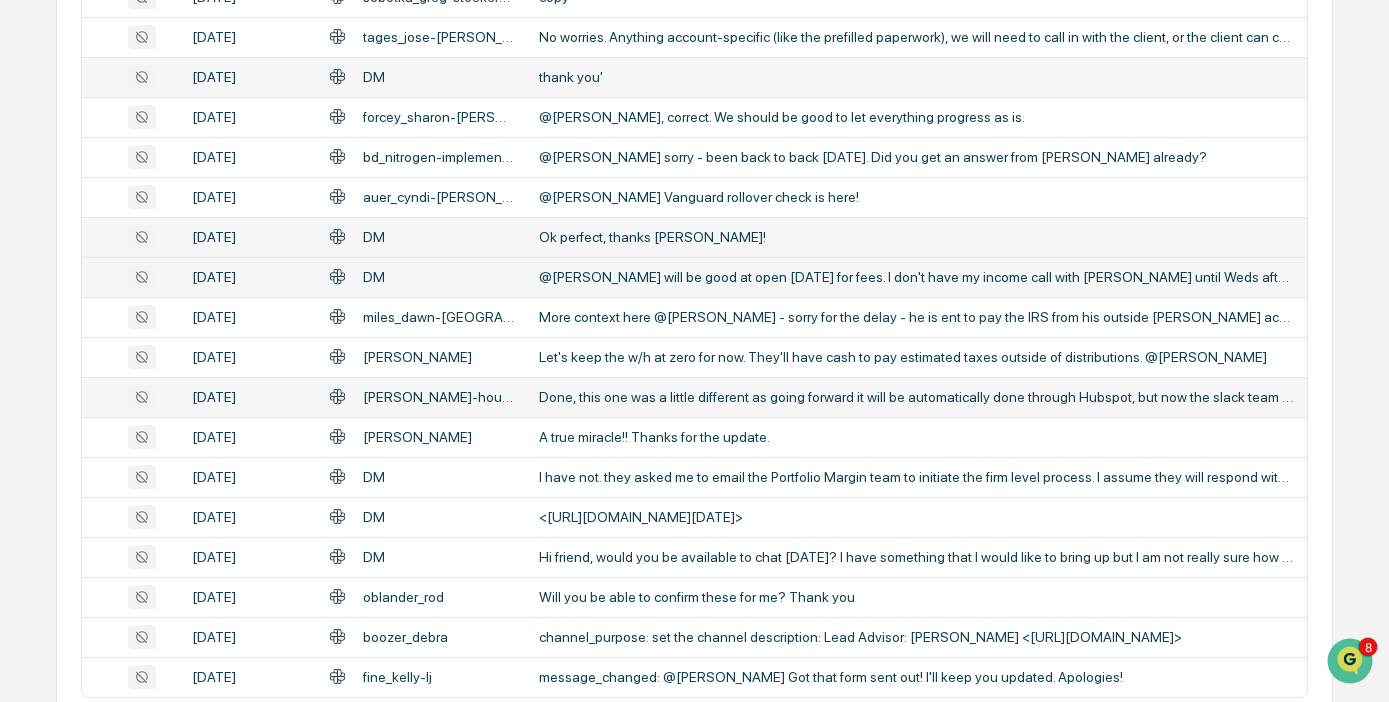 scroll, scrollTop: 759, scrollLeft: 0, axis: vertical 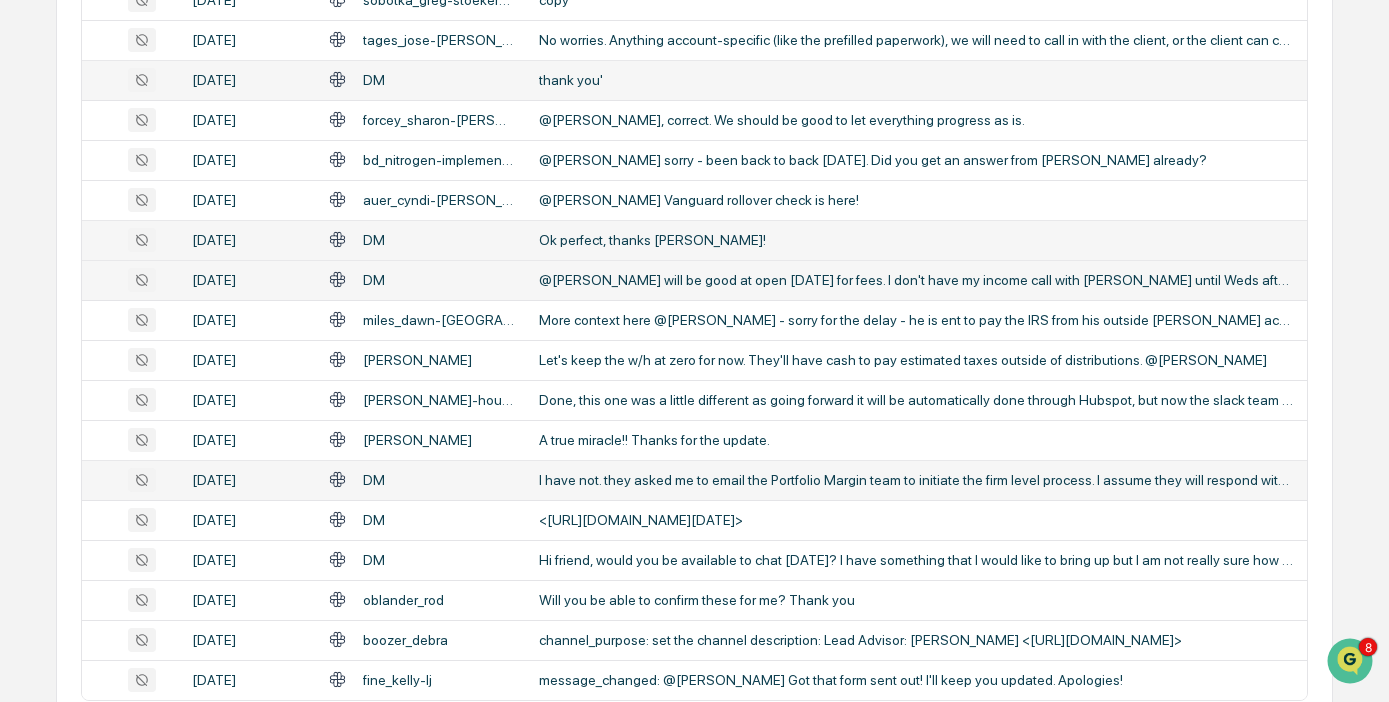 click on "DM" at bounding box center [422, 479] 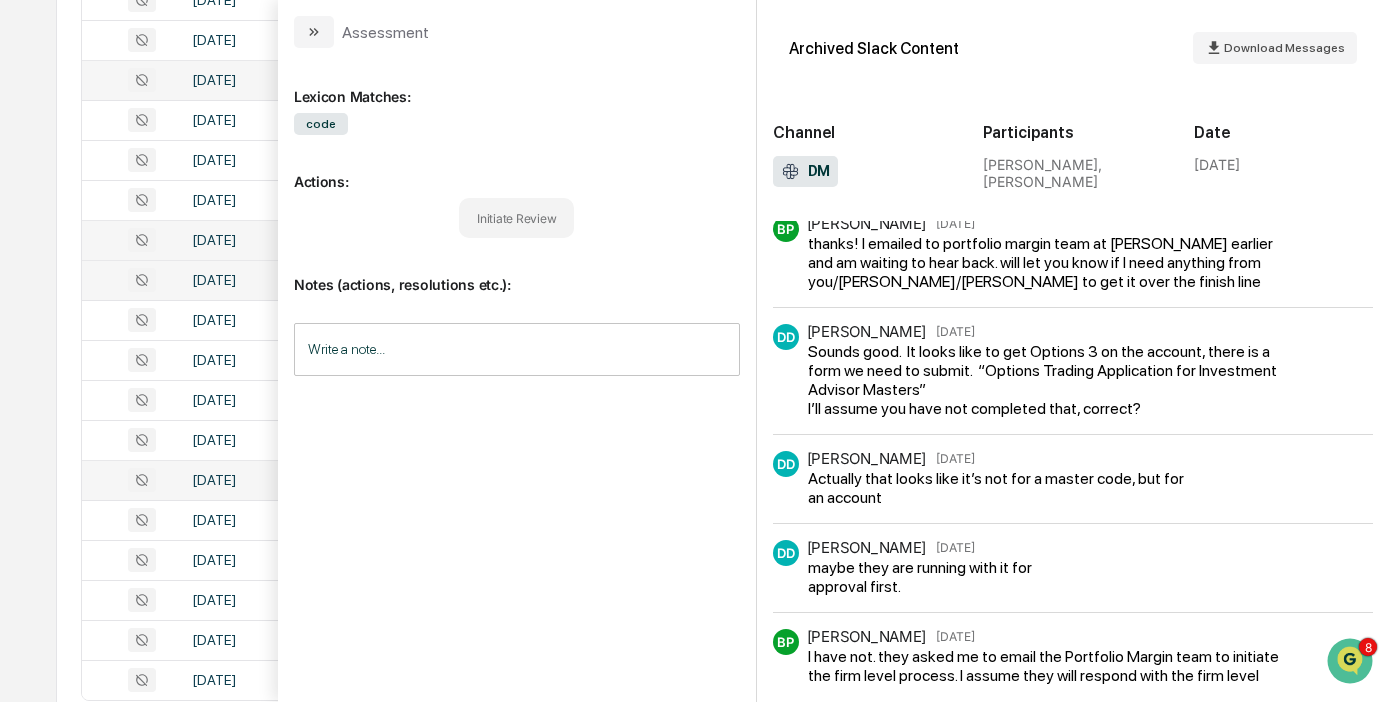 scroll, scrollTop: 240, scrollLeft: 0, axis: vertical 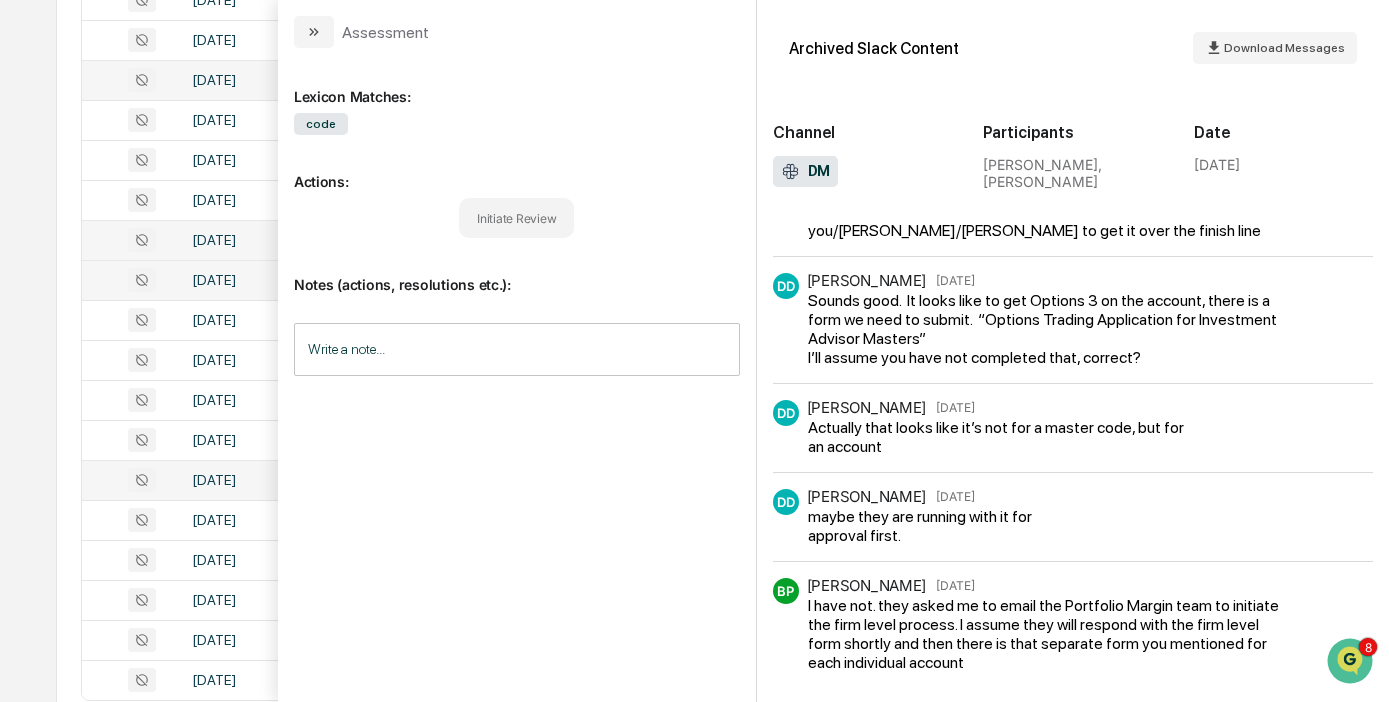 click on "Calendar Manage Tasks Reviews Approval Management Company People, Data, Settings [PERSON_NAME] Admin •  Root Financial Partners Home Communications Archive Communications Archive Review your communication records across channels All Conversations Options Review Required 0 Review Completed - Flagged as Issue 0 Review Completed - Marked as OK 16 All Threads 3,093   ( 169,019  messages) Filters Date : [DATE] - [DATE] Escalation or Review Status : All Captured Communications Channel : Slack Status Date Topic Snippet [DATE] katiev-x-growth Hey @[PERSON_NAME] , Gdrive folders will now only be created for clients.  So everything will live in [GEOGRAPHIC_DATA] while they are a prospect.  Once they sign and become a client we will make gdrive fol... [DATE] [PERSON_NAME] @[PERSON_NAME]  [DATE] general [DATE] [PERSON_NAME] [DATE] [PERSON_NAME] Sounds good, let's do that. [DATE] [PERSON_NAME] [DATE] poon_remy-simon [DATE] DM" at bounding box center (694, 27) 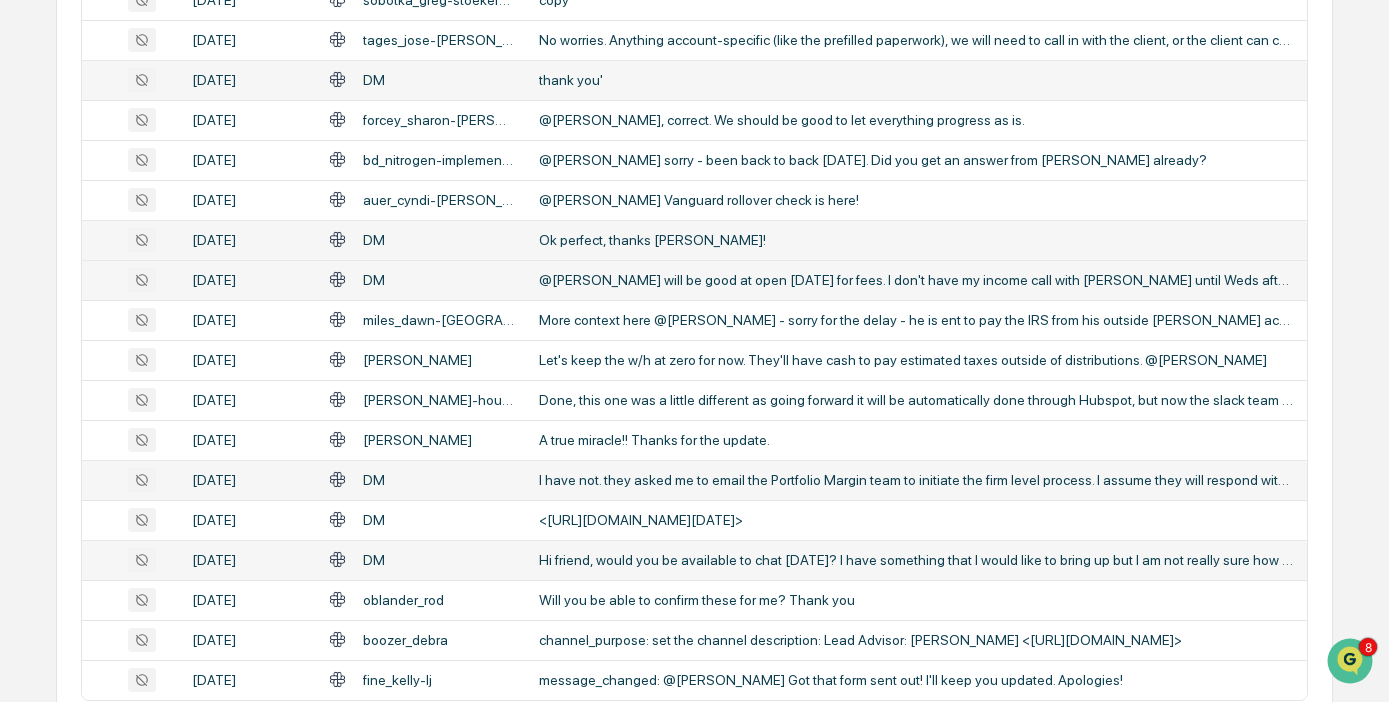 click on "DM" at bounding box center (422, 559) 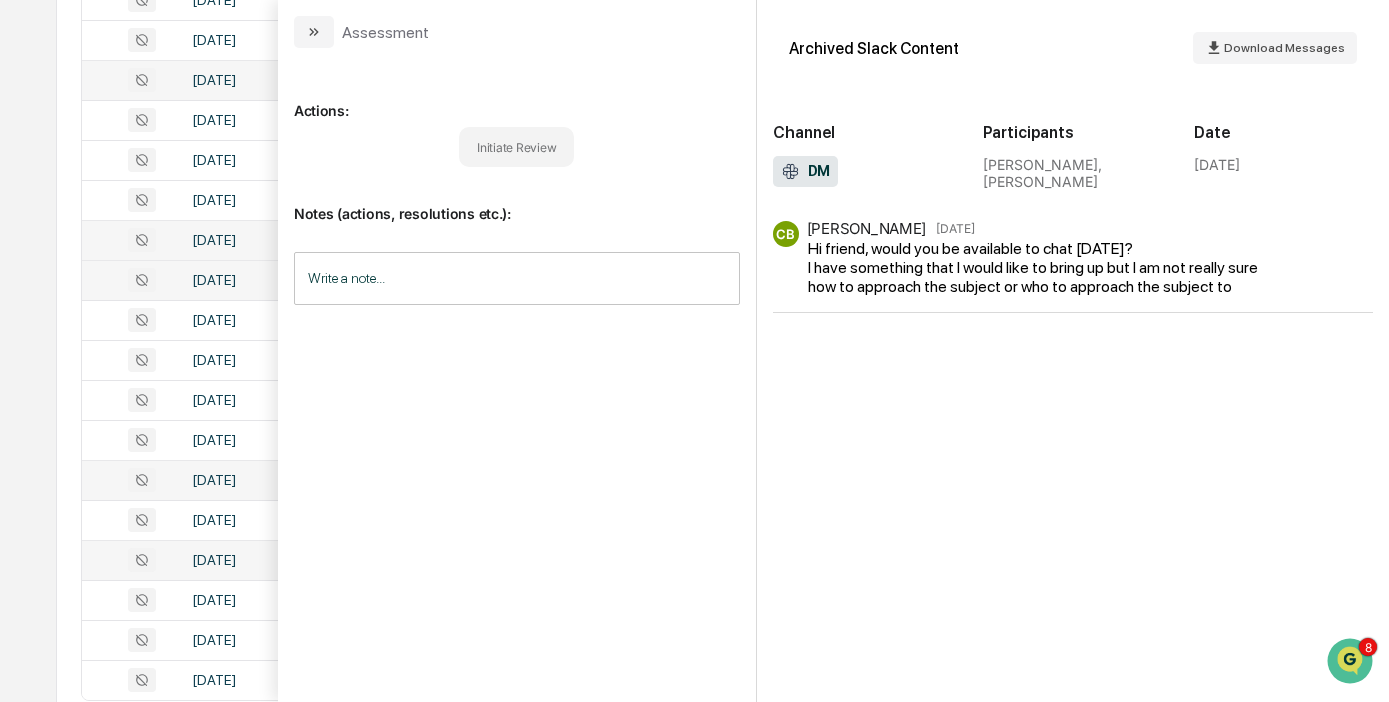 click on "Calendar Manage Tasks Reviews Approval Management Company People, Data, Settings [PERSON_NAME] Admin •  Root Financial Partners Home Communications Archive Communications Archive Review your communication records across channels All Conversations Options Review Required 0 Review Completed - Flagged as Issue 0 Review Completed - Marked as OK 16 All Threads 3,093   ( 169,019  messages) Filters Date : [DATE] - [DATE] Escalation or Review Status : All Captured Communications Channel : Slack Status Date Topic Snippet [DATE] katiev-x-growth Hey @[PERSON_NAME] , Gdrive folders will now only be created for clients.  So everything will live in [GEOGRAPHIC_DATA] while they are a prospect.  Once they sign and become a client we will make gdrive fol... [DATE] [PERSON_NAME] @[PERSON_NAME]  [DATE] general [DATE] [PERSON_NAME] [DATE] [PERSON_NAME] Sounds good, let's do that. [DATE] [PERSON_NAME] [DATE] poon_remy-simon [DATE] DM" at bounding box center [694, 27] 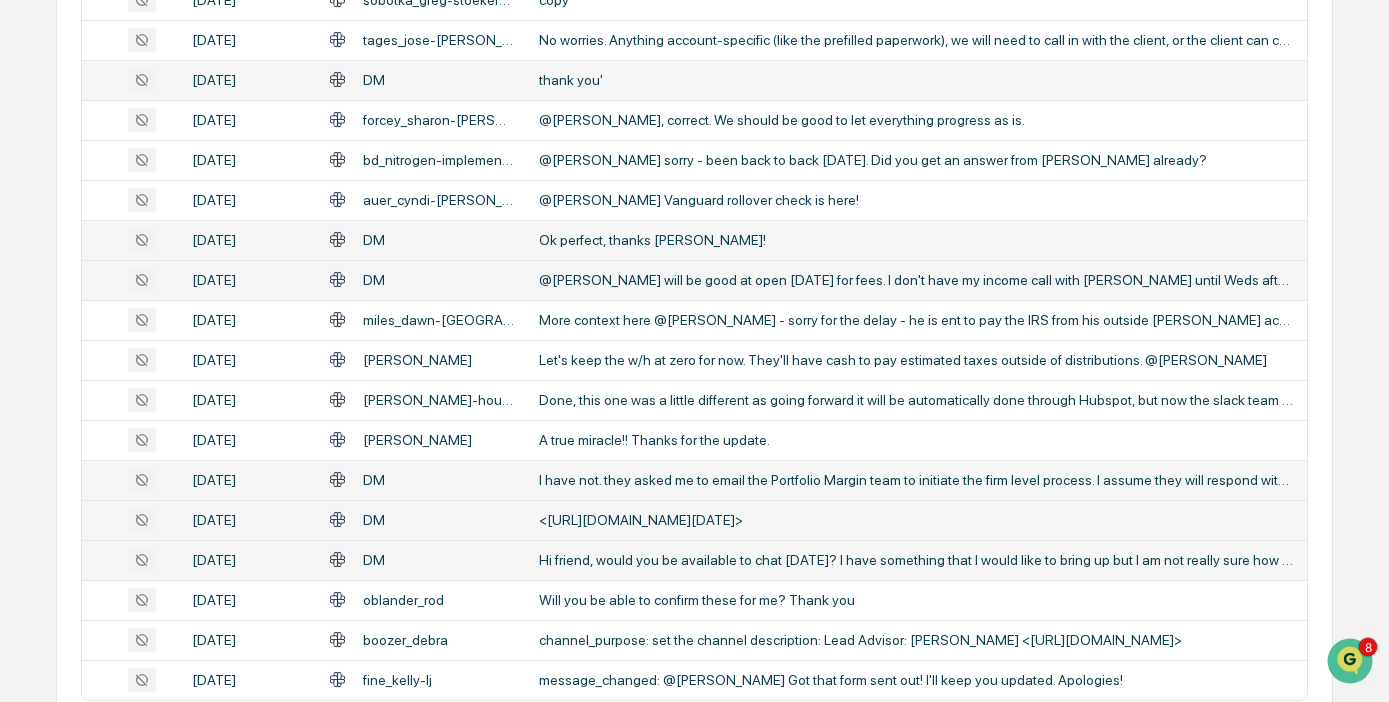 click on "<[URL][DOMAIN_NAME][DATE]>" at bounding box center [917, 520] 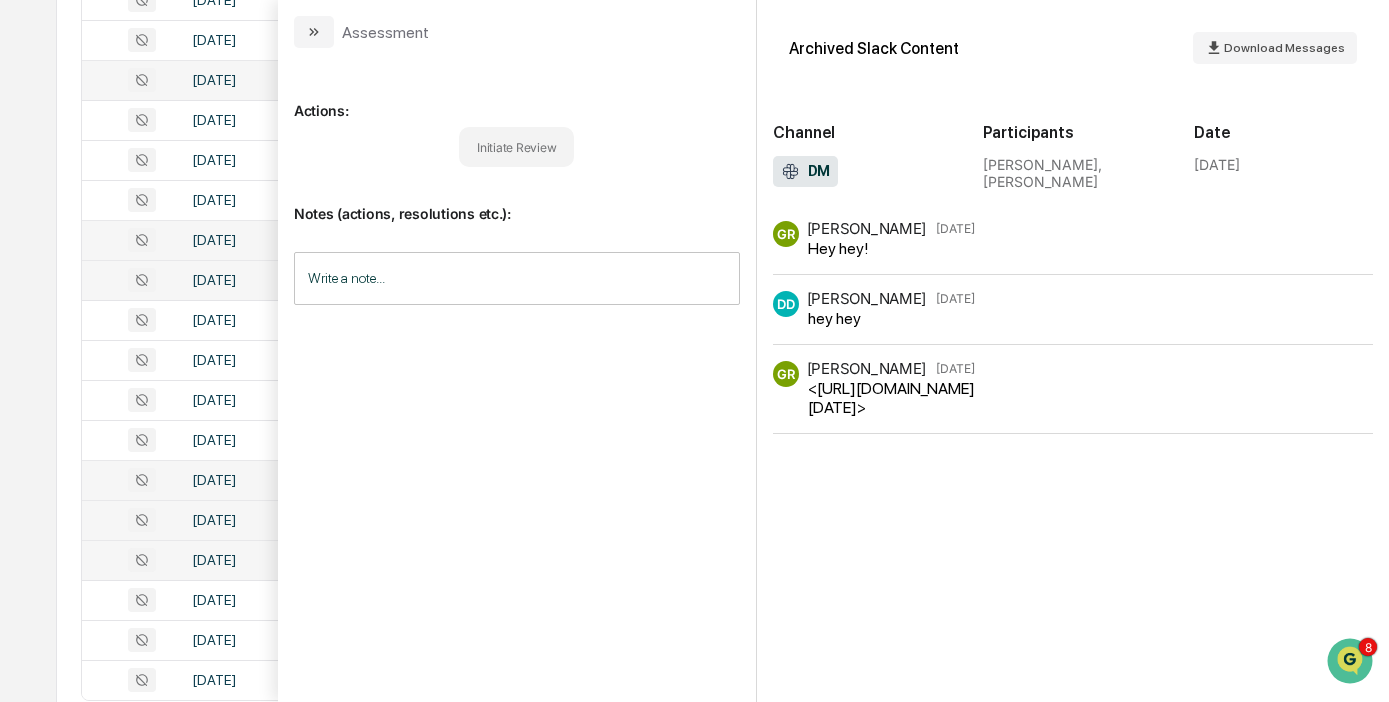 click on "Calendar Manage Tasks Reviews Approval Management Company People, Data, Settings [PERSON_NAME] Admin •  Root Financial Partners Home Communications Archive Communications Archive Review your communication records across channels All Conversations Options Review Required 0 Review Completed - Flagged as Issue 0 Review Completed - Marked as OK 16 All Threads 3,093   ( 169,019  messages) Filters Date : [DATE] - [DATE] Escalation or Review Status : All Captured Communications Channel : Slack Status Date Topic Snippet [DATE] katiev-x-growth Hey @[PERSON_NAME] , Gdrive folders will now only be created for clients.  So everything will live in [GEOGRAPHIC_DATA] while they are a prospect.  Once they sign and become a client we will make gdrive fol... [DATE] [PERSON_NAME] @[PERSON_NAME]  [DATE] general [DATE] [PERSON_NAME] [DATE] [PERSON_NAME] Sounds good, let's do that. [DATE] [PERSON_NAME] [DATE] poon_remy-simon [DATE] DM" at bounding box center [694, 27] 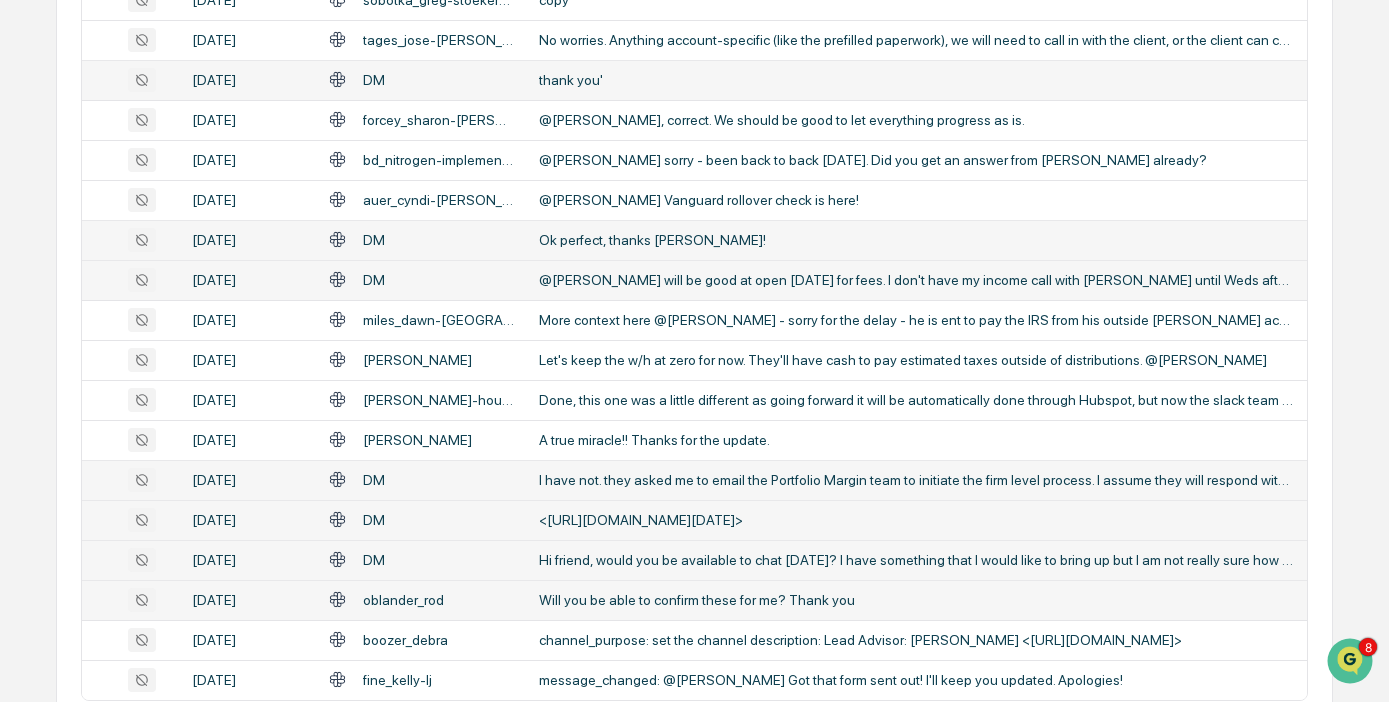 scroll, scrollTop: 870, scrollLeft: 0, axis: vertical 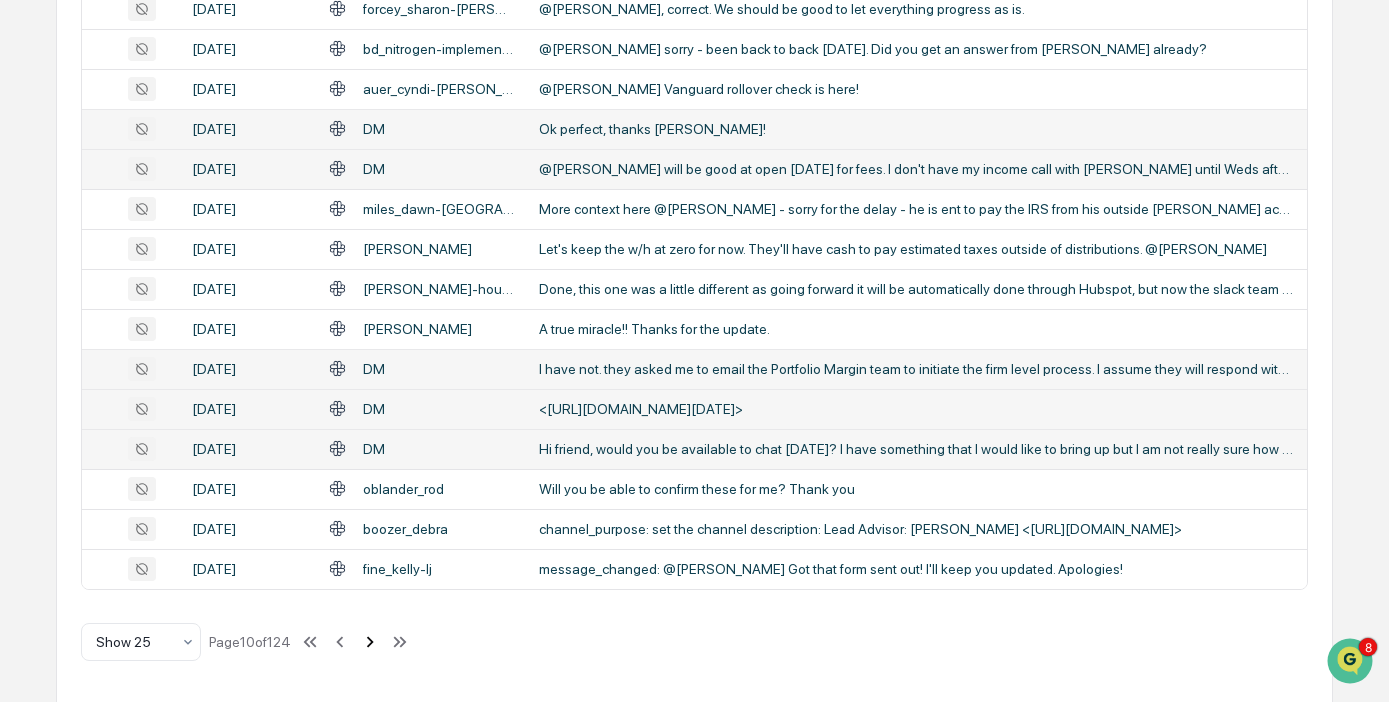 click 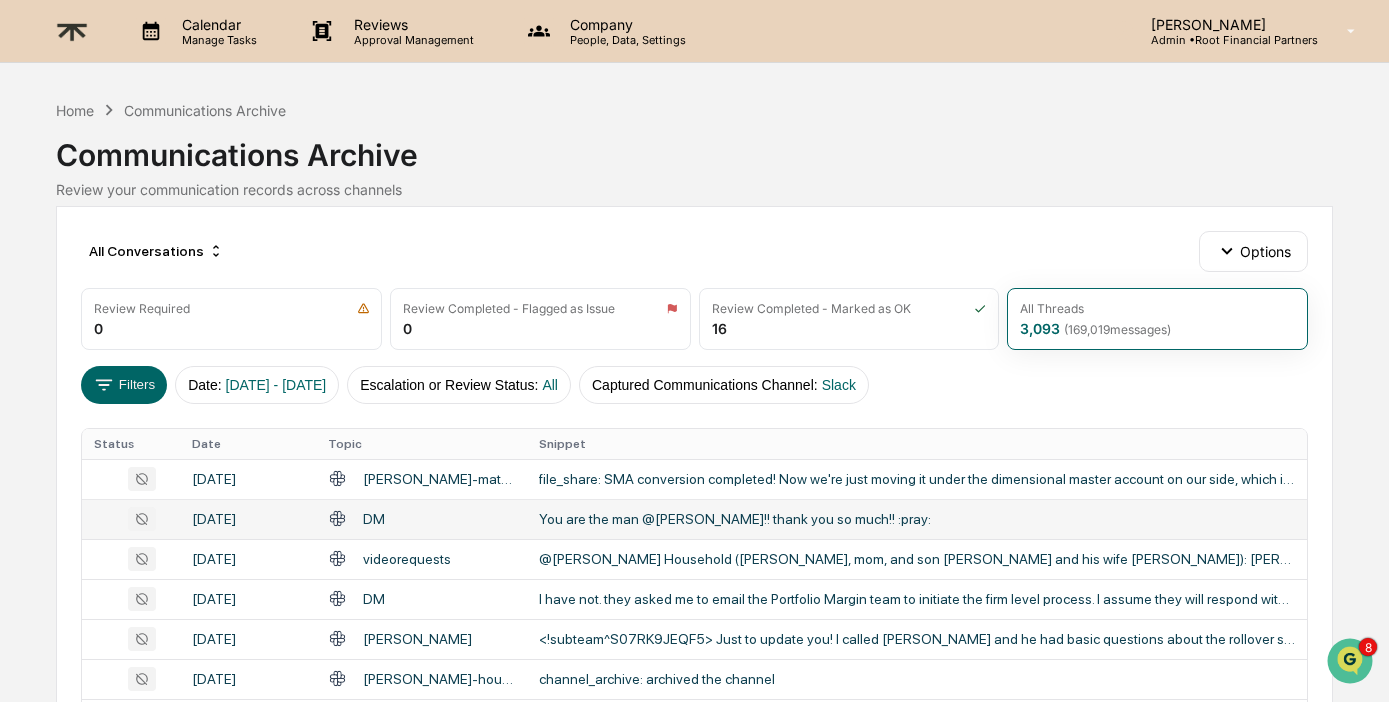 click on "You are the man @[PERSON_NAME]!! thank you so much!! :pray:" at bounding box center (917, 519) 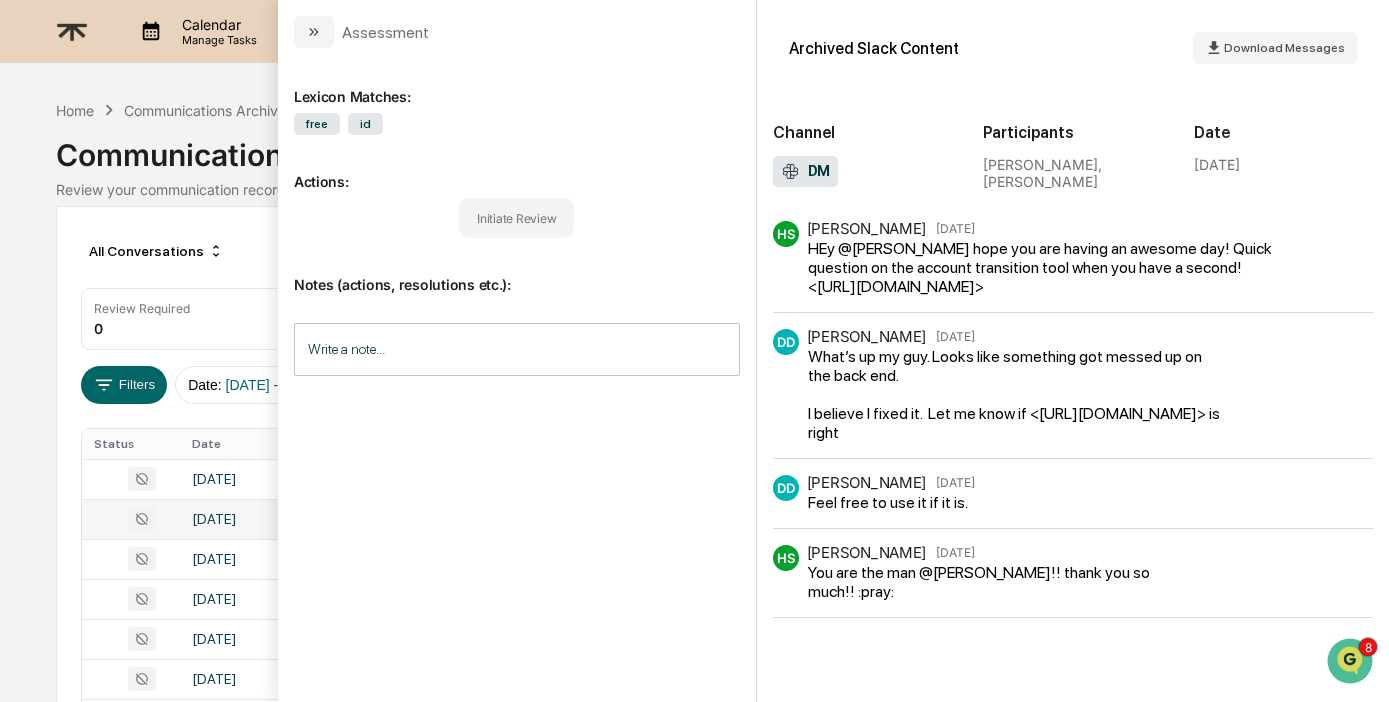 scroll, scrollTop: 0, scrollLeft: 122, axis: horizontal 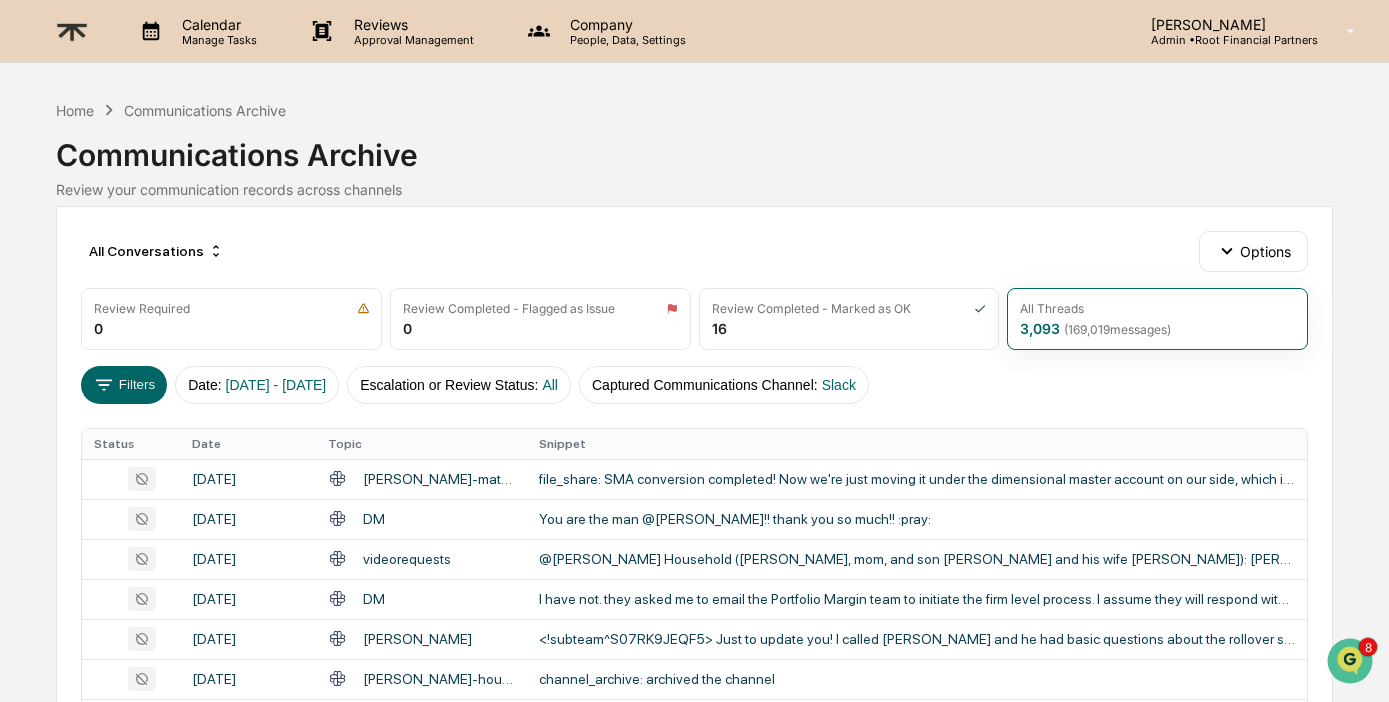 click on "Calendar Manage Tasks Reviews Approval Management Company People, Data, Settings [PERSON_NAME] Admin •  Root Financial Partners Home Communications Archive Communications Archive Review your communication records across channels All Conversations Options Review Required 0 Review Completed - Flagged as Issue 0 Review Completed - Marked as OK 16 All Threads 3,093   ( 169,019  messages) Filters Date : [DATE] - [DATE] Escalation or Review Status : All Captured Communications Channel : Slack Status Date Topic Snippet [DATE] cohen_joe-matos_janai file_share: SMA conversion completed! Now we're just moving it under the dimensional master account on our side, which is currently in process [DATE] DM You are the man @[PERSON_NAME]!! thank you so much!! :pray: [DATE] videorequests @[PERSON_NAME] Household ([PERSON_NAME], mom, and son [PERSON_NAME] and his wife [PERSON_NAME]):
[PERSON_NAME] reached out on behalf of his mom [PERSON_NAME]. He has been managing her assets since her husband passed away suddenl... DM" at bounding box center [694, 786] 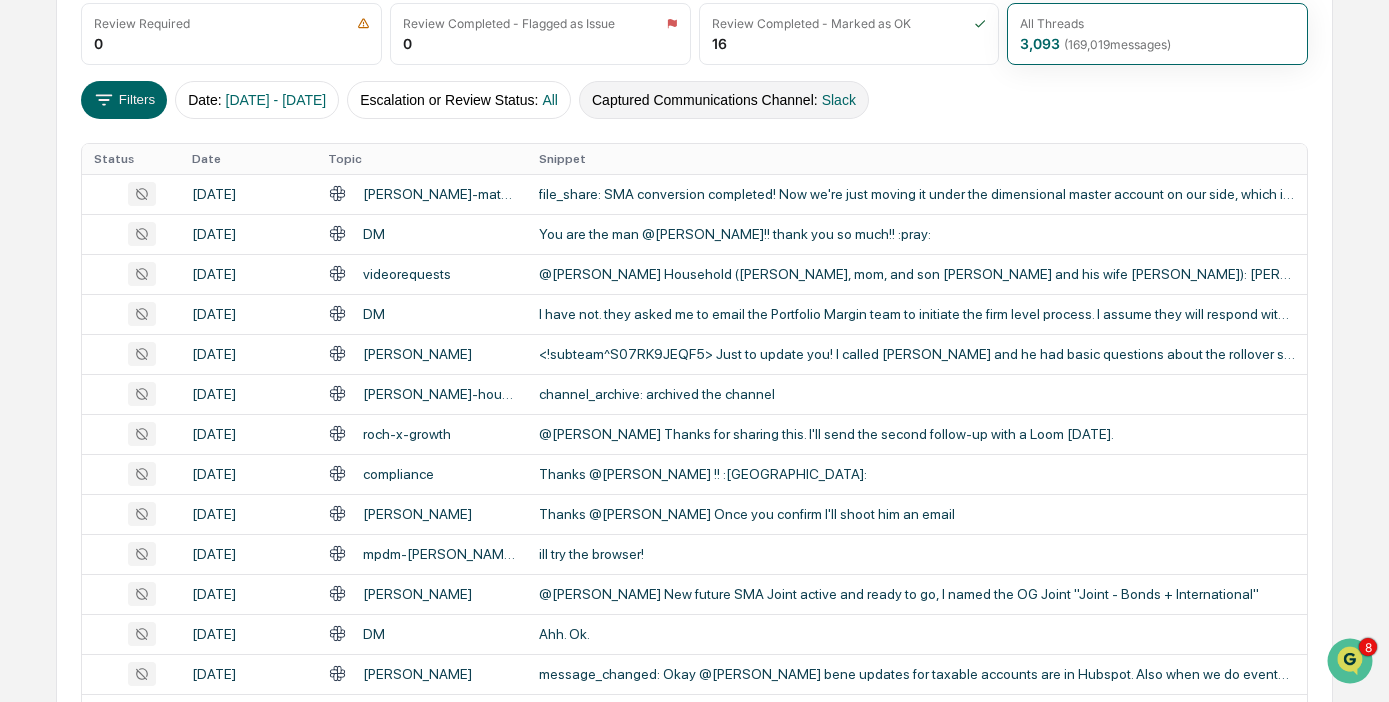 scroll, scrollTop: 284, scrollLeft: 0, axis: vertical 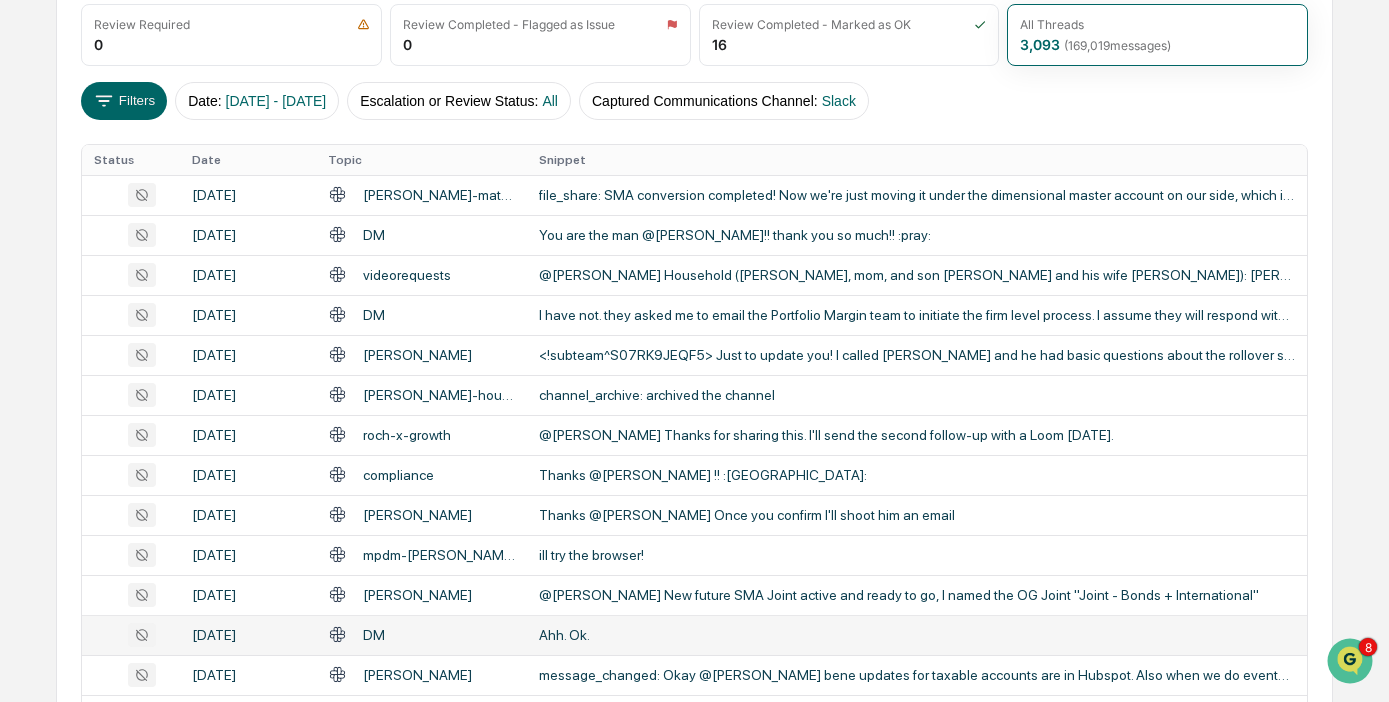 click on "DM" at bounding box center [422, 634] 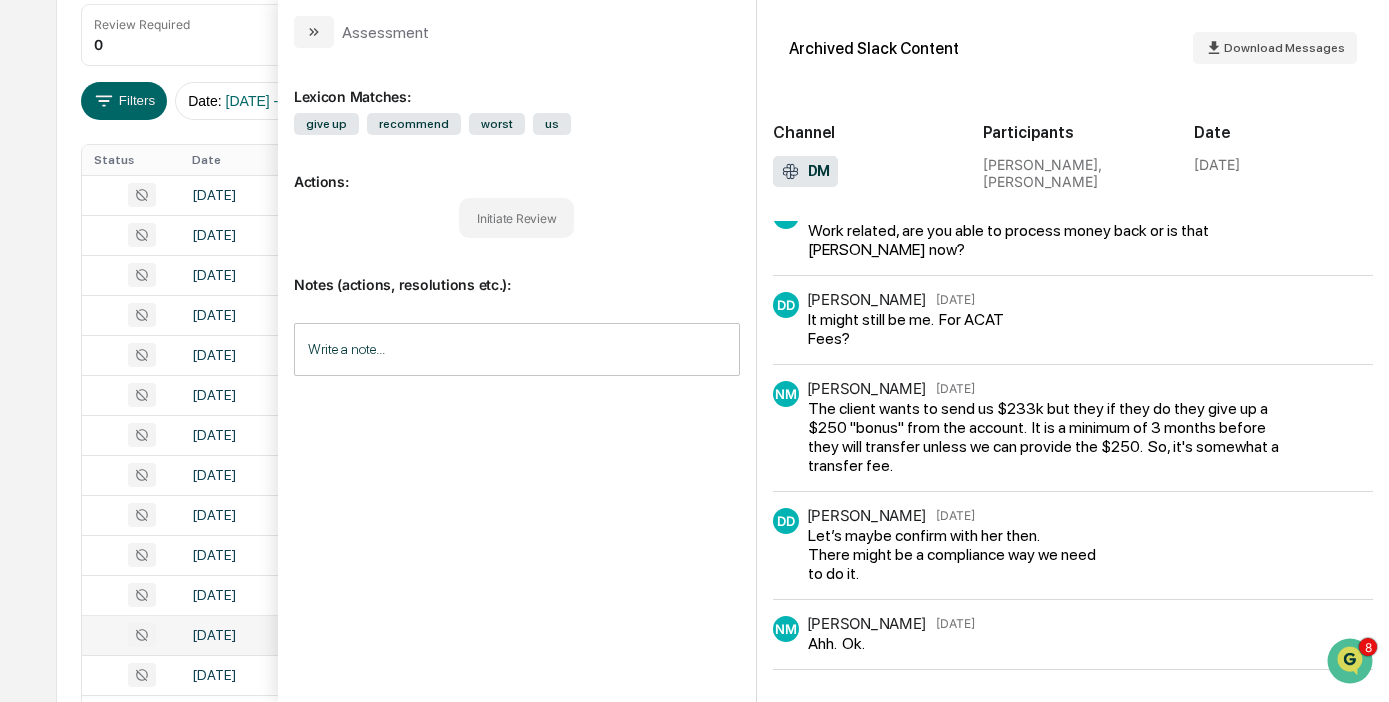 scroll, scrollTop: 1274, scrollLeft: 0, axis: vertical 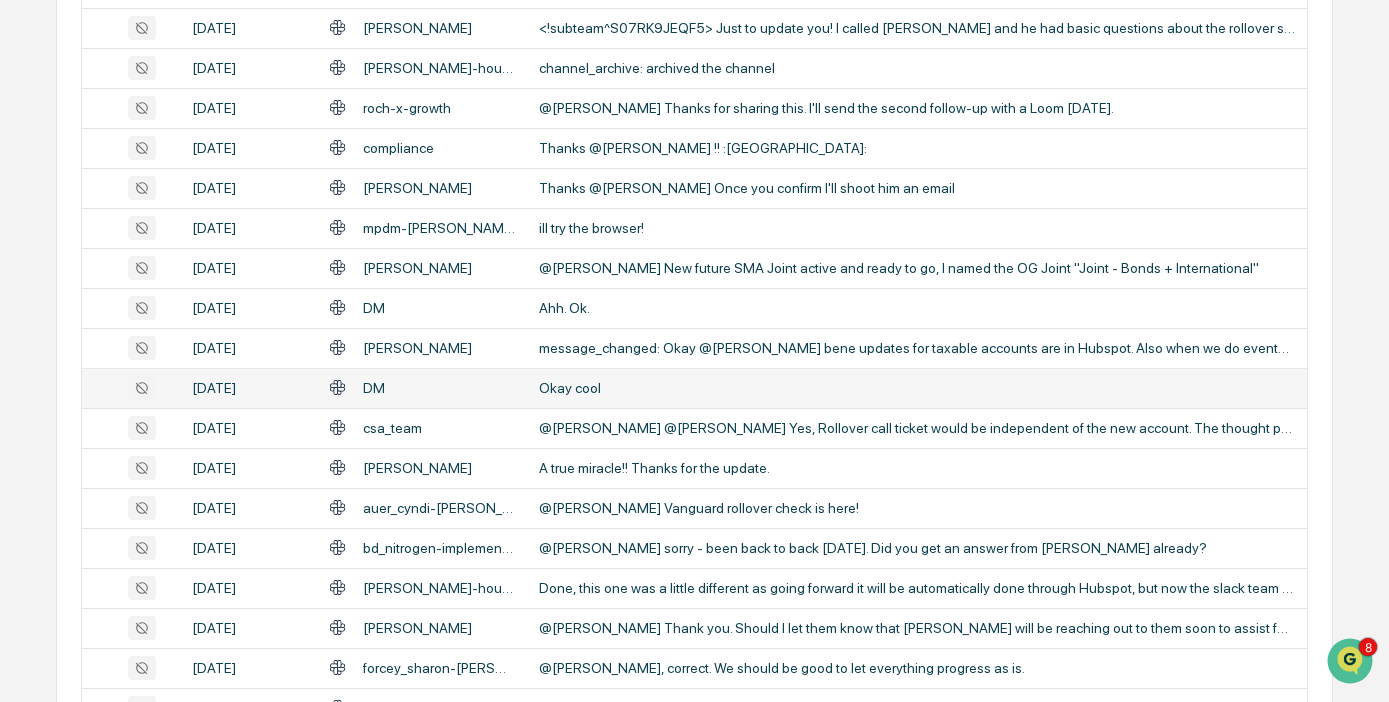 click on "Okay cool" at bounding box center (917, 388) 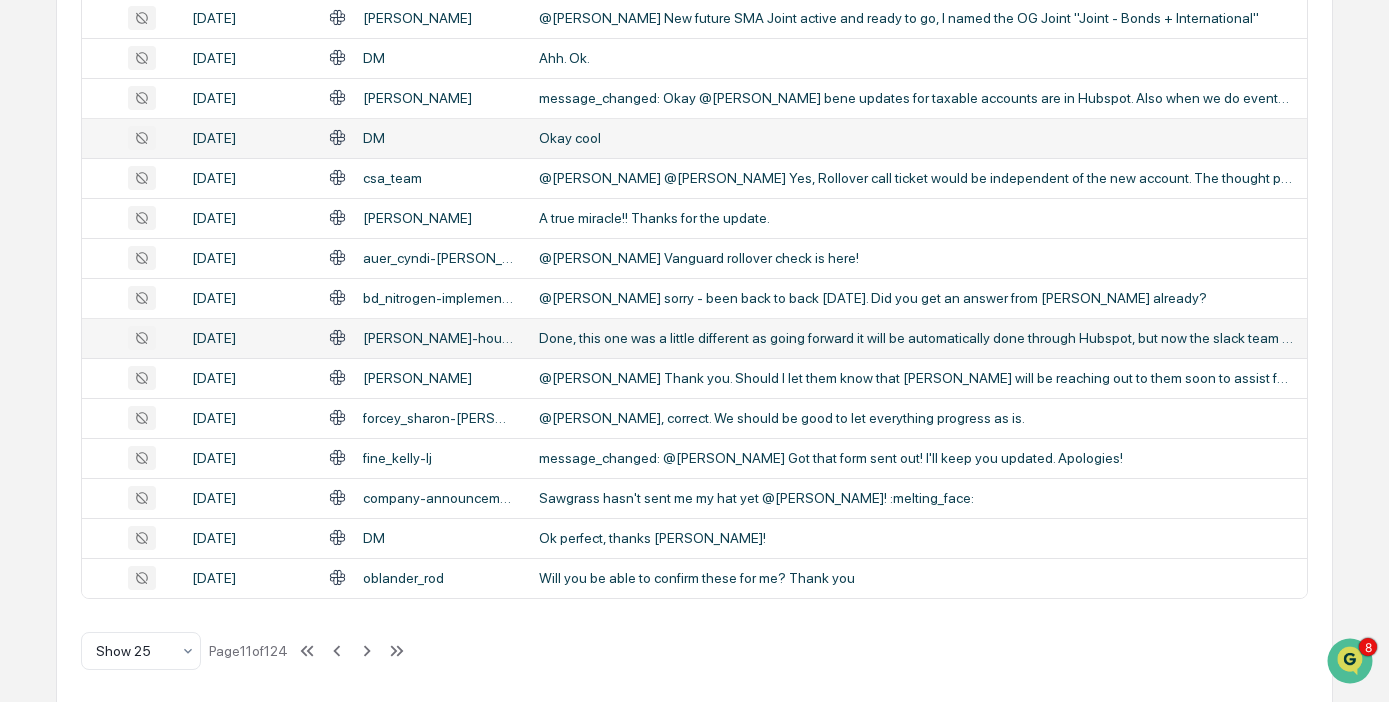 scroll, scrollTop: 870, scrollLeft: 0, axis: vertical 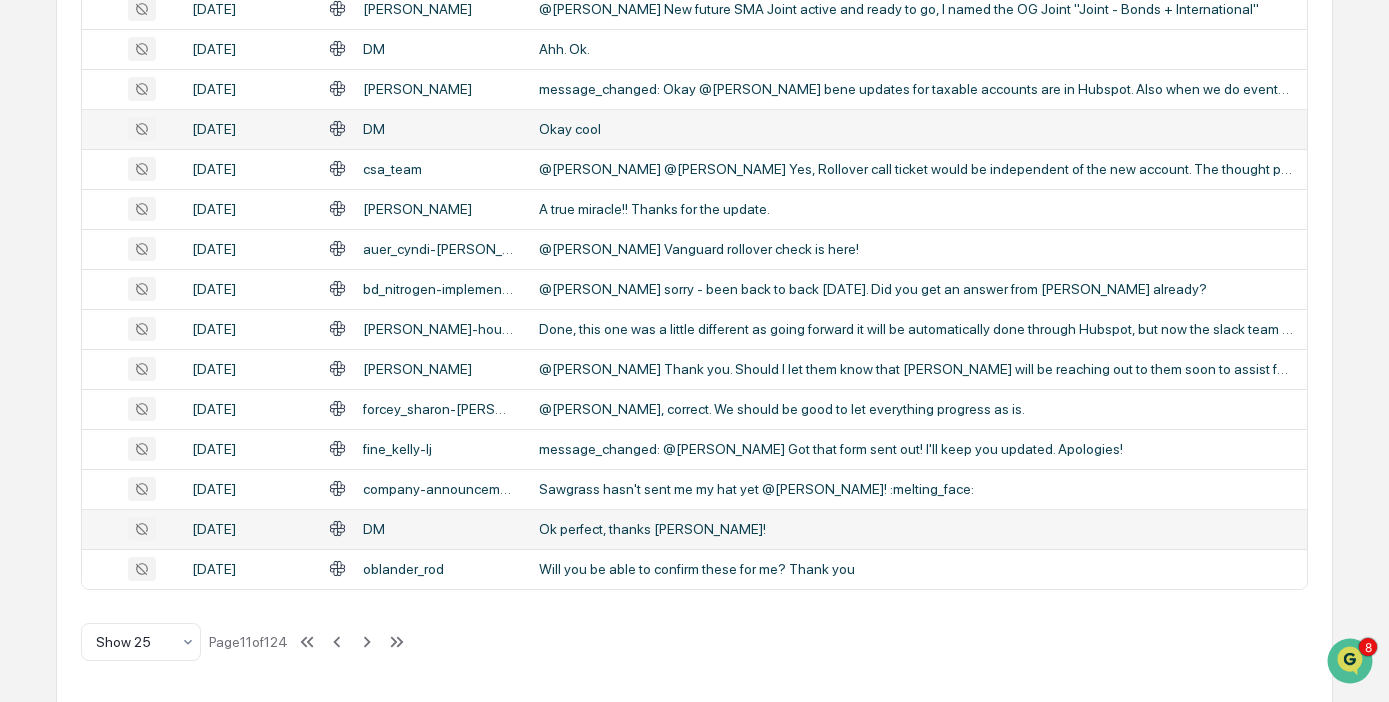 click on "Ok perfect, thanks [PERSON_NAME]!" at bounding box center (917, 529) 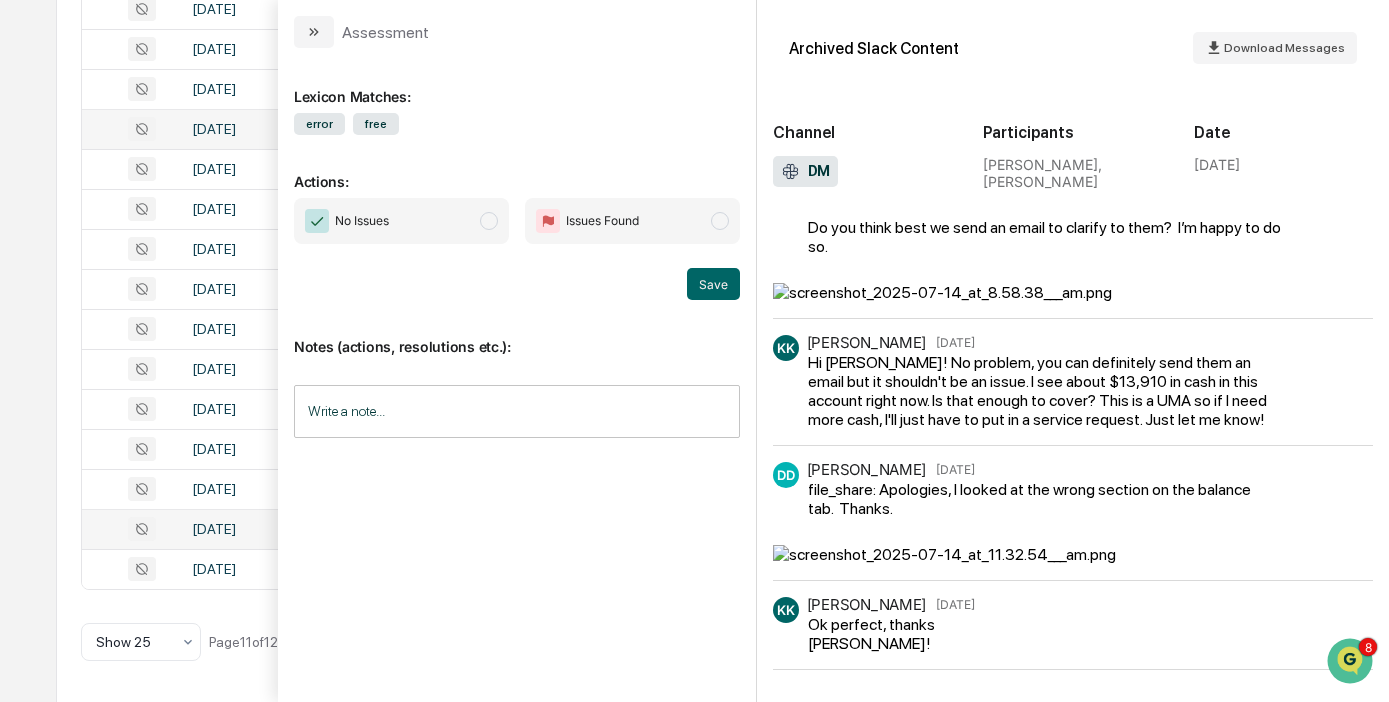 scroll, scrollTop: 662, scrollLeft: 0, axis: vertical 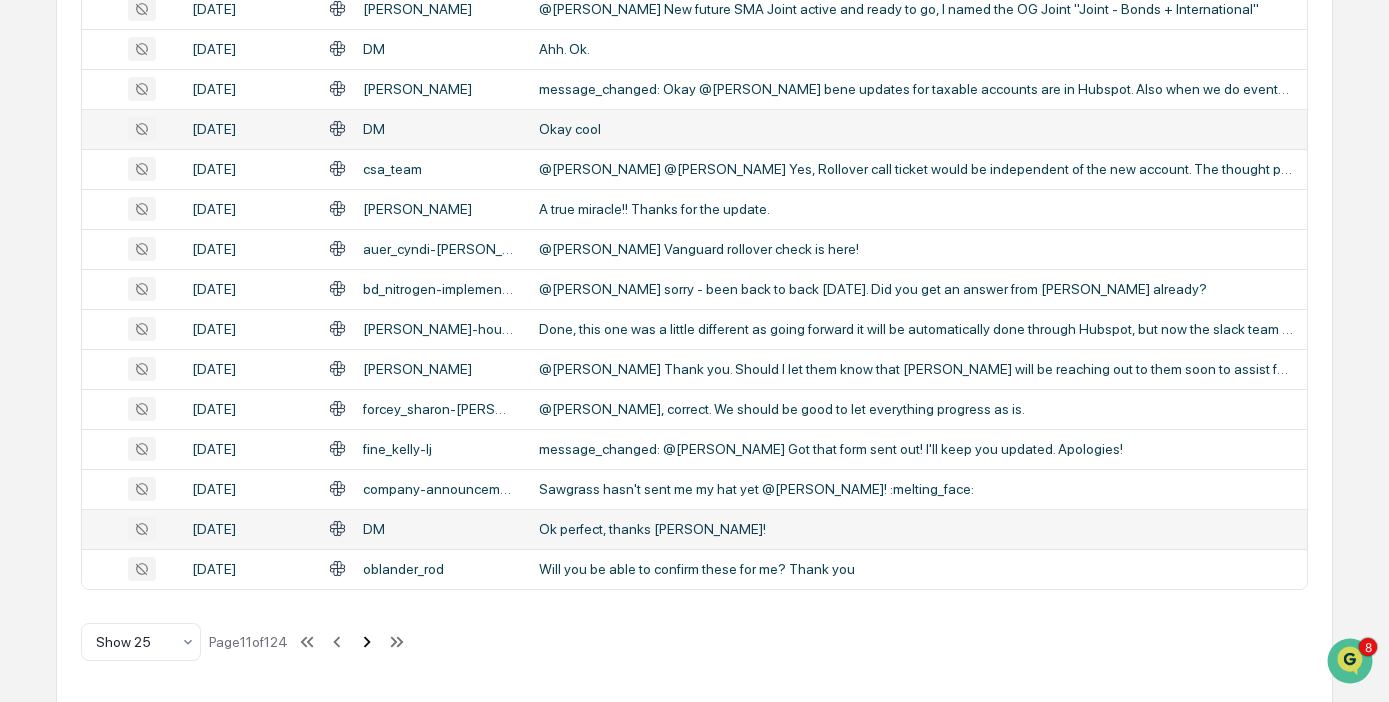 click 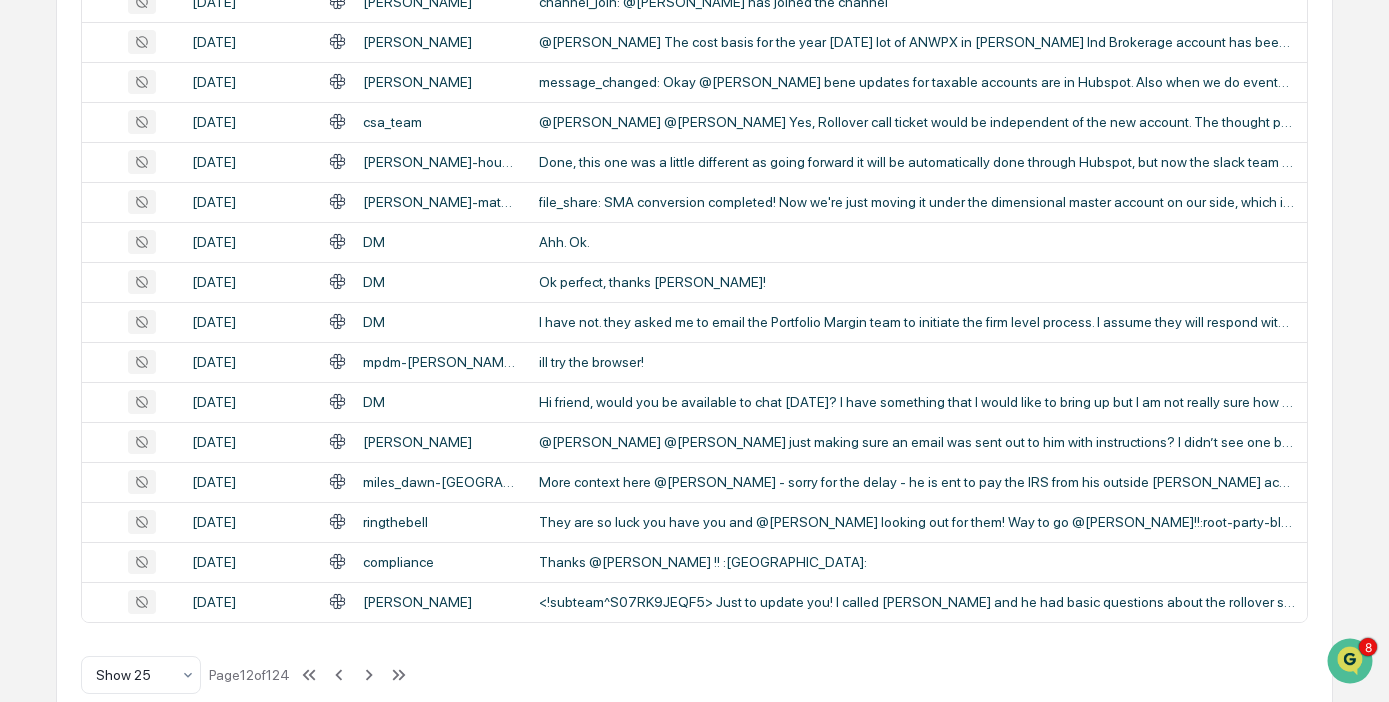 scroll, scrollTop: 866, scrollLeft: 0, axis: vertical 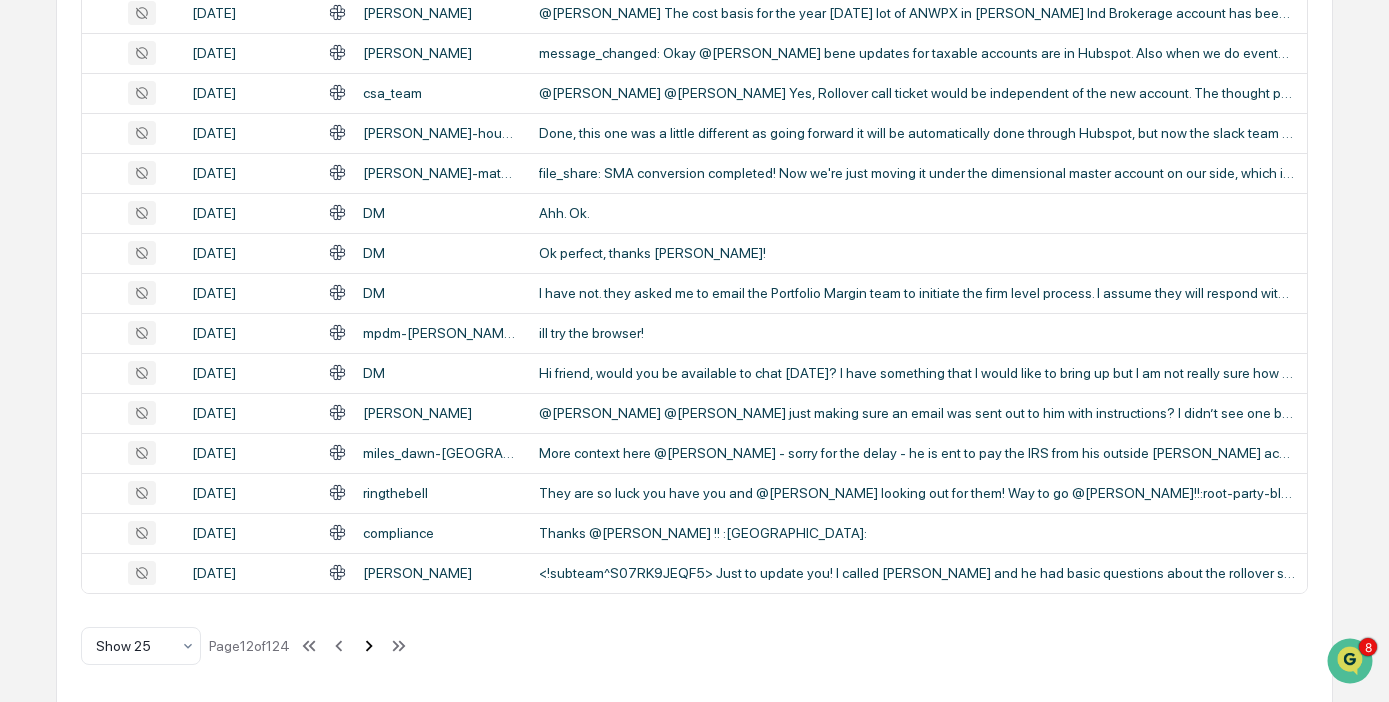click 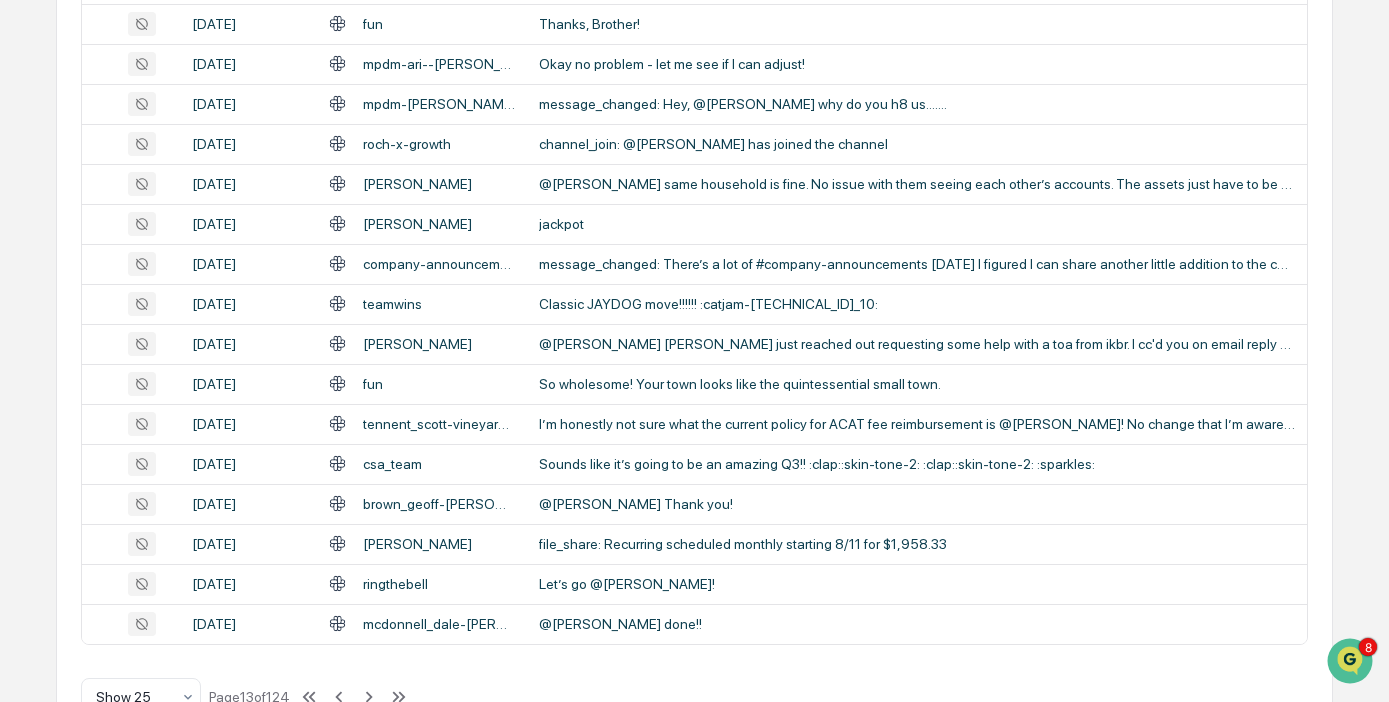 scroll, scrollTop: 869, scrollLeft: 0, axis: vertical 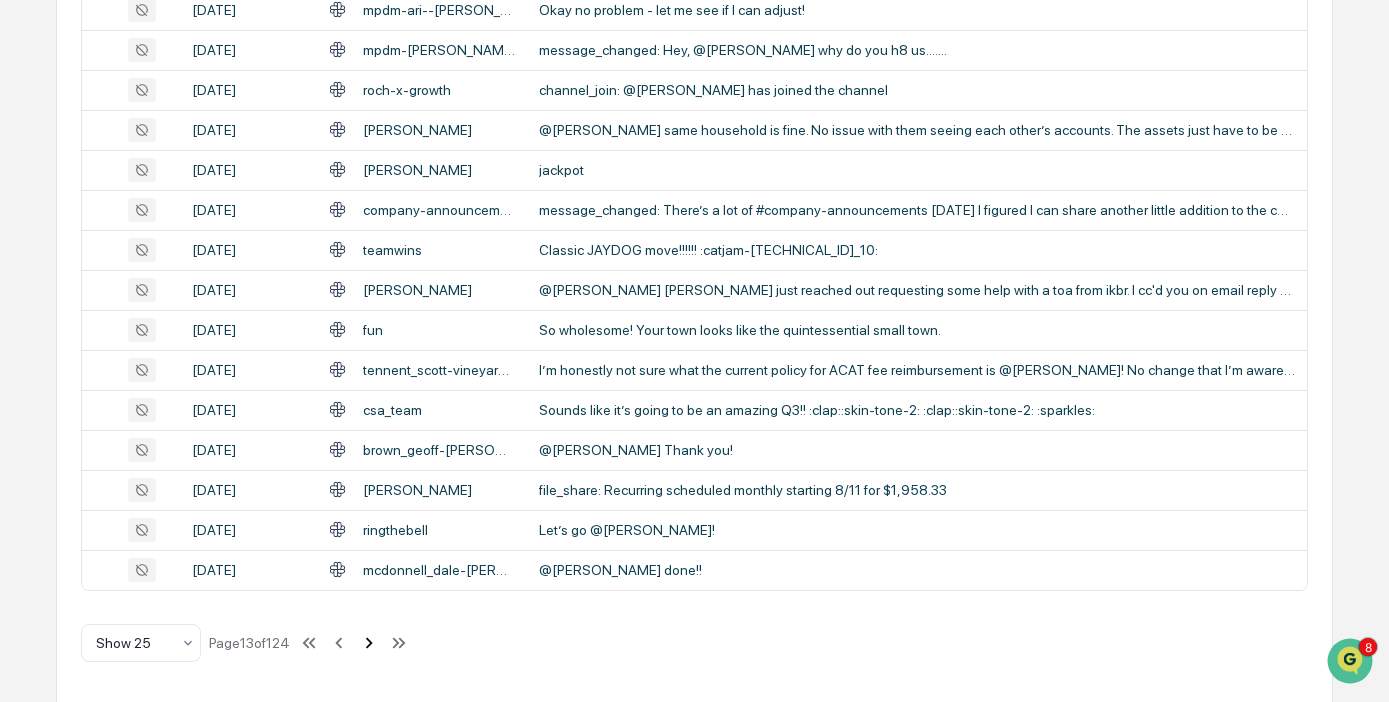 click 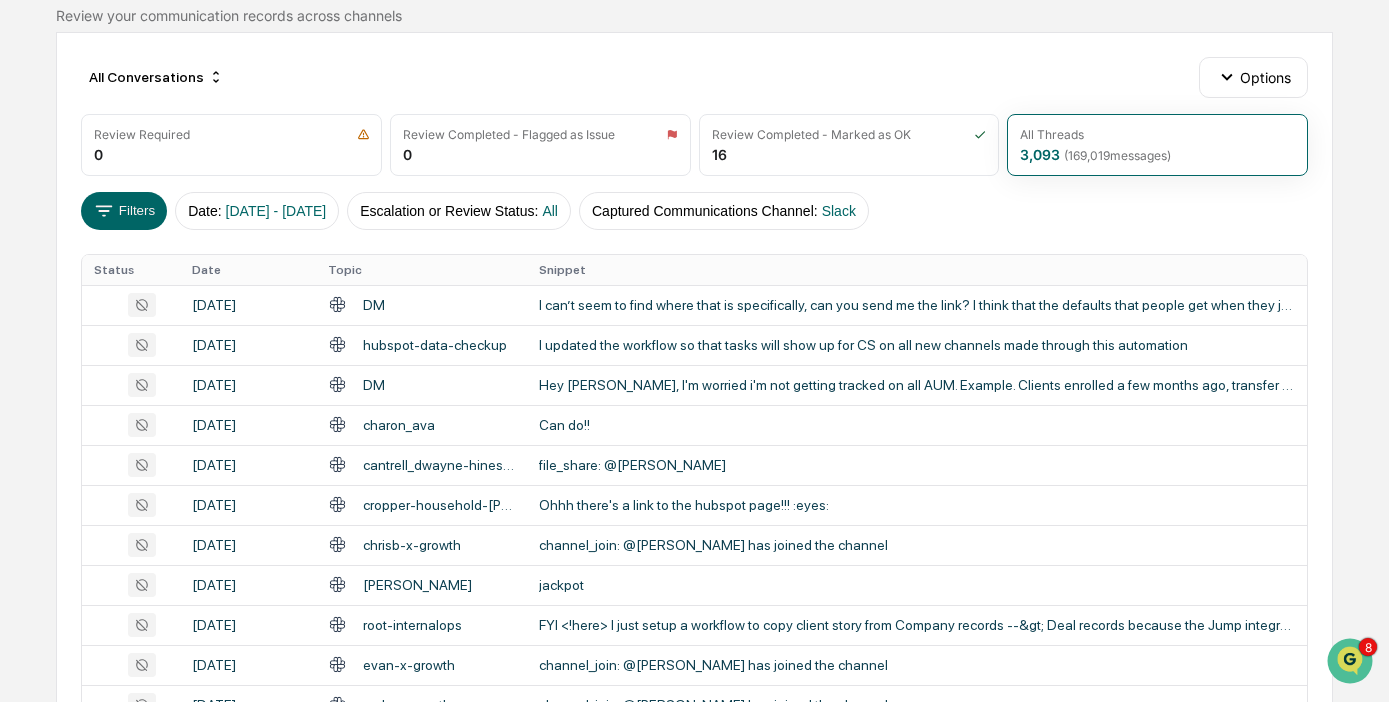scroll, scrollTop: 187, scrollLeft: 0, axis: vertical 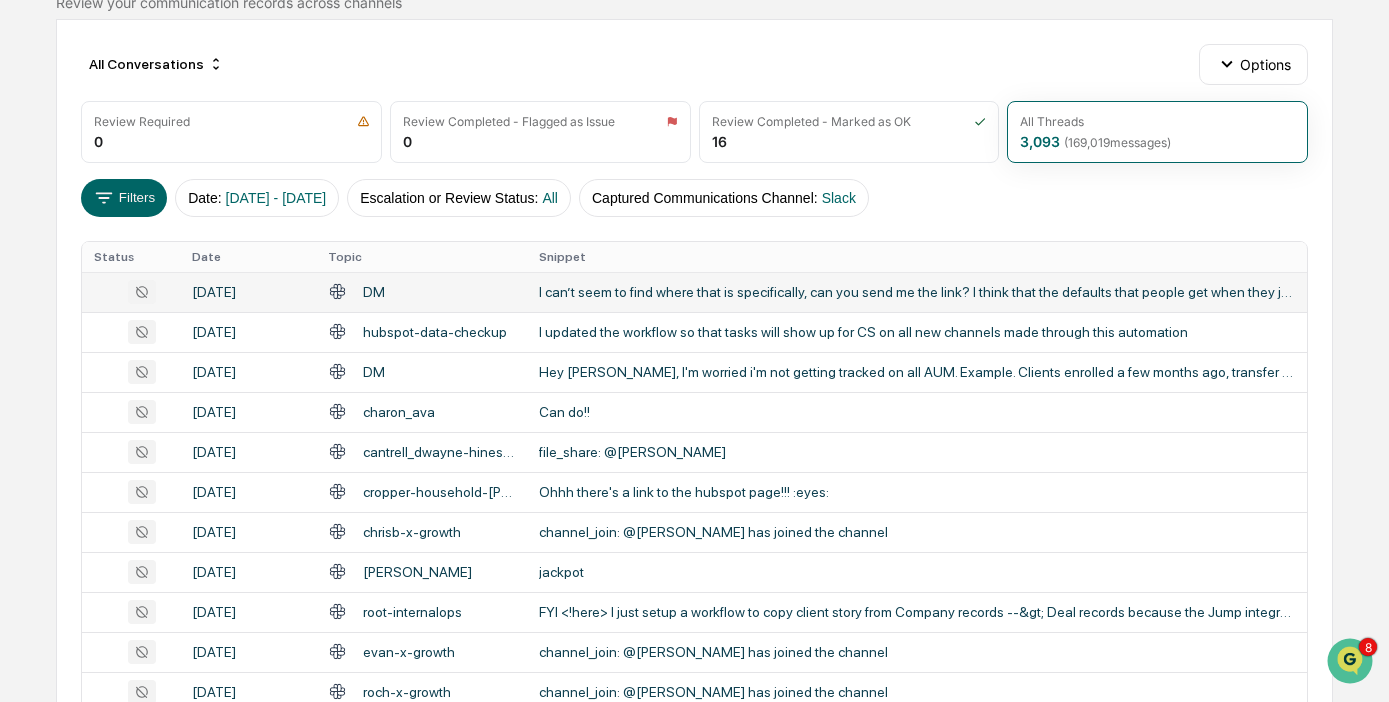 click on "DM" at bounding box center (422, 291) 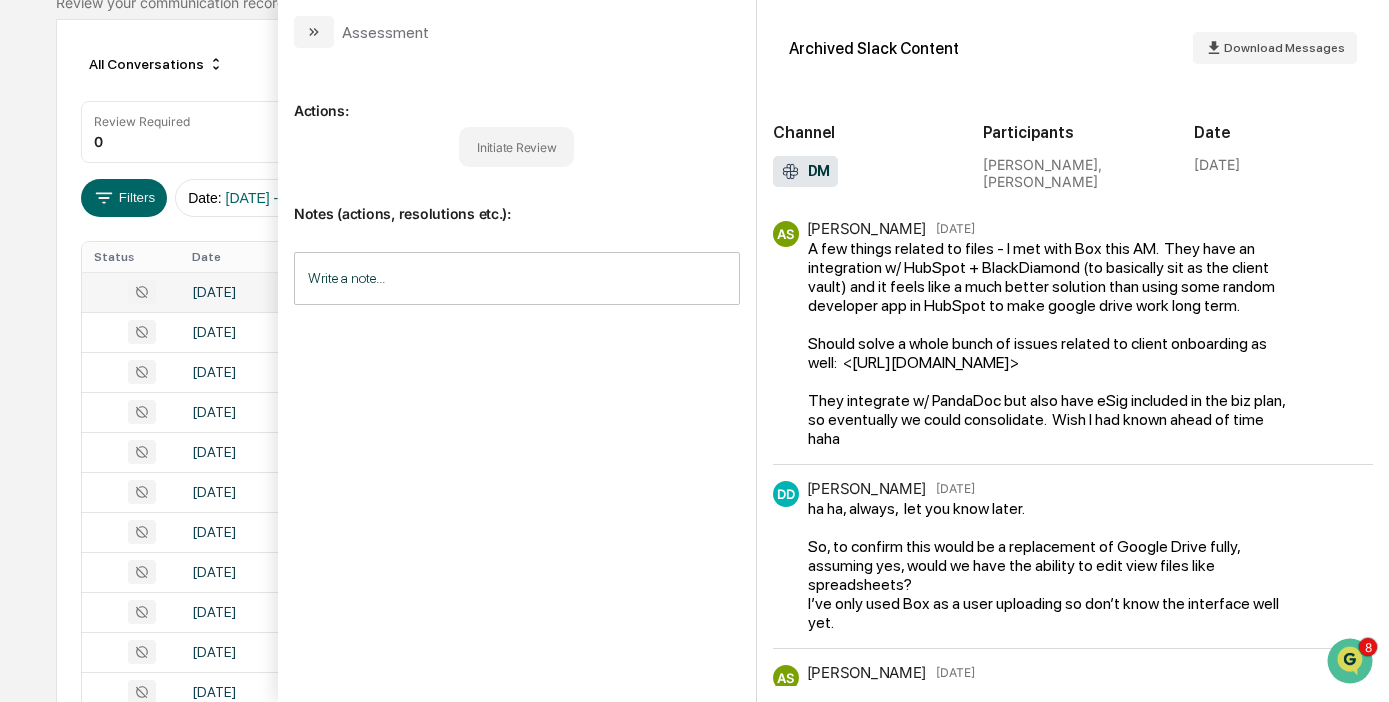 click on "Calendar Manage Tasks Reviews Approval Management Company People, Data, Settings [PERSON_NAME] Admin •  Root Financial Partners Home Communications Archive Communications Archive Review your communication records across channels All Conversations Options Review Required 0 Review Completed - Flagged as Issue 0 Review Completed - Marked as OK 16 All Threads 3,093   ( 169,019  messages) Filters Date : [DATE] - [DATE] Escalation or Review Status : All Captured Communications Channel : Slack Status Date Topic Snippet [DATE] DM I can’t seem to find where that is specifically, can you send me the link?
I think that the defaults that people get when they join is all workspace settings and not the org settings on why that mig... [DATE] hubspot-data-checkup I updated the workflow so that tasks will show up for CS on all new channels made through this automation [DATE] DM [DATE] charon_ava Can do!! [DATE] cantrell_dwayne-hines_tessa file_share: @[PERSON_NAME] jackpot DM" at bounding box center [694, 599] 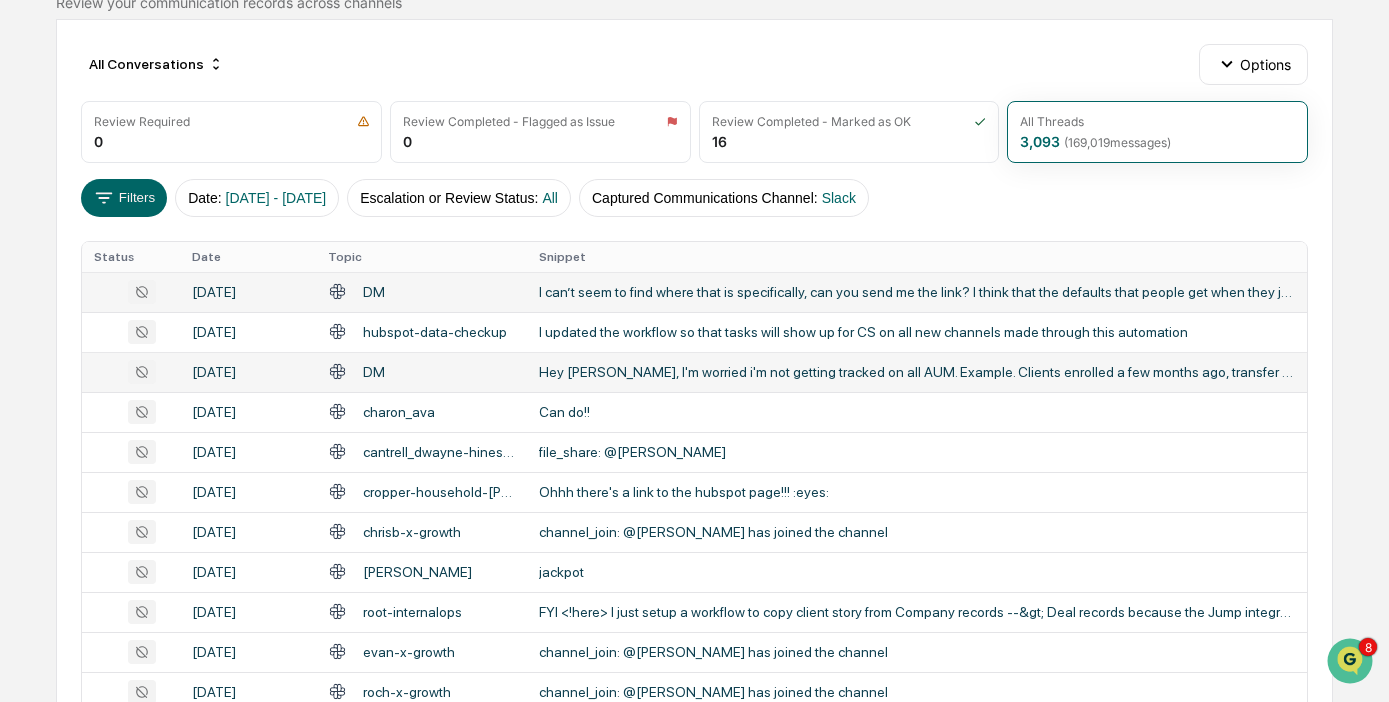 click on "DM" at bounding box center [422, 371] 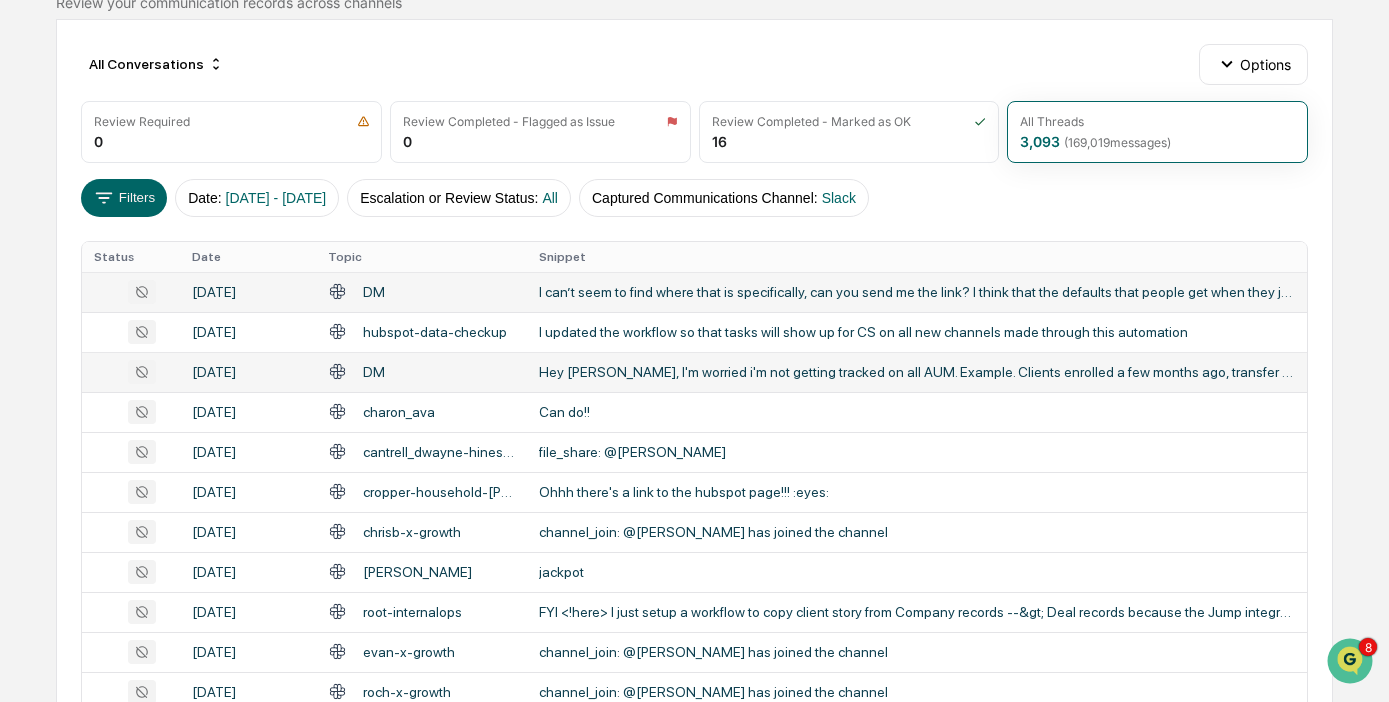 click on "Calendar Manage Tasks Reviews Approval Management Company People, Data, Settings [PERSON_NAME] Admin •  Root Financial Partners Home Communications Archive Communications Archive Review your communication records across channels All Conversations Options Review Required 0 Review Completed - Flagged as Issue 0 Review Completed - Marked as OK 16 All Threads 3,093   ( 169,019  messages) Filters Date : [DATE] - [DATE] Escalation or Review Status : All Captured Communications Channel : Slack Status Date Topic Snippet [DATE] DM I can’t seem to find where that is specifically, can you send me the link?
I think that the defaults that people get when they join is all workspace settings and not the org settings on why that mig... [DATE] hubspot-data-checkup I updated the workflow so that tasks will show up for CS on all new channels made through this automation [DATE] DM [DATE] charon_ava Can do!! [DATE] cantrell_dwayne-hines_tessa file_share: @[PERSON_NAME] jackpot DM" at bounding box center (694, 599) 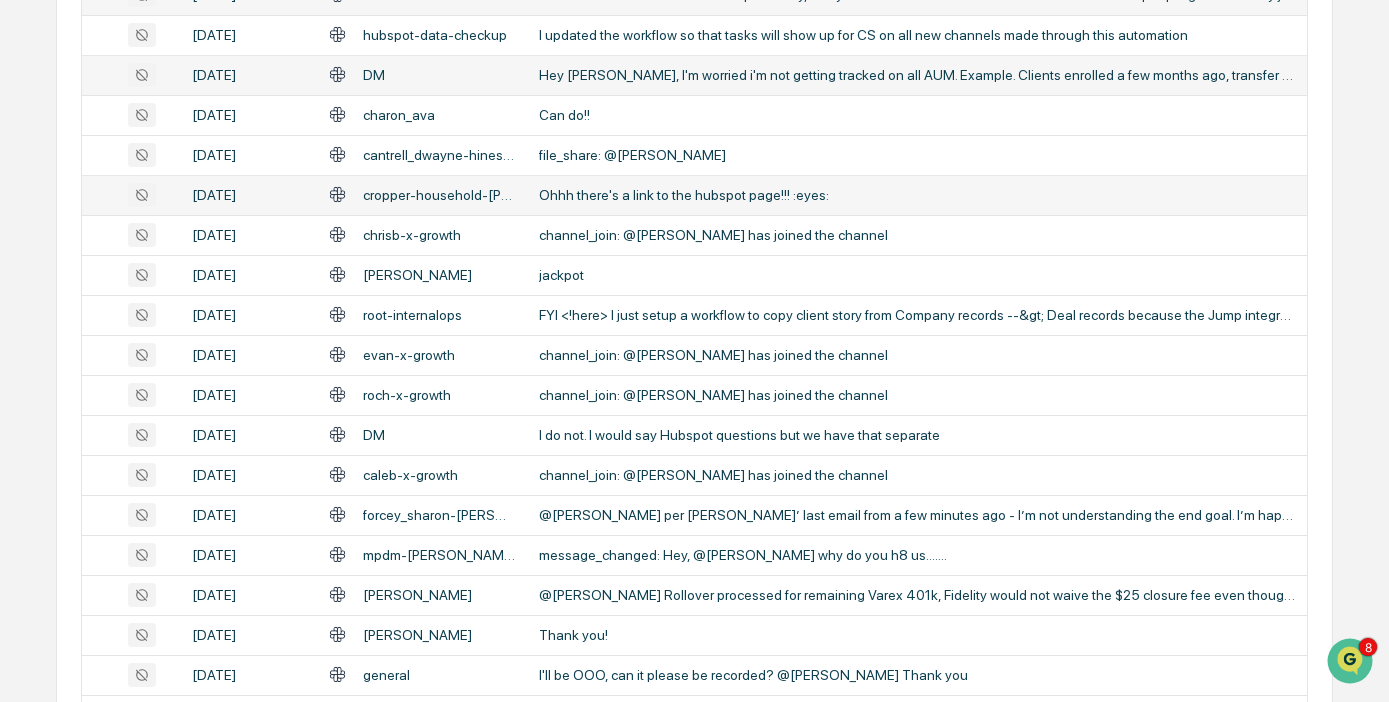 scroll, scrollTop: 487, scrollLeft: 0, axis: vertical 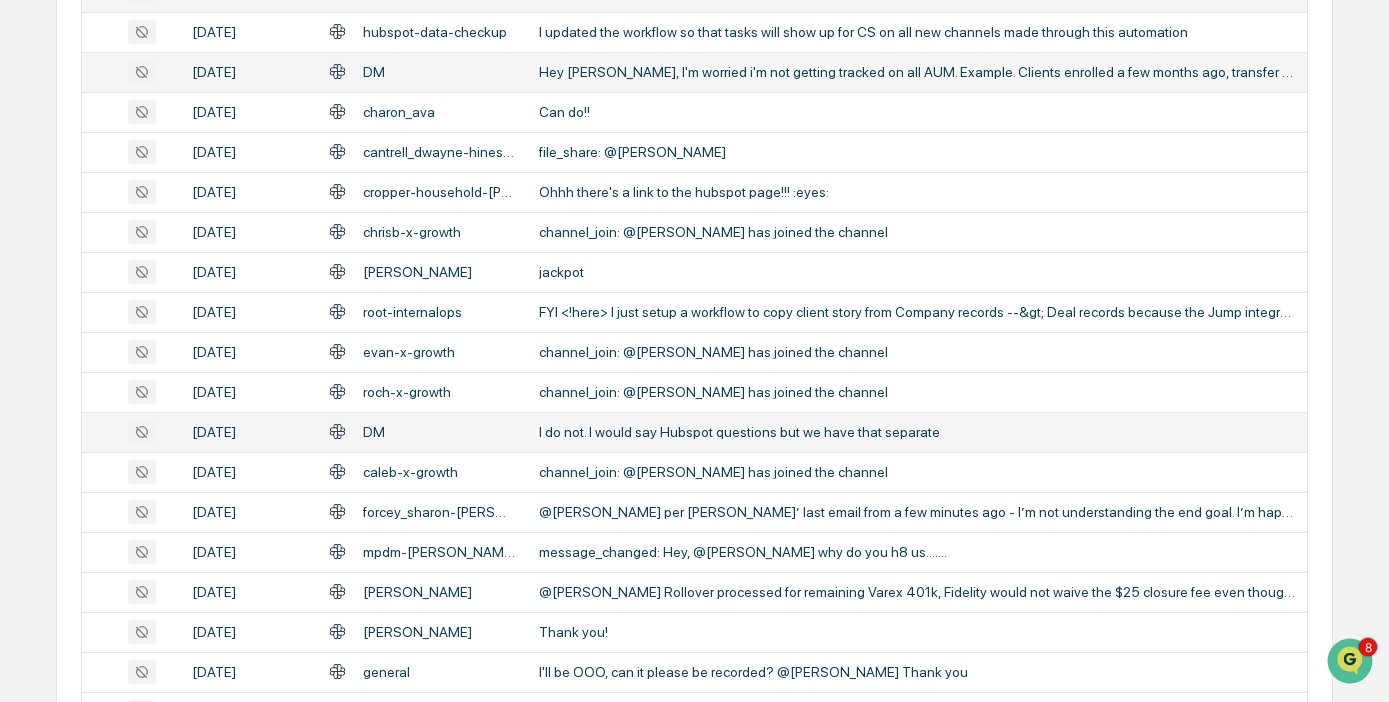 click on "DM" at bounding box center (422, 431) 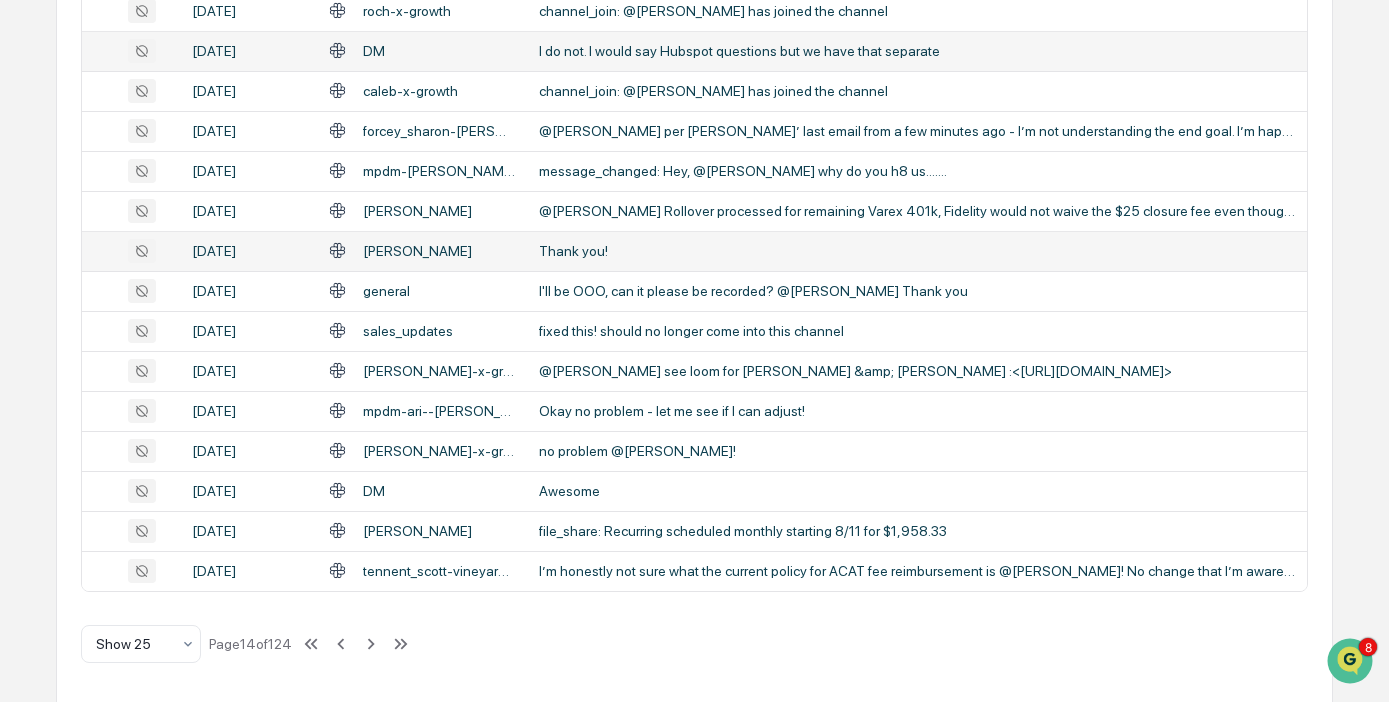 scroll, scrollTop: 870, scrollLeft: 0, axis: vertical 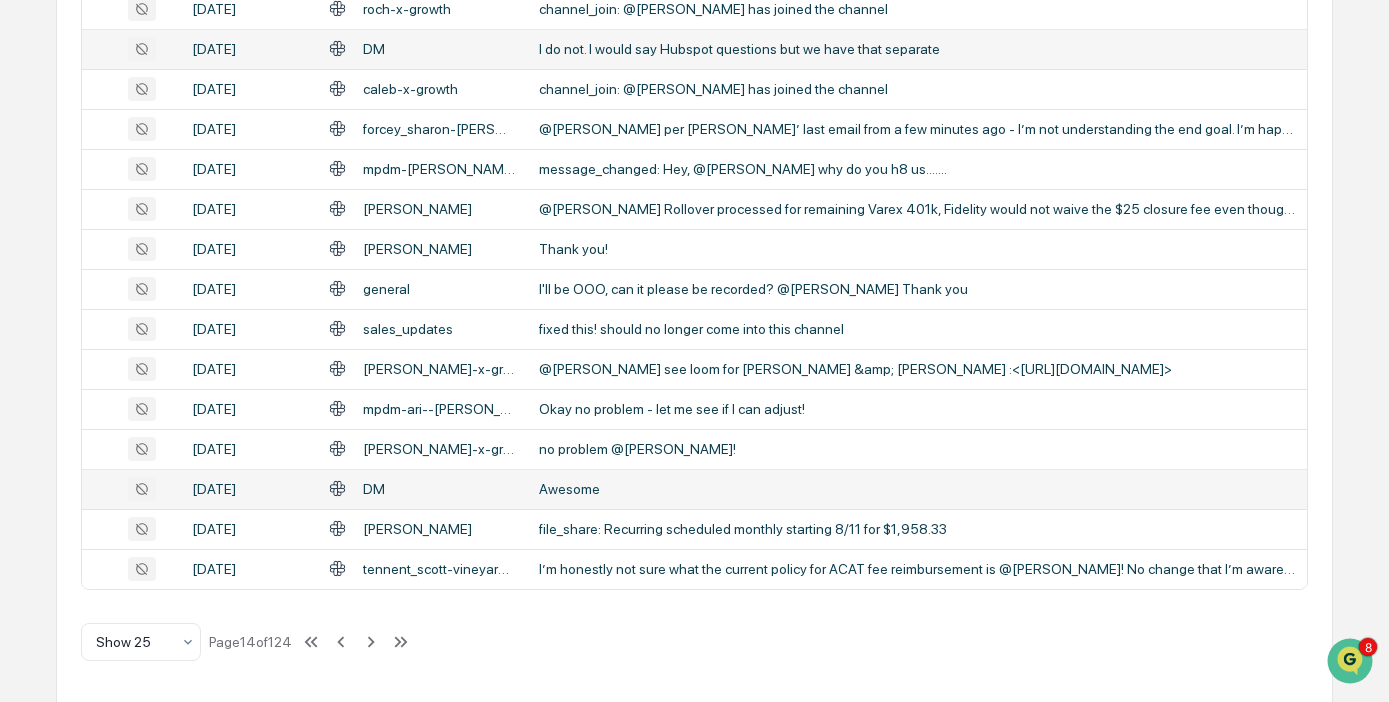 click on "DM" at bounding box center [422, 488] 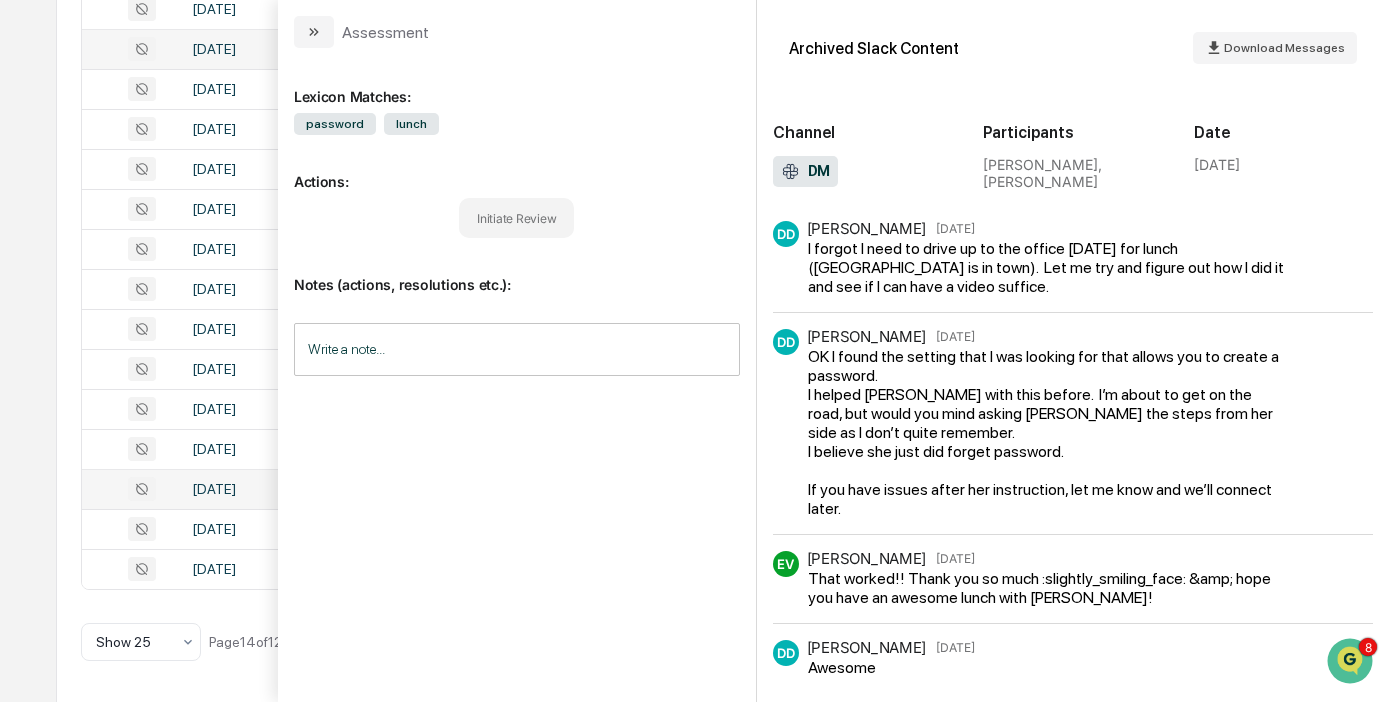 scroll, scrollTop: 24, scrollLeft: 0, axis: vertical 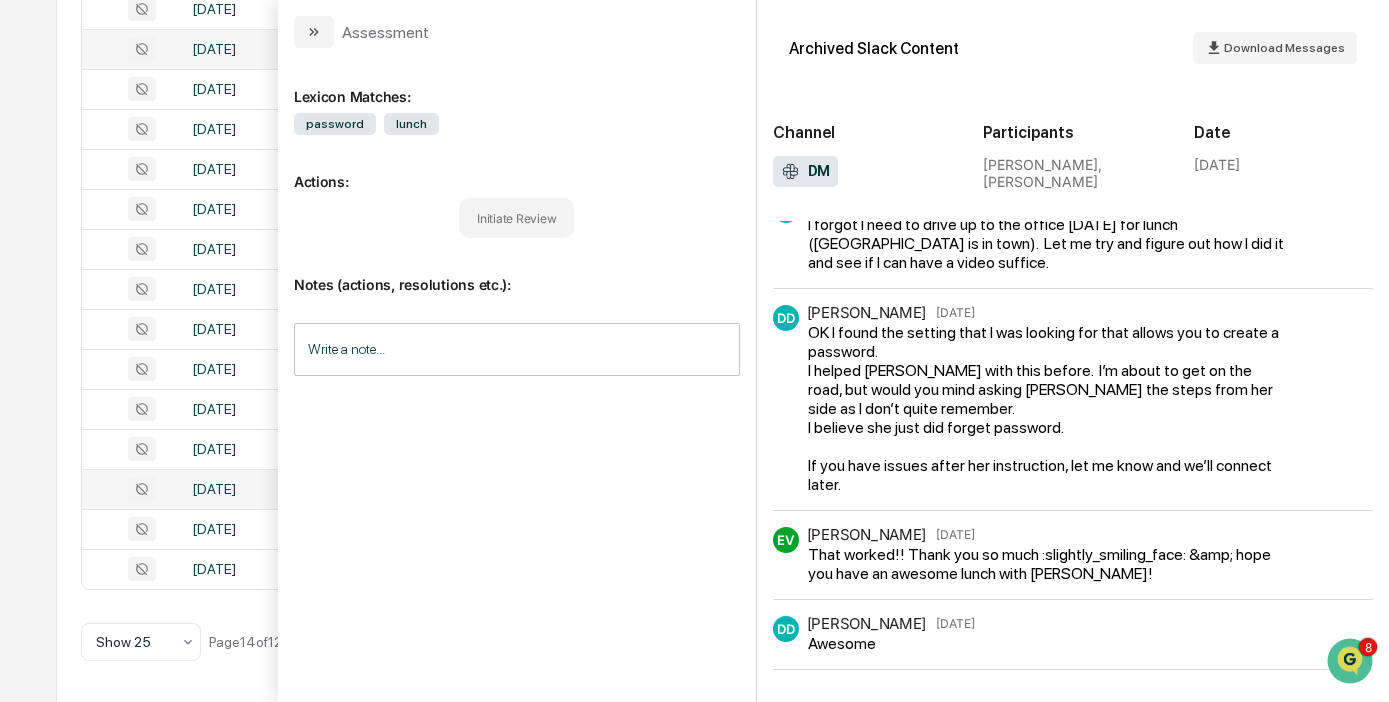 click on "Calendar Manage Tasks Reviews Approval Management Company People, Data, Settings [PERSON_NAME] Admin •  Root Financial Partners Home Communications Archive Communications Archive Review your communication records across channels All Conversations Options Review Required 0 Review Completed - Flagged as Issue 0 Review Completed - Marked as OK 16 All Threads 3,093   ( 169,019  messages) Filters Date : [DATE] - [DATE] Escalation or Review Status : All Captured Communications Channel : Slack Status Date Topic Snippet [DATE] DM I can’t seem to find where that is specifically, can you send me the link?
I think that the defaults that people get when they join is all workspace settings and not the org settings on why that mig... [DATE] hubspot-data-checkup I updated the workflow so that tasks will show up for CS on all new channels made through this automation [DATE] DM [DATE] charon_ava Can do!! [DATE] cantrell_dwayne-hines_tessa file_share: @[PERSON_NAME] jackpot DM" at bounding box center [694, -84] 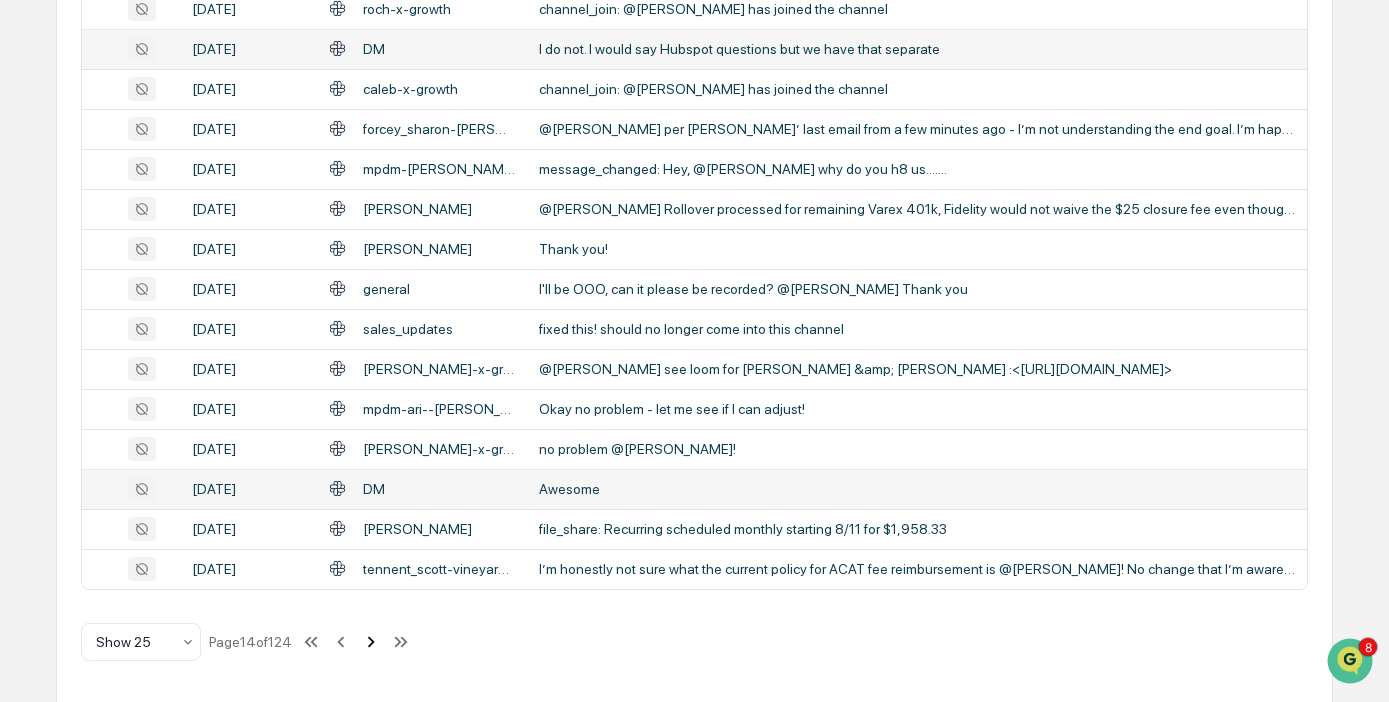 click 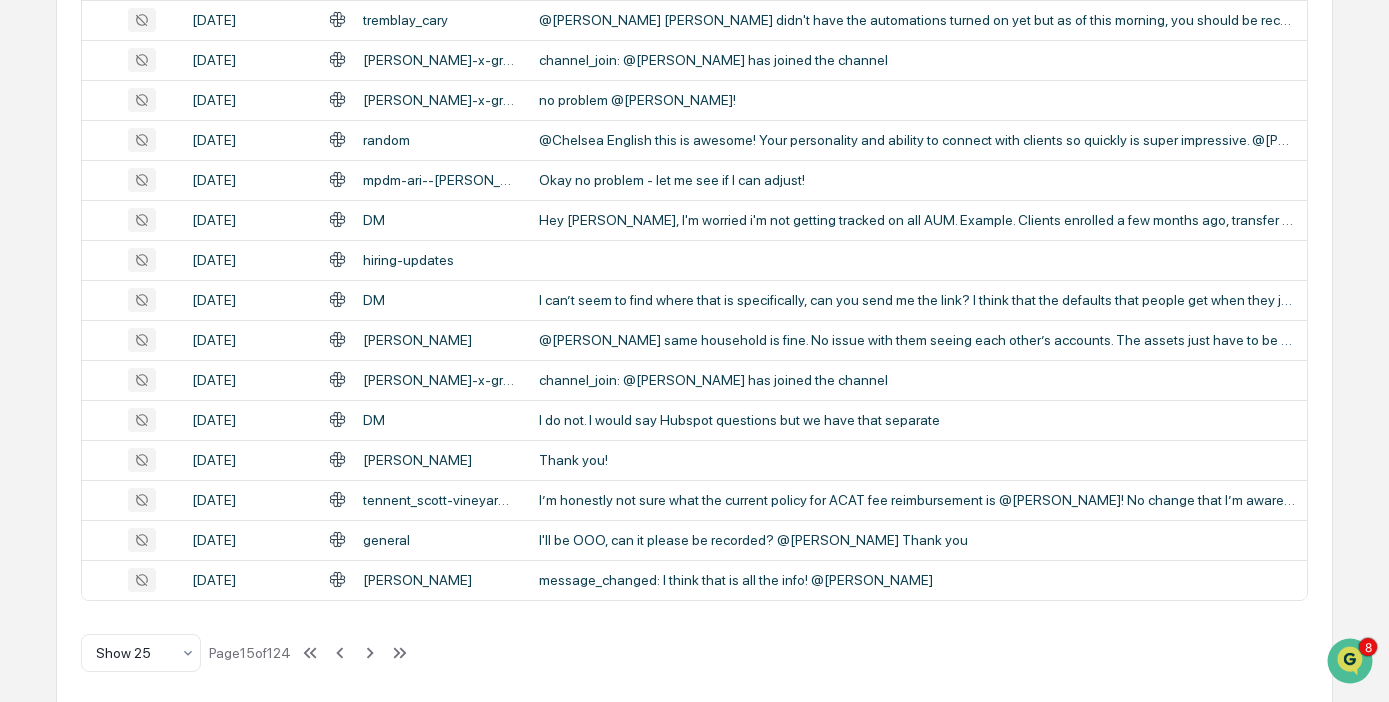 scroll, scrollTop: 870, scrollLeft: 0, axis: vertical 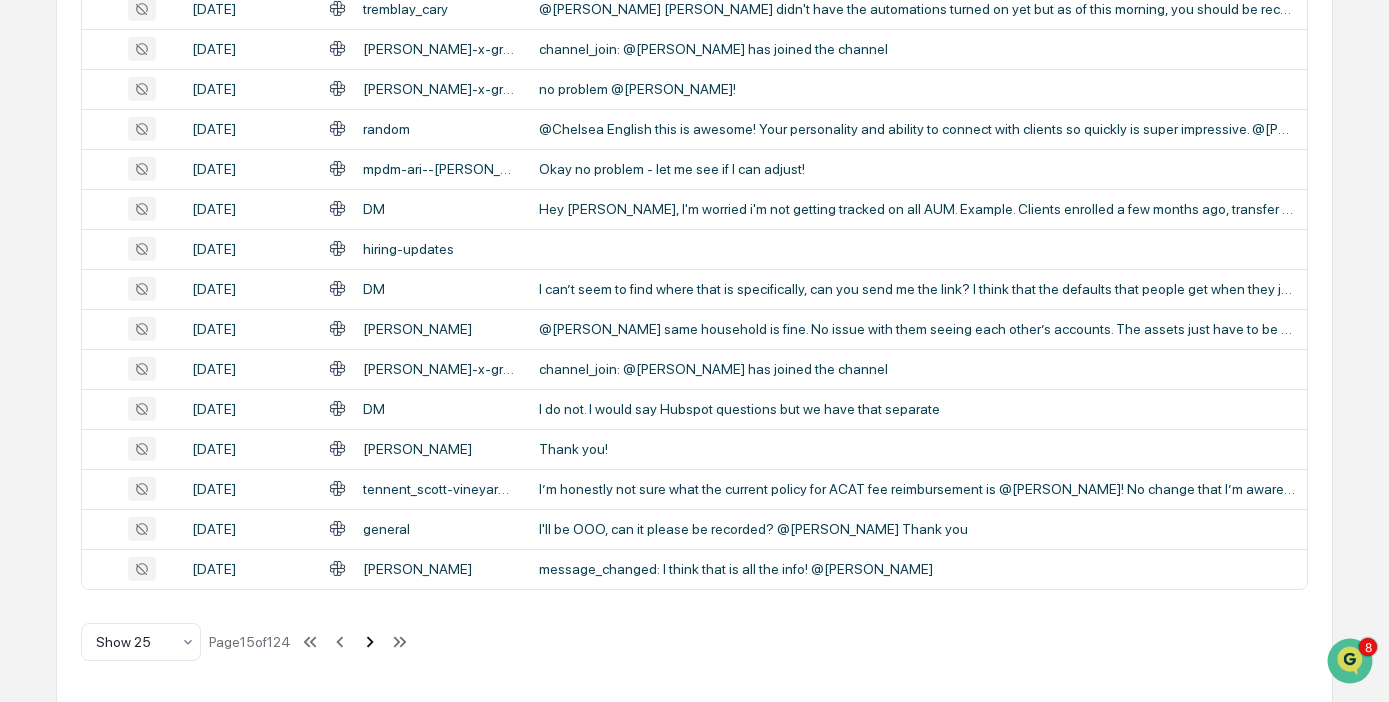 click 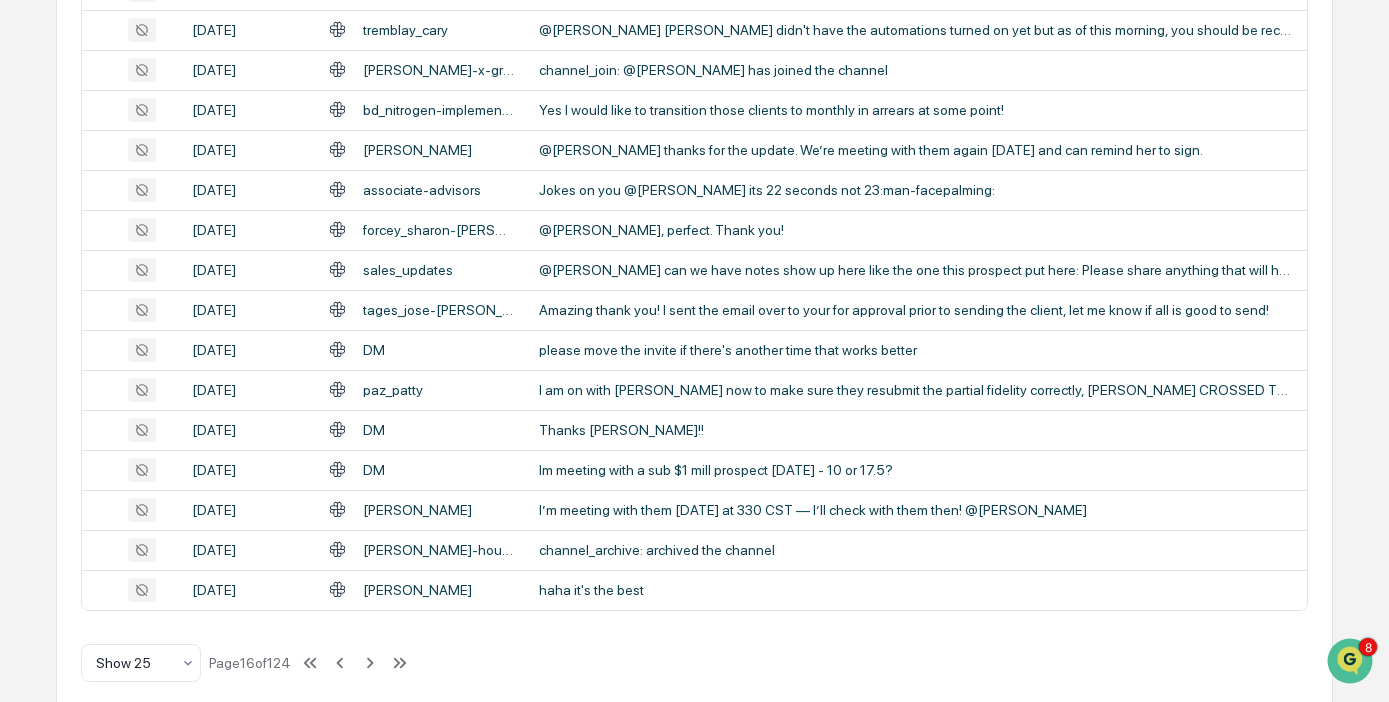 scroll, scrollTop: 870, scrollLeft: 0, axis: vertical 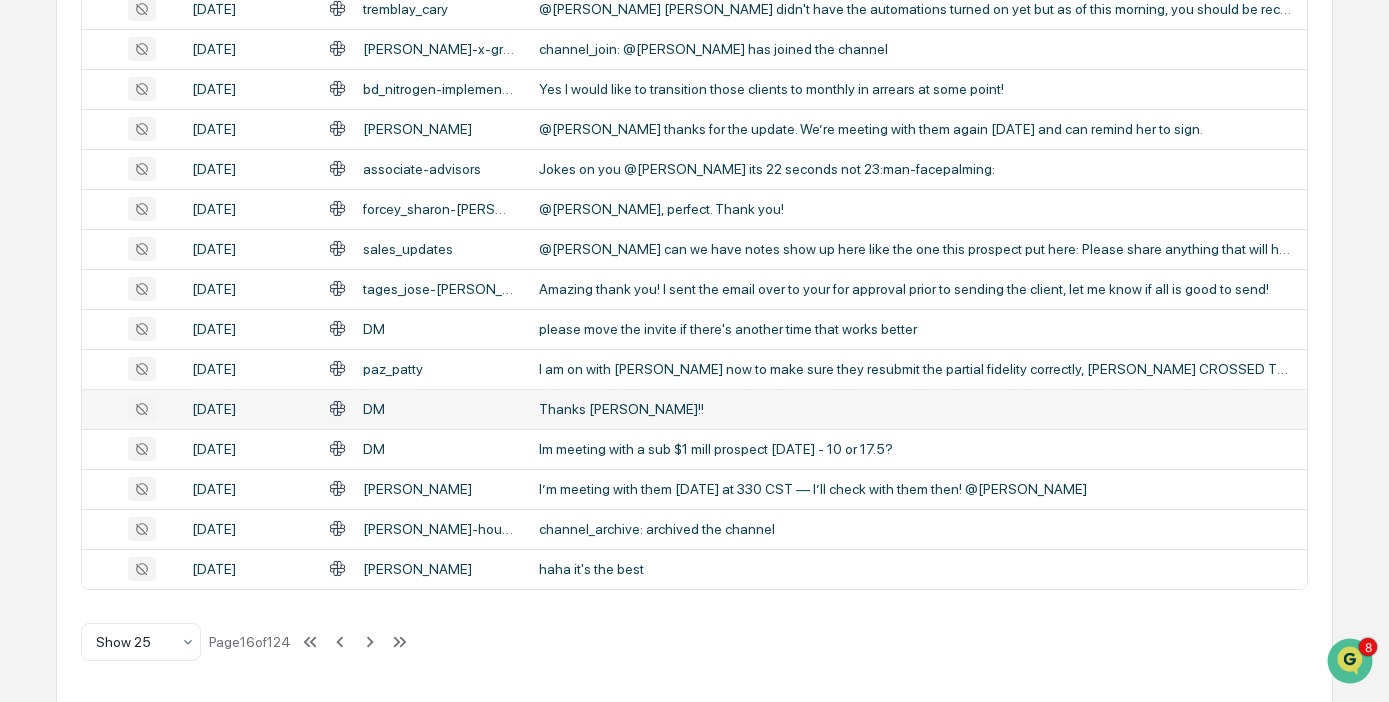 click on "DM" at bounding box center [422, 408] 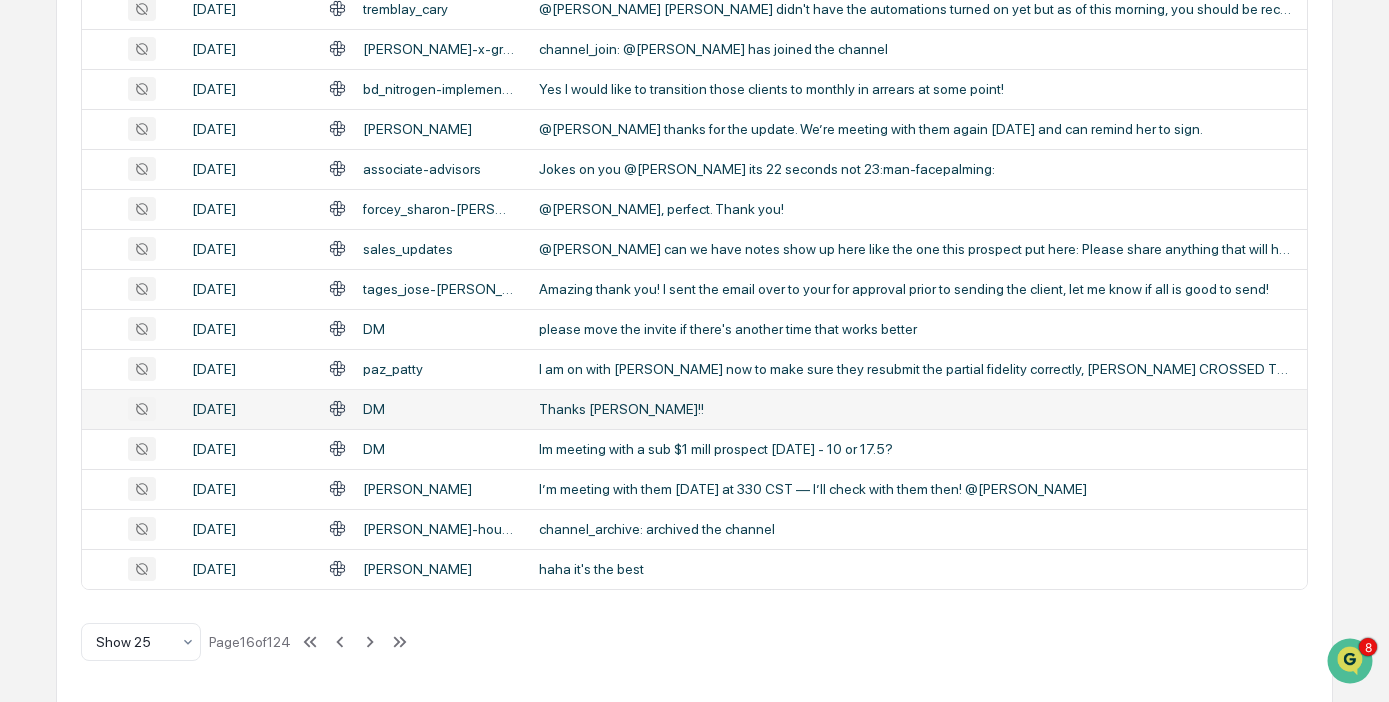 click on "Calendar Manage Tasks Reviews Approval Management Company People, Data, Settings [PERSON_NAME] Admin •  Root Financial Partners Home Communications Archive Communications Archive Review your communication records across channels All Conversations Options Review Required 0 Review Completed - Flagged as Issue 0 Review Completed - Marked as OK 16 All Threads 3,093   ( 169,019  messages) Filters Date : [DATE] - [DATE] Escalation or Review Status : All Captured Communications Channel : Slack Status Date Topic Snippet [DATE] [PERSON_NAME]-x-growth channel_join: @[PERSON_NAME] has joined the channel [DATE] jt-x-growth channel_join: @[PERSON_NAME] has joined the channel [DATE] gagliano_joe-[PERSON_NAME] will go ahead and respond, I think we keep everything as-is [DATE] roch-x-growth channel_join: @[PERSON_NAME] has joined the channel [DATE] chrisb-x-growth channel_join: @[PERSON_NAME] has joined the channel [DATE] bd_nitrogen-implementation [DATE] root-plaiground [DATE]" at bounding box center [694, -84] 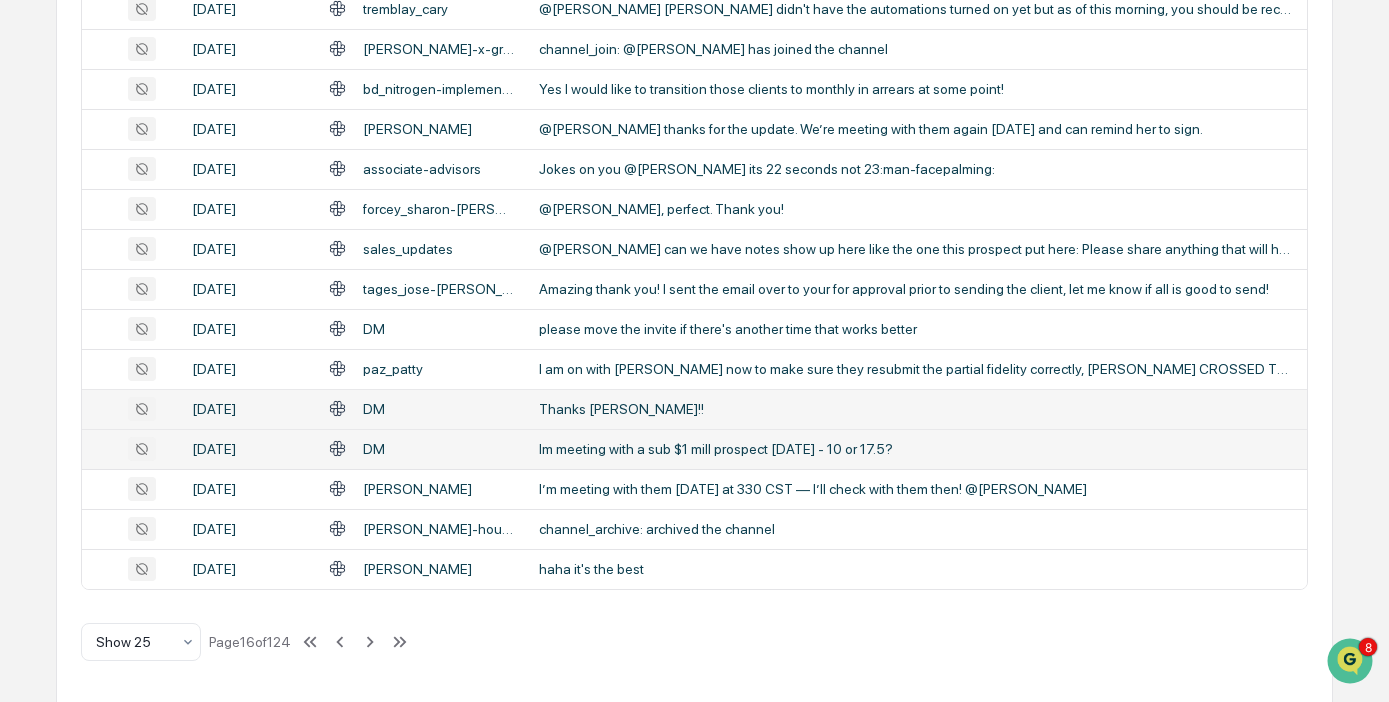 click on "DM" at bounding box center (422, 449) 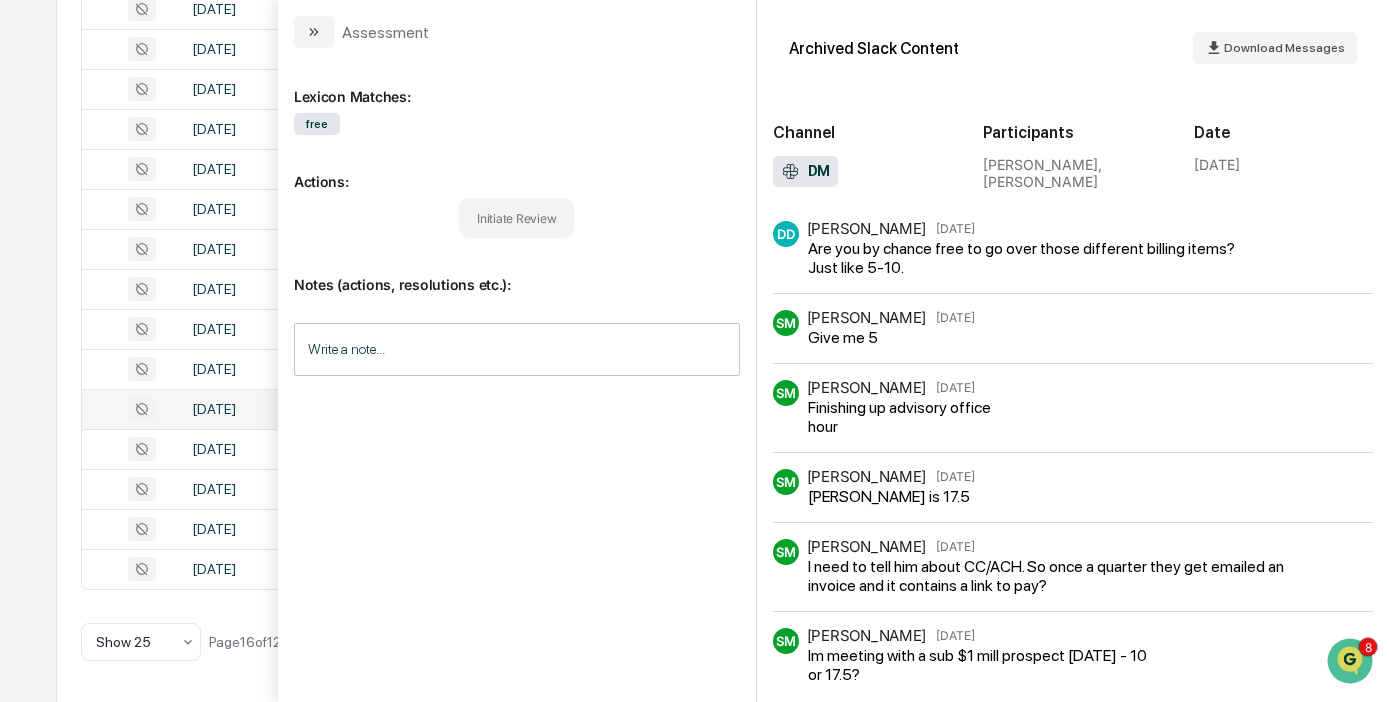 click on "Calendar Manage Tasks Reviews Approval Management Company People, Data, Settings [PERSON_NAME] Admin •  Root Financial Partners Home Communications Archive Communications Archive Review your communication records across channels All Conversations Options Review Required 0 Review Completed - Flagged as Issue 0 Review Completed - Marked as OK 16 All Threads 3,093   ( 169,019  messages) Filters Date : [DATE] - [DATE] Escalation or Review Status : All Captured Communications Channel : Slack Status Date Topic Snippet [DATE] [PERSON_NAME]-x-growth channel_join: @[PERSON_NAME] has joined the channel [DATE] jt-x-growth channel_join: @[PERSON_NAME] has joined the channel [DATE] gagliano_joe-[PERSON_NAME] will go ahead and respond, I think we keep everything as-is [DATE] roch-x-growth channel_join: @[PERSON_NAME] has joined the channel [DATE] chrisb-x-growth channel_join: @[PERSON_NAME] has joined the channel [DATE] bd_nitrogen-implementation [DATE] root-plaiground [DATE]" at bounding box center (694, -84) 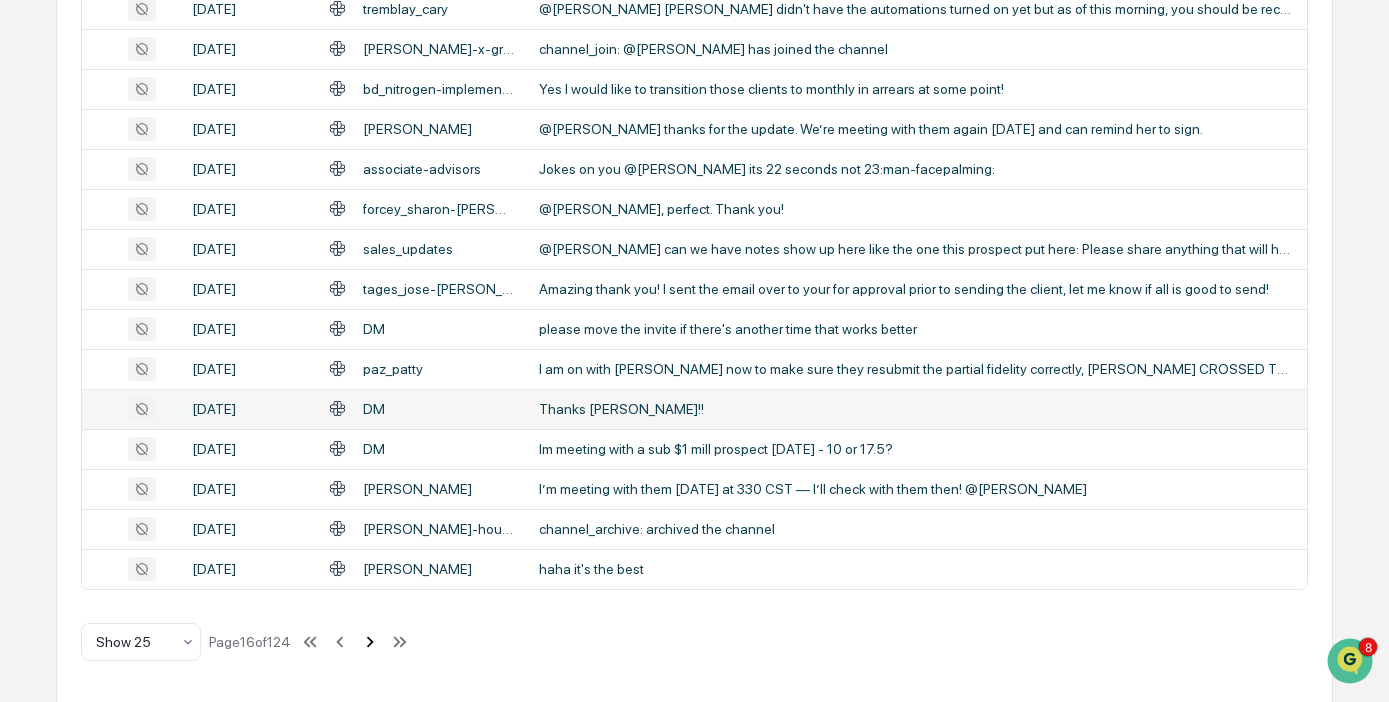 click 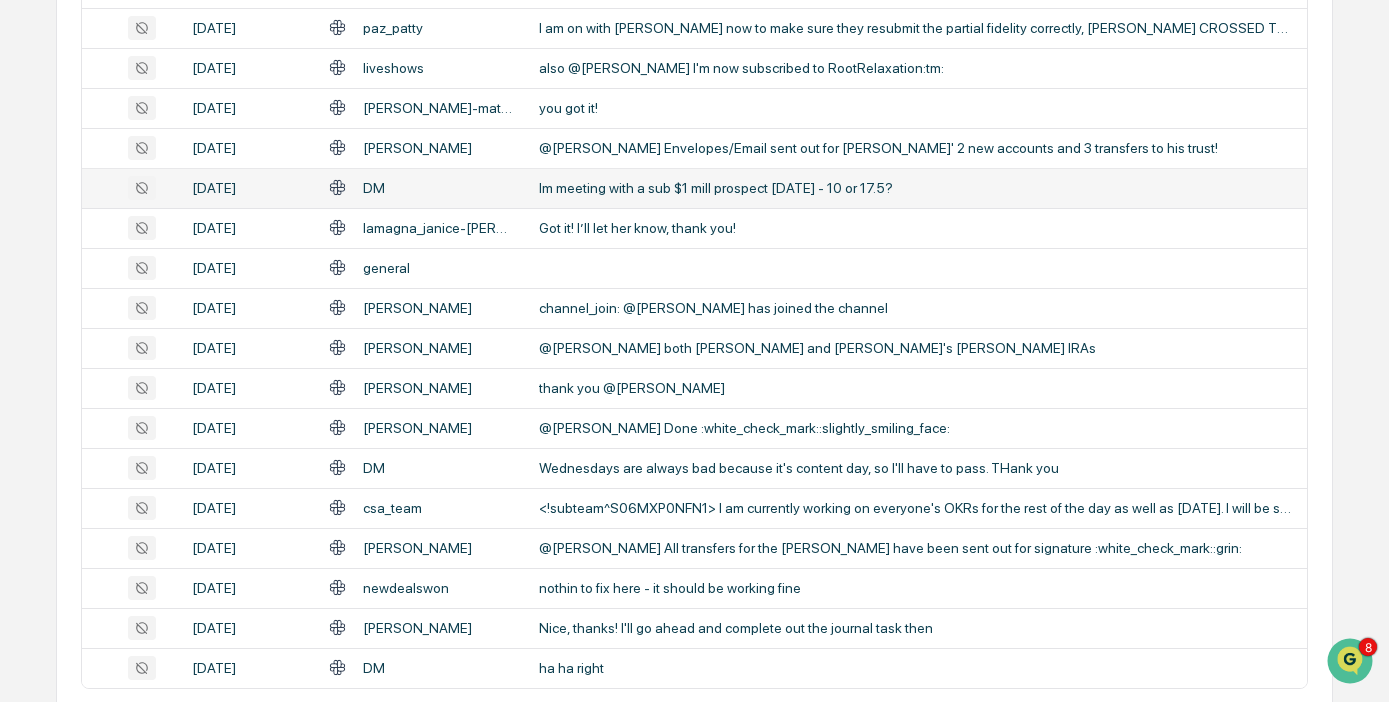 scroll, scrollTop: 870, scrollLeft: 0, axis: vertical 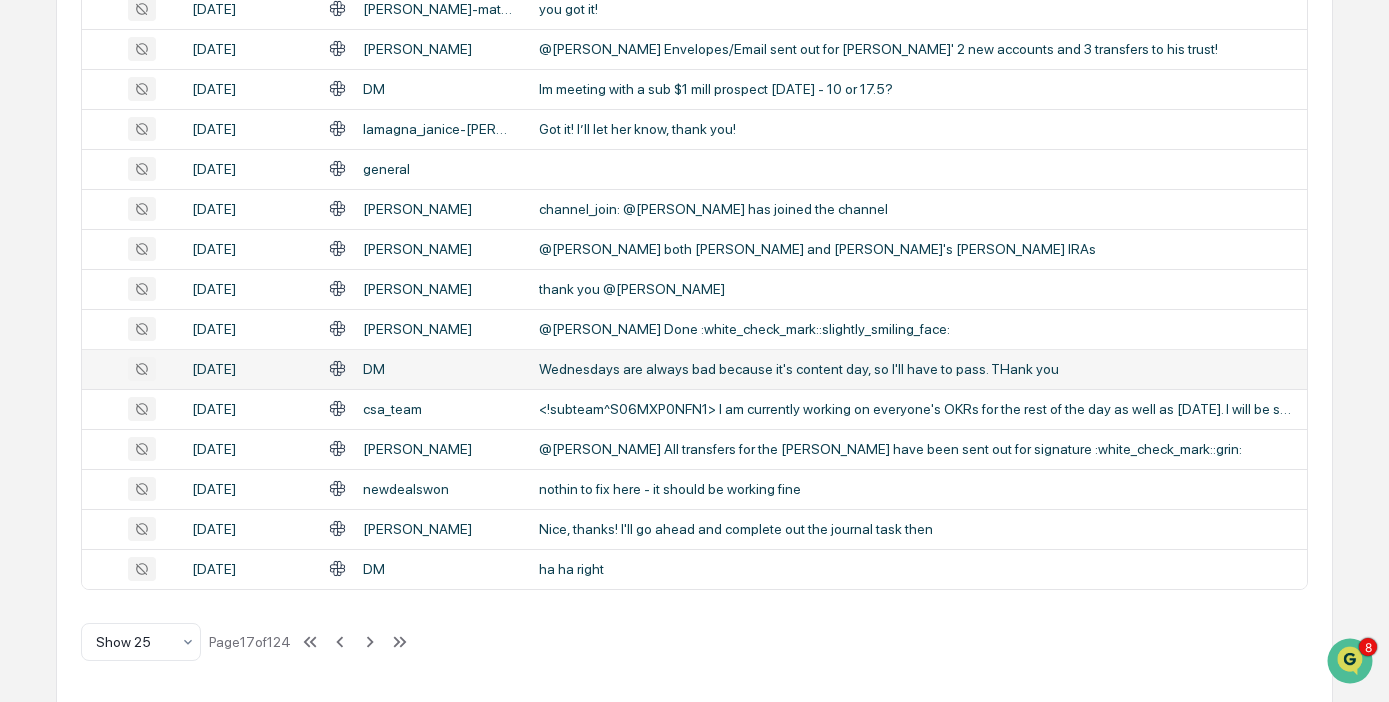 click on "DM" at bounding box center (422, 368) 